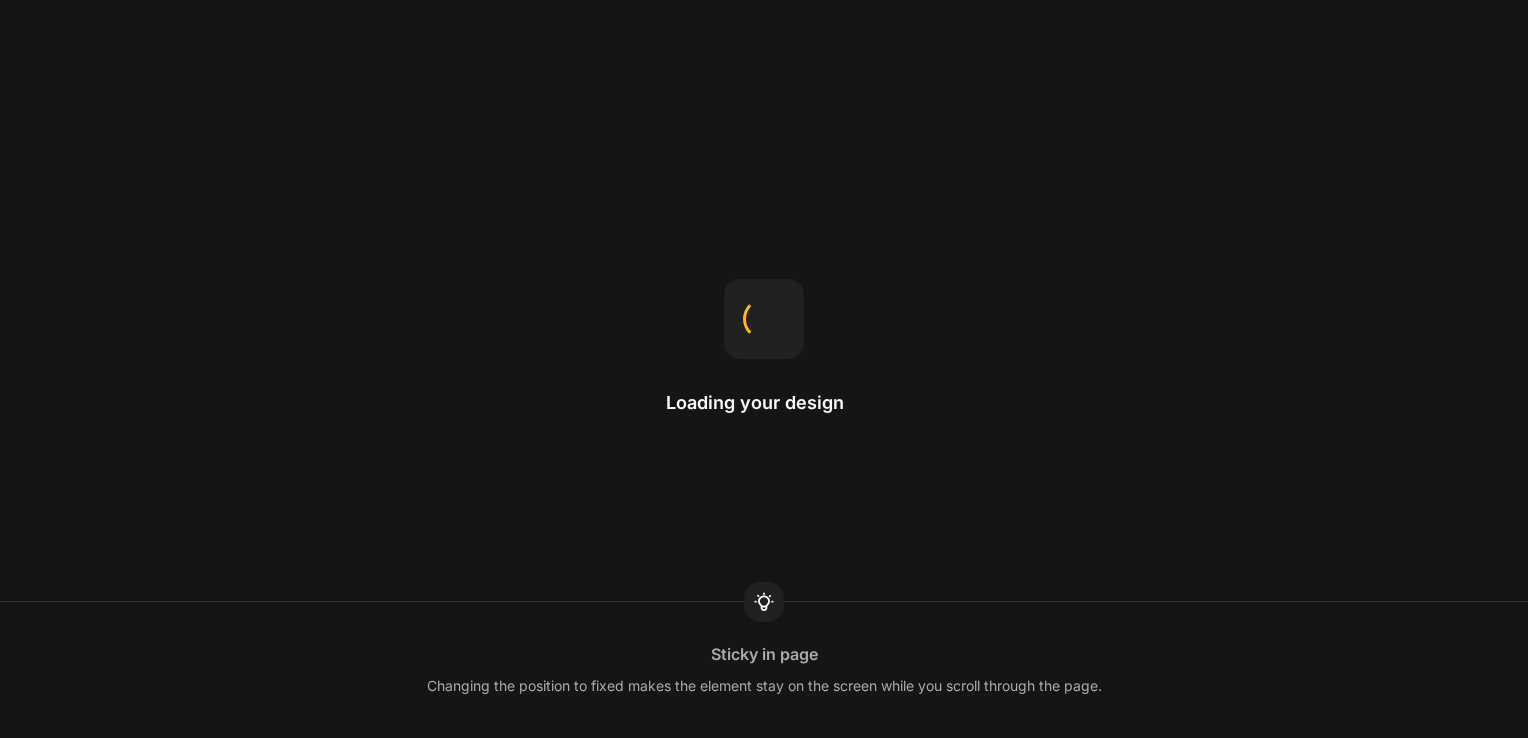 scroll, scrollTop: 0, scrollLeft: 0, axis: both 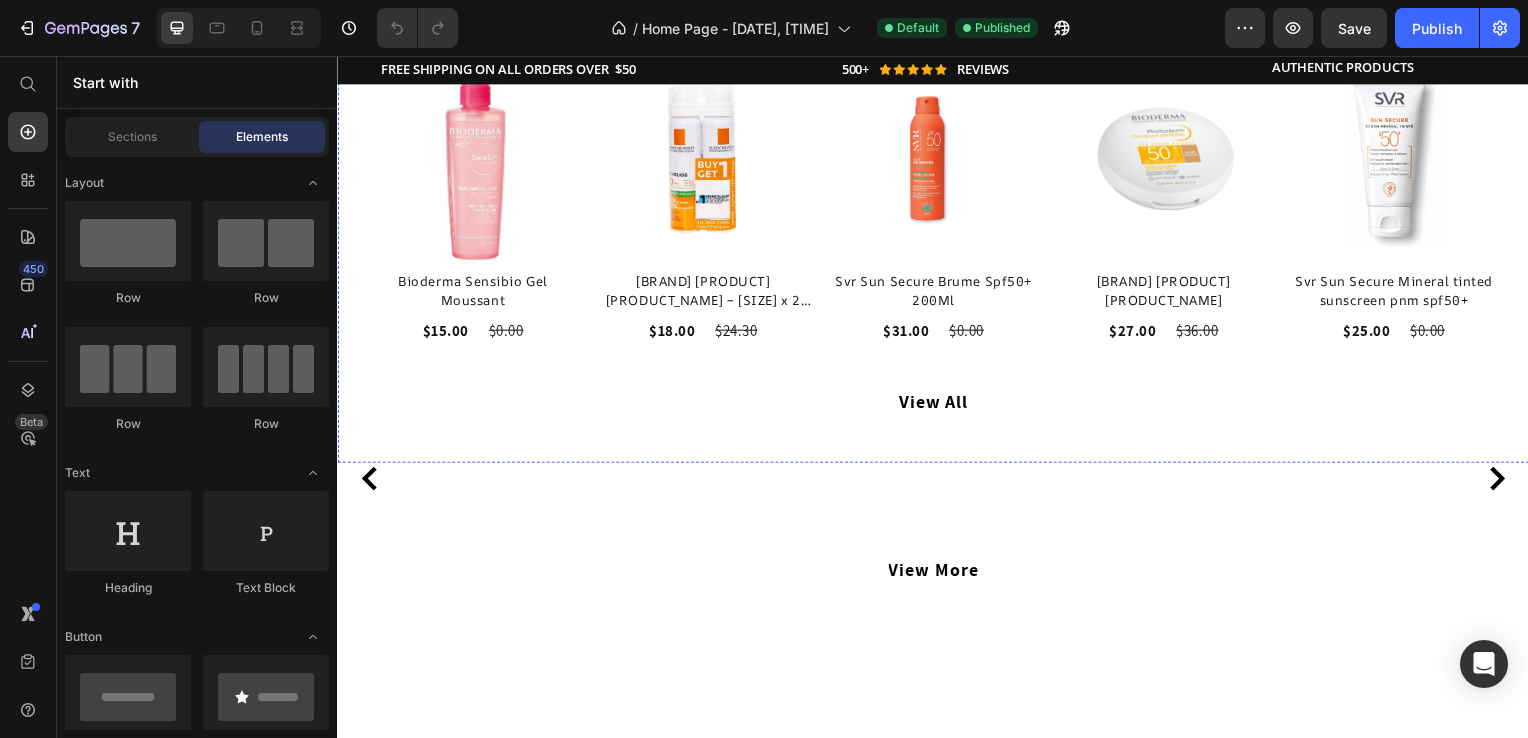 click at bounding box center (937, -40) 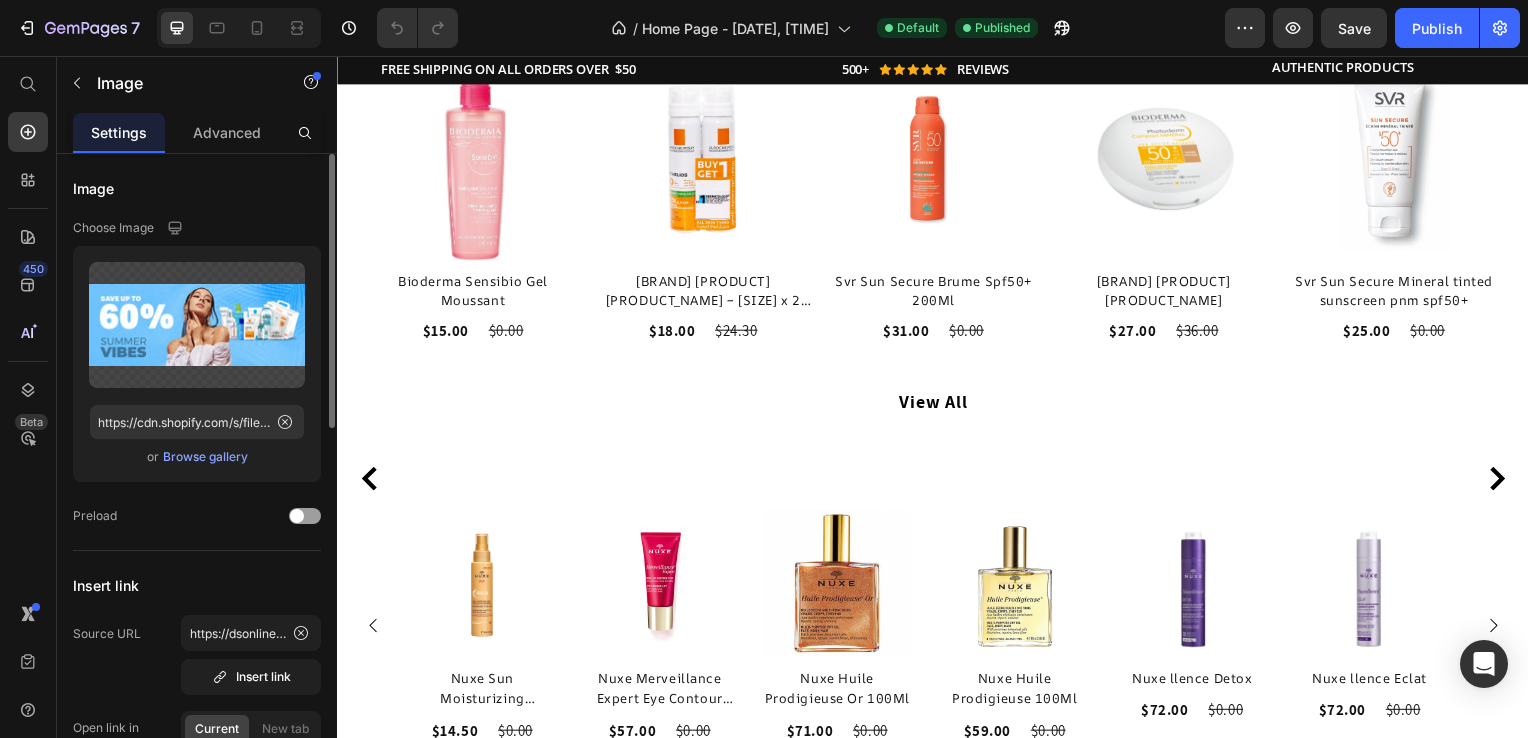 click on "Browse gallery" at bounding box center [205, 457] 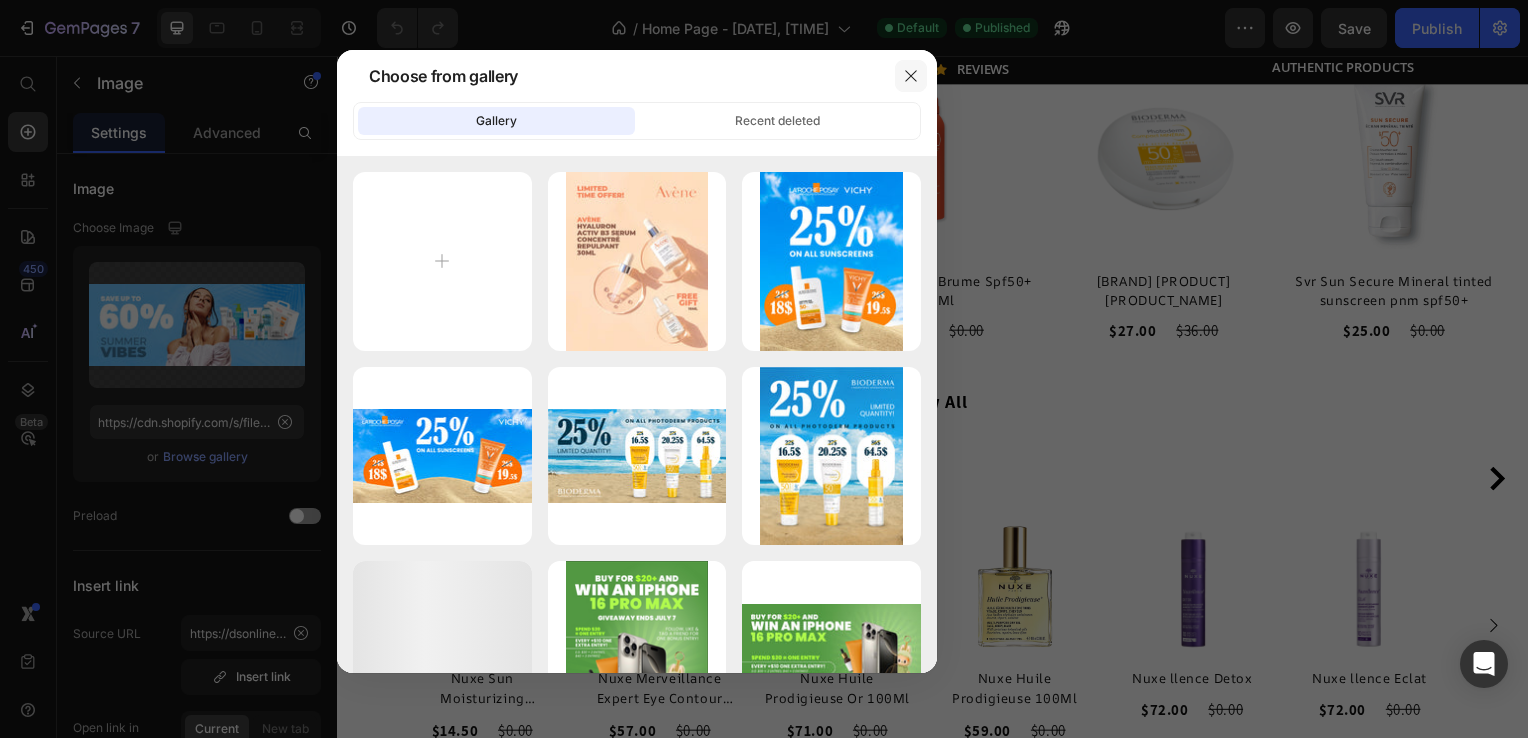 click 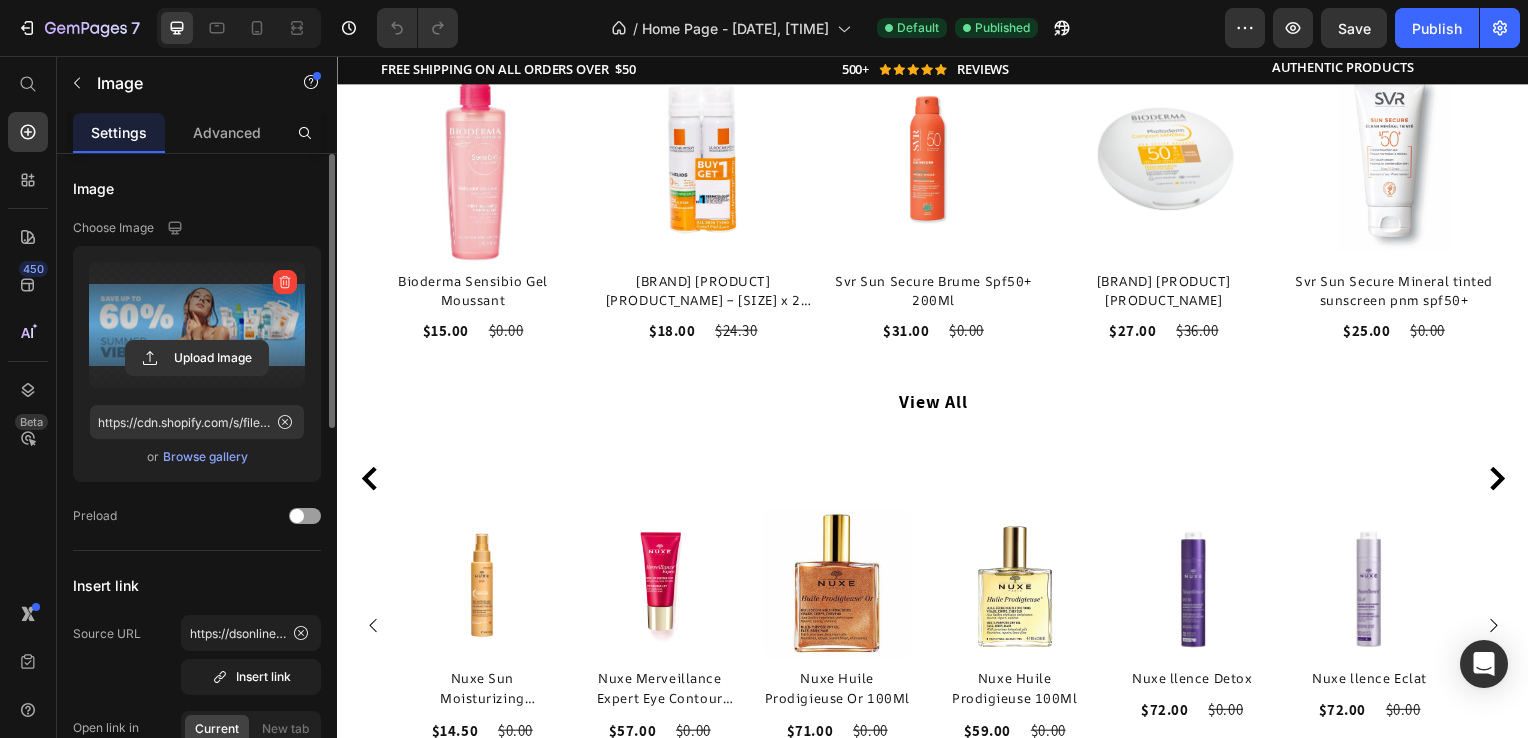 click at bounding box center [197, 325] 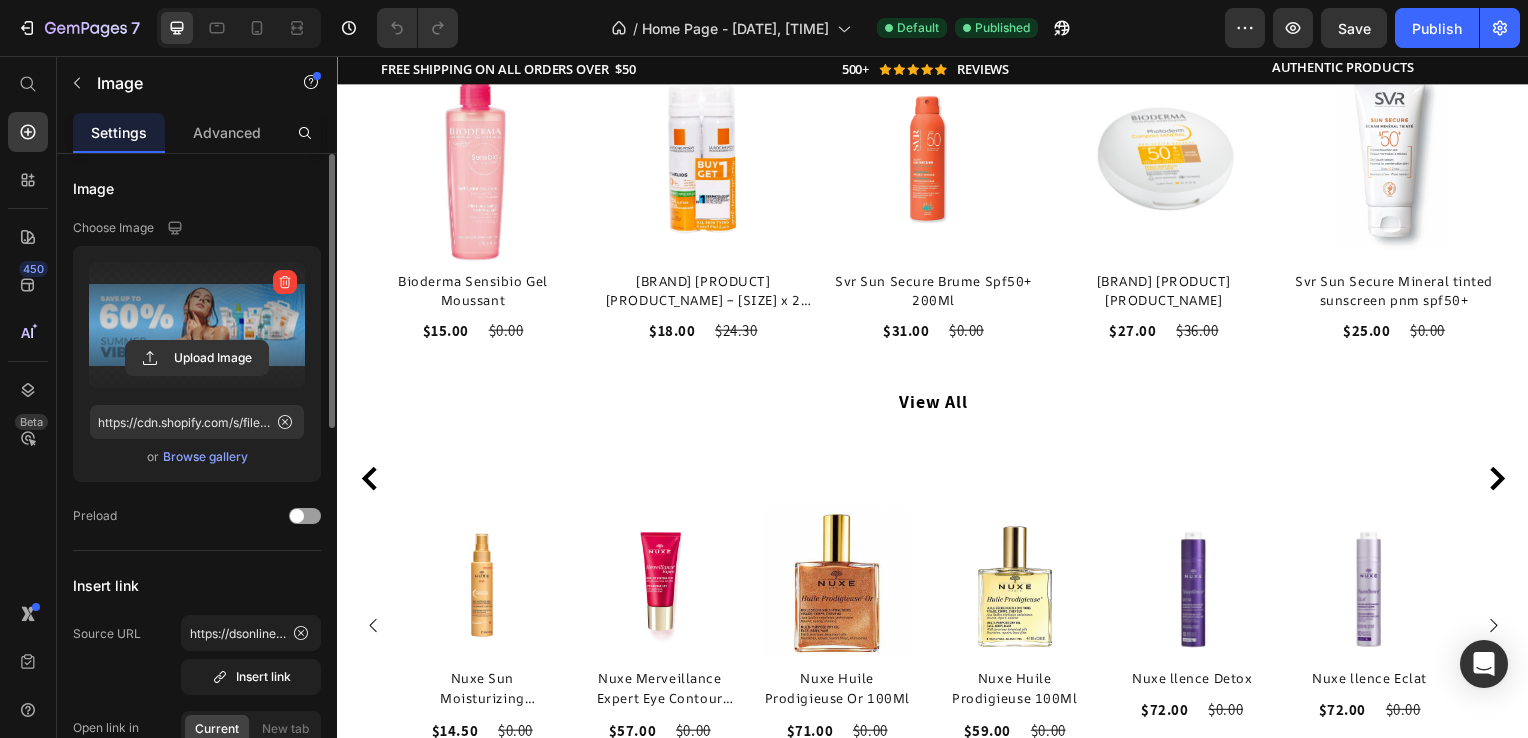 click 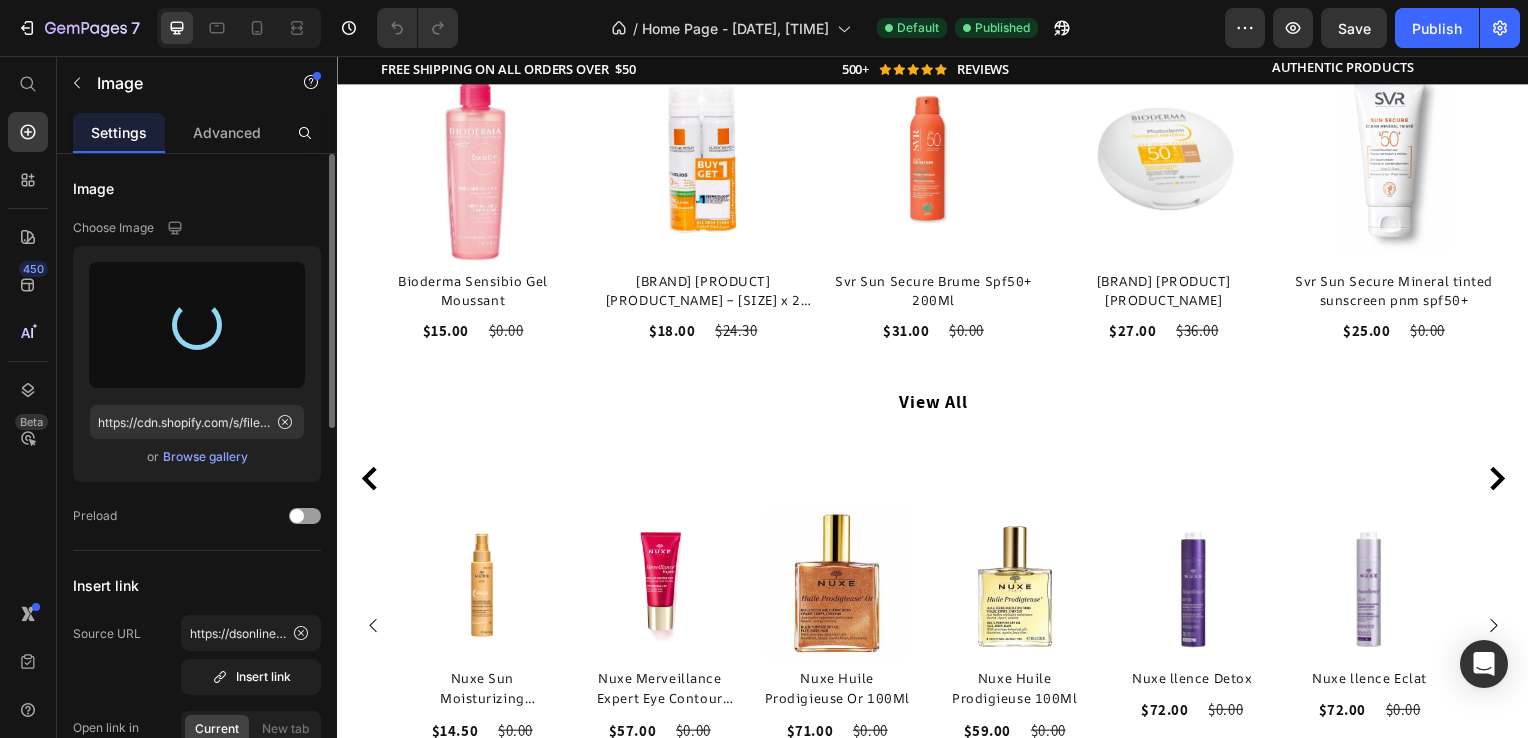 type on "https://cdn.shopify.com/s/files/1/0822/6635/8071/files/gempages_476501698399962027-58568ff9-f0de-4983-82a1-22db79bae193.jpg" 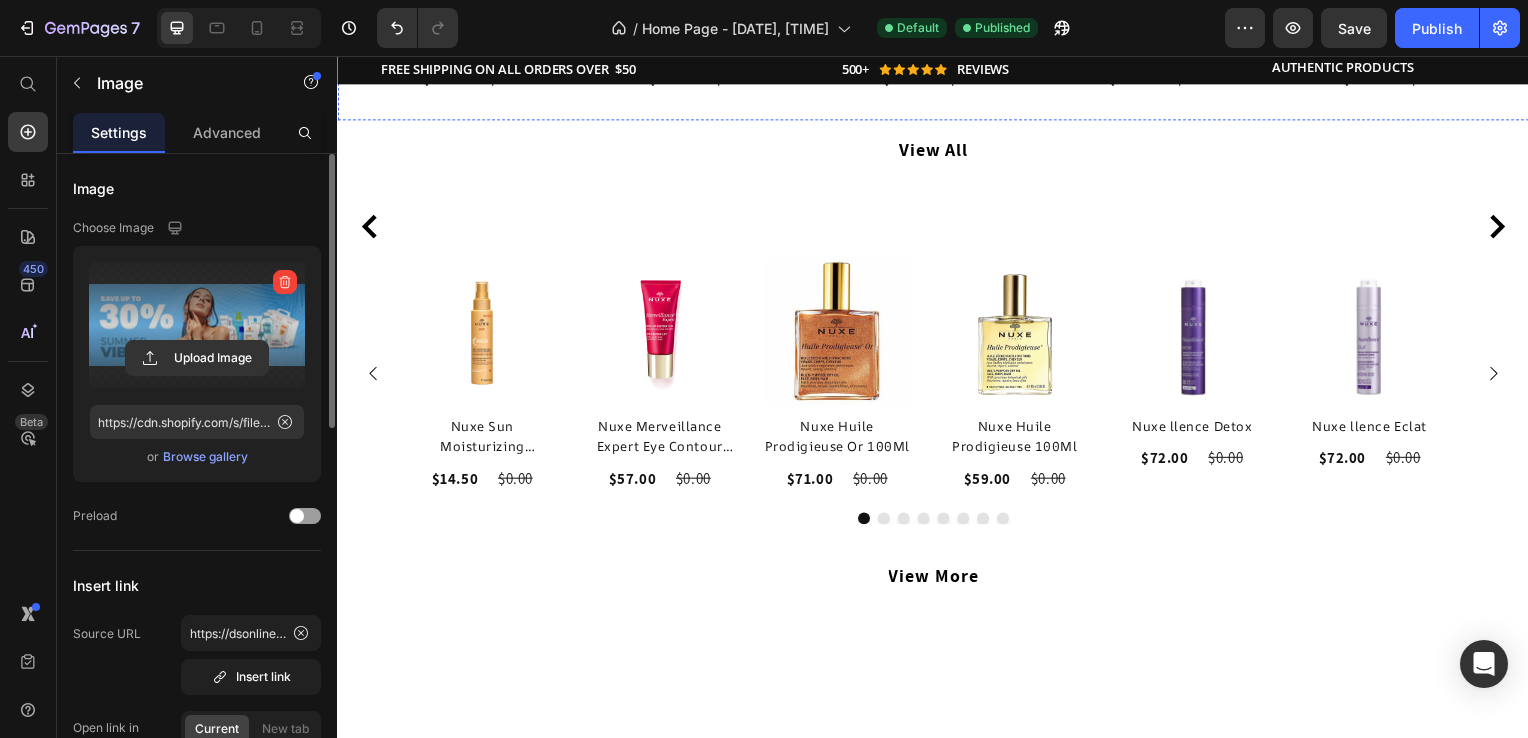 scroll, scrollTop: 1666, scrollLeft: 0, axis: vertical 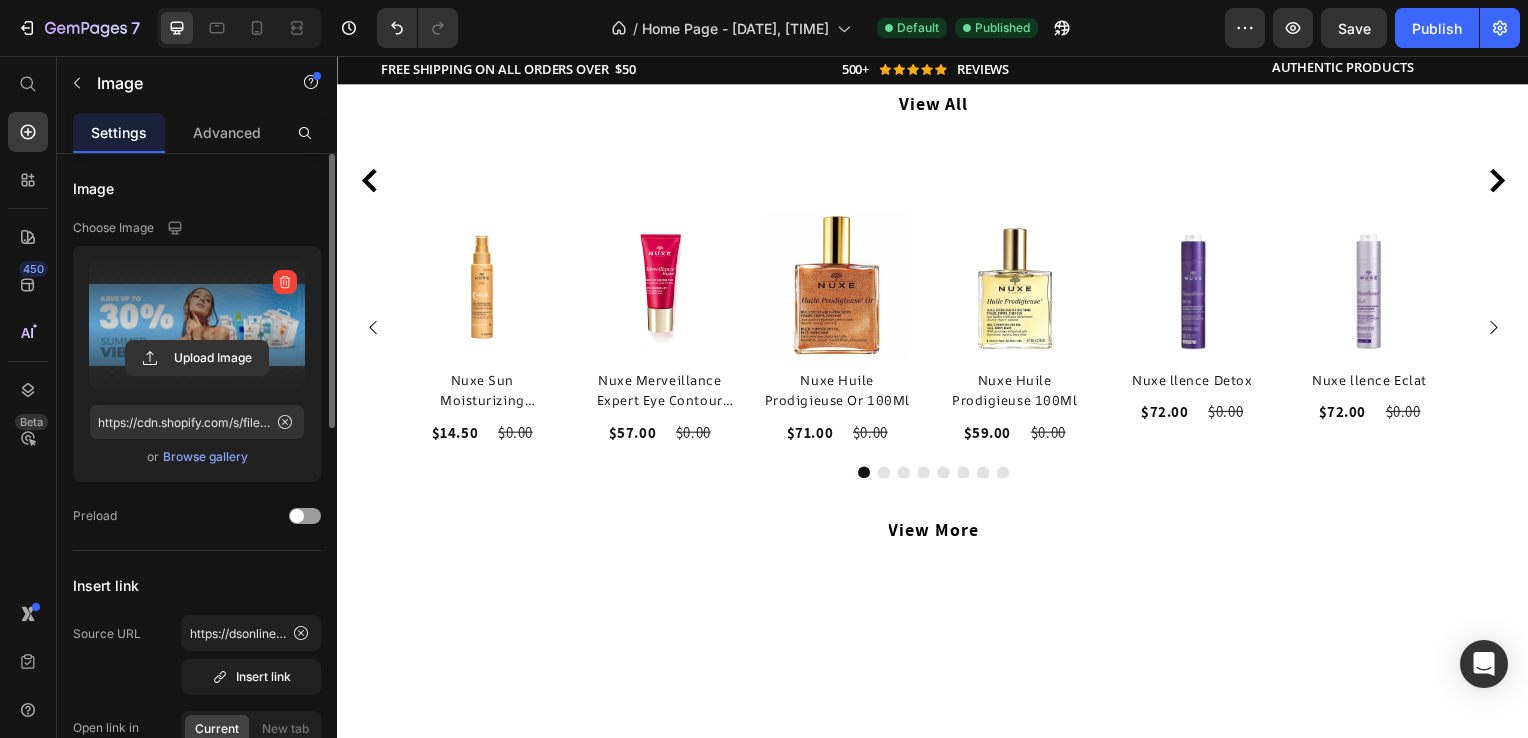 click on "Summer Vibes Up To 60%" at bounding box center [937, -308] 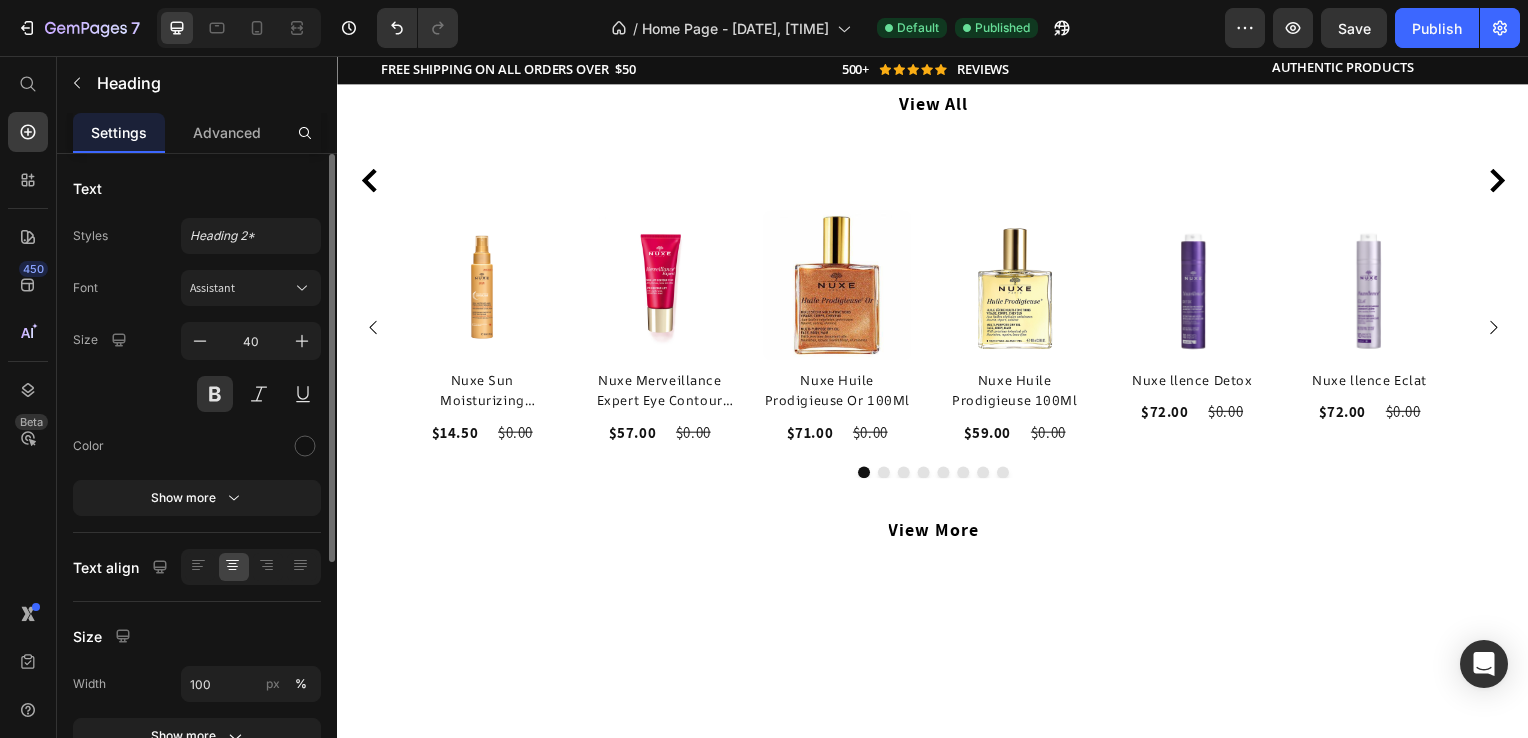 click on "Summer Vibes Up To 60%" at bounding box center (937, -308) 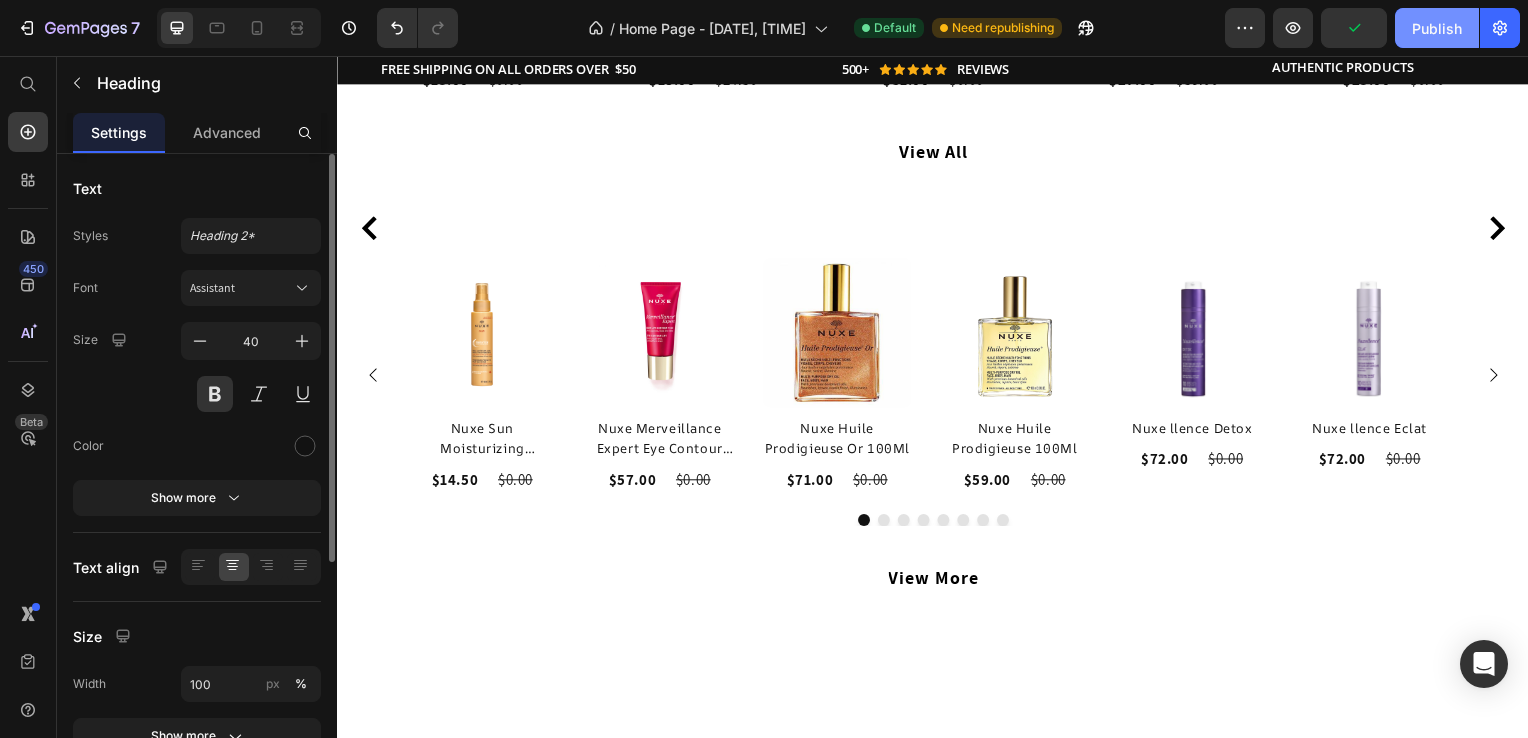 click on "Publish" at bounding box center (1437, 28) 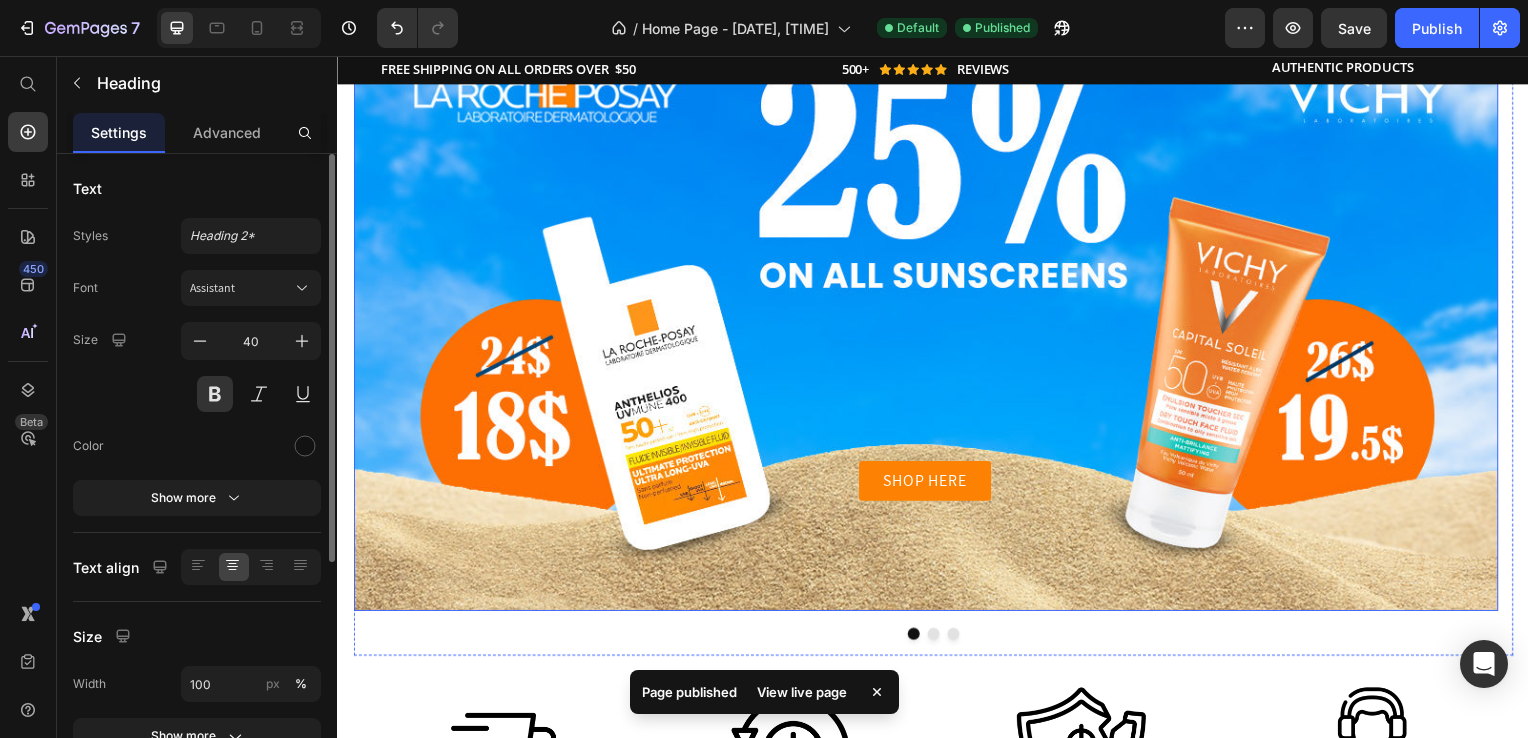 scroll, scrollTop: 133, scrollLeft: 0, axis: vertical 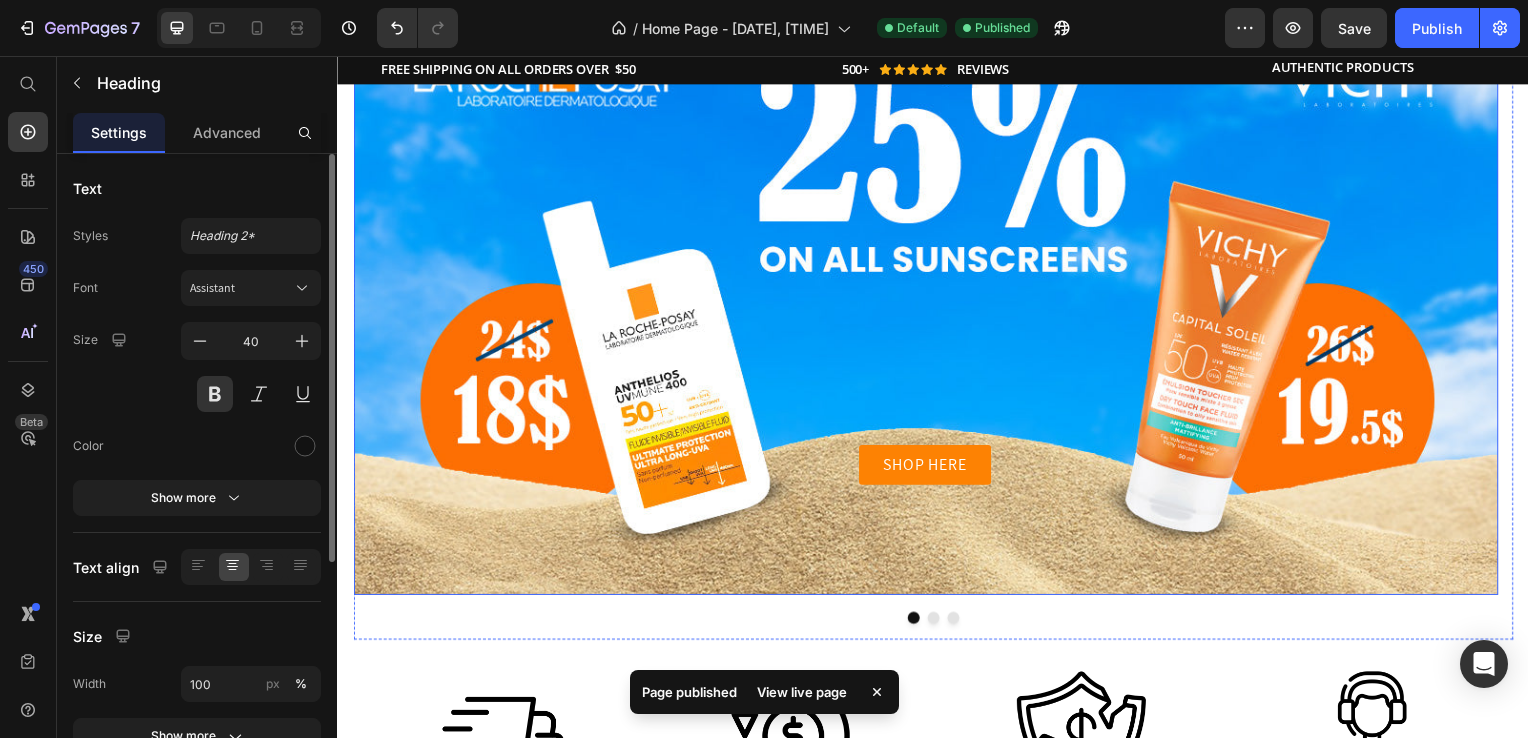 click on "SHOP HERE Button" at bounding box center [929, 298] 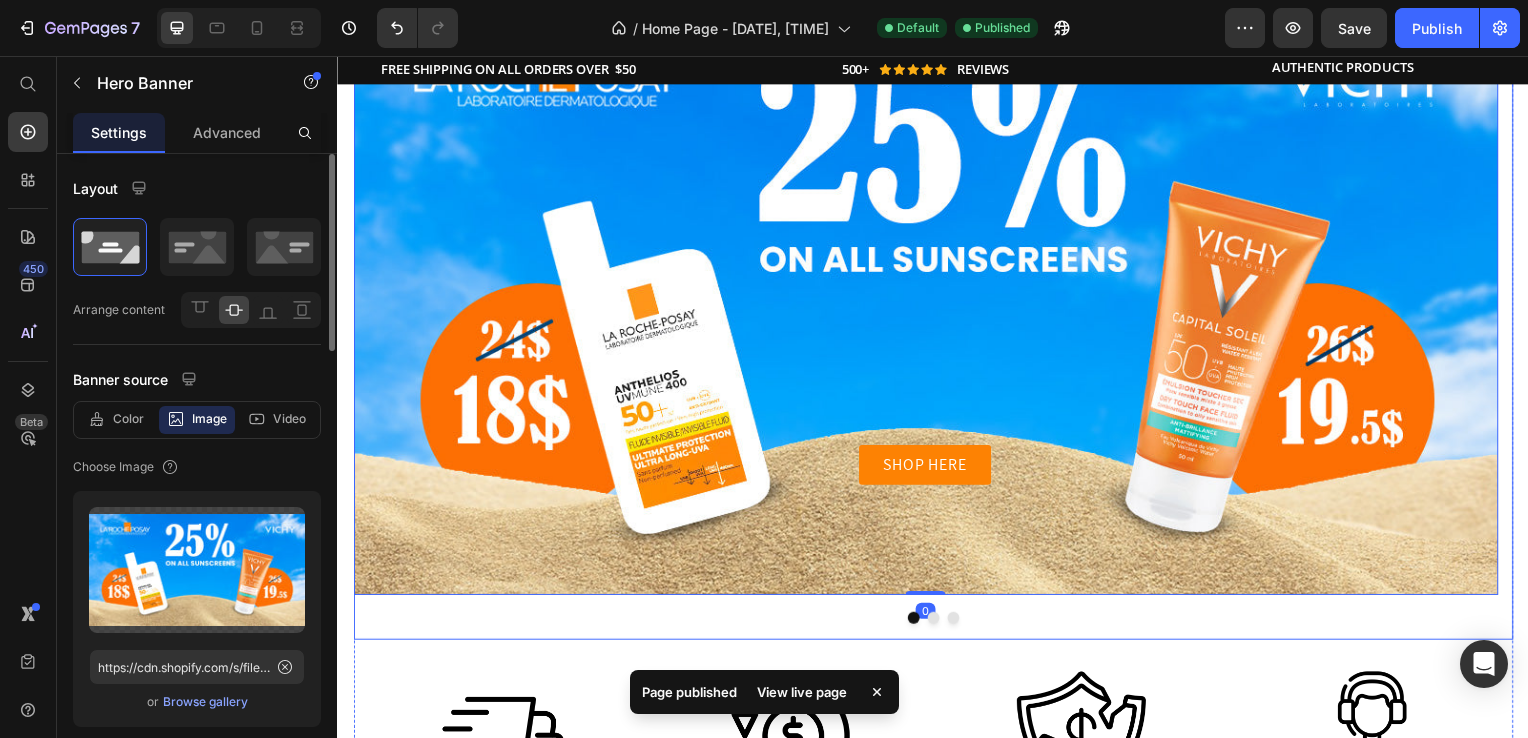 click at bounding box center (917, 622) 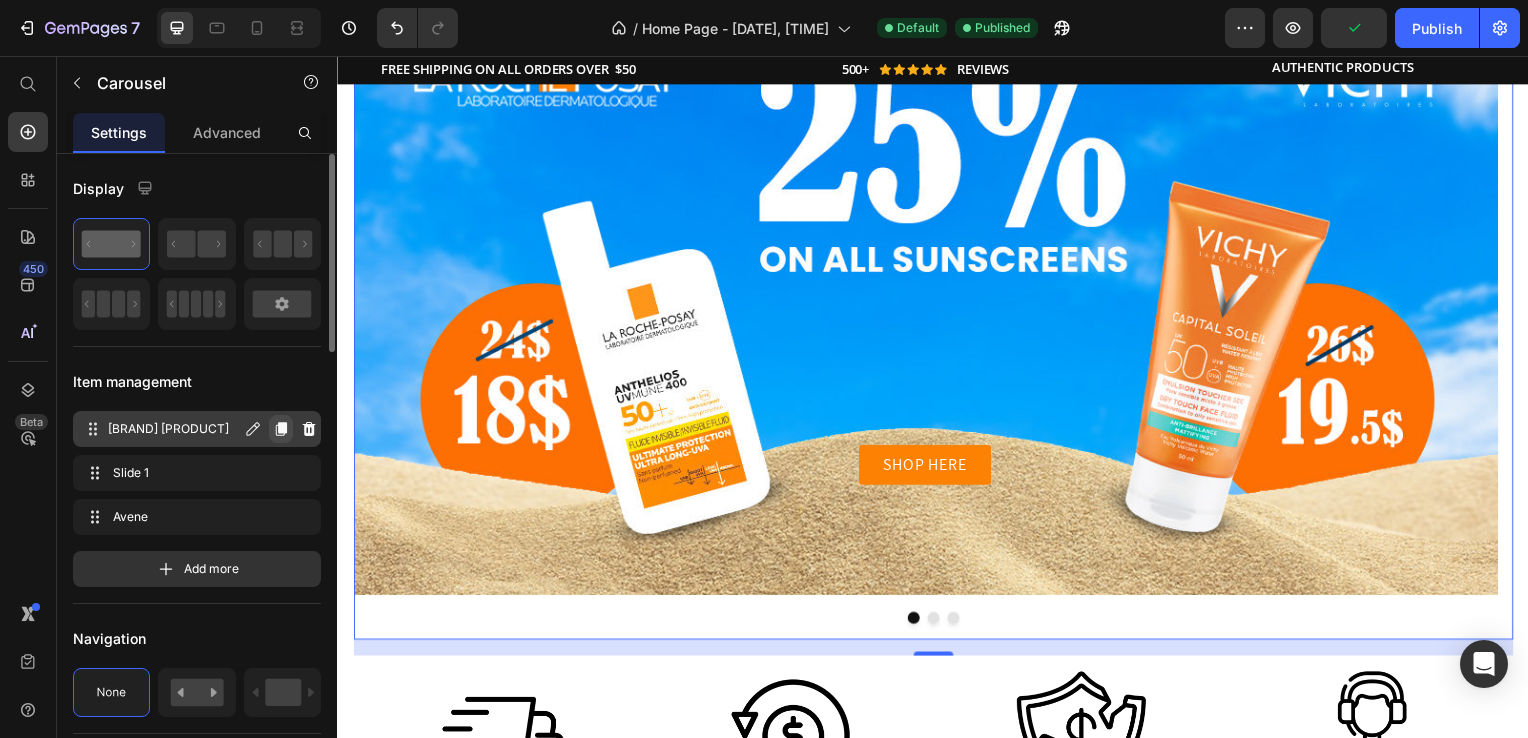 click 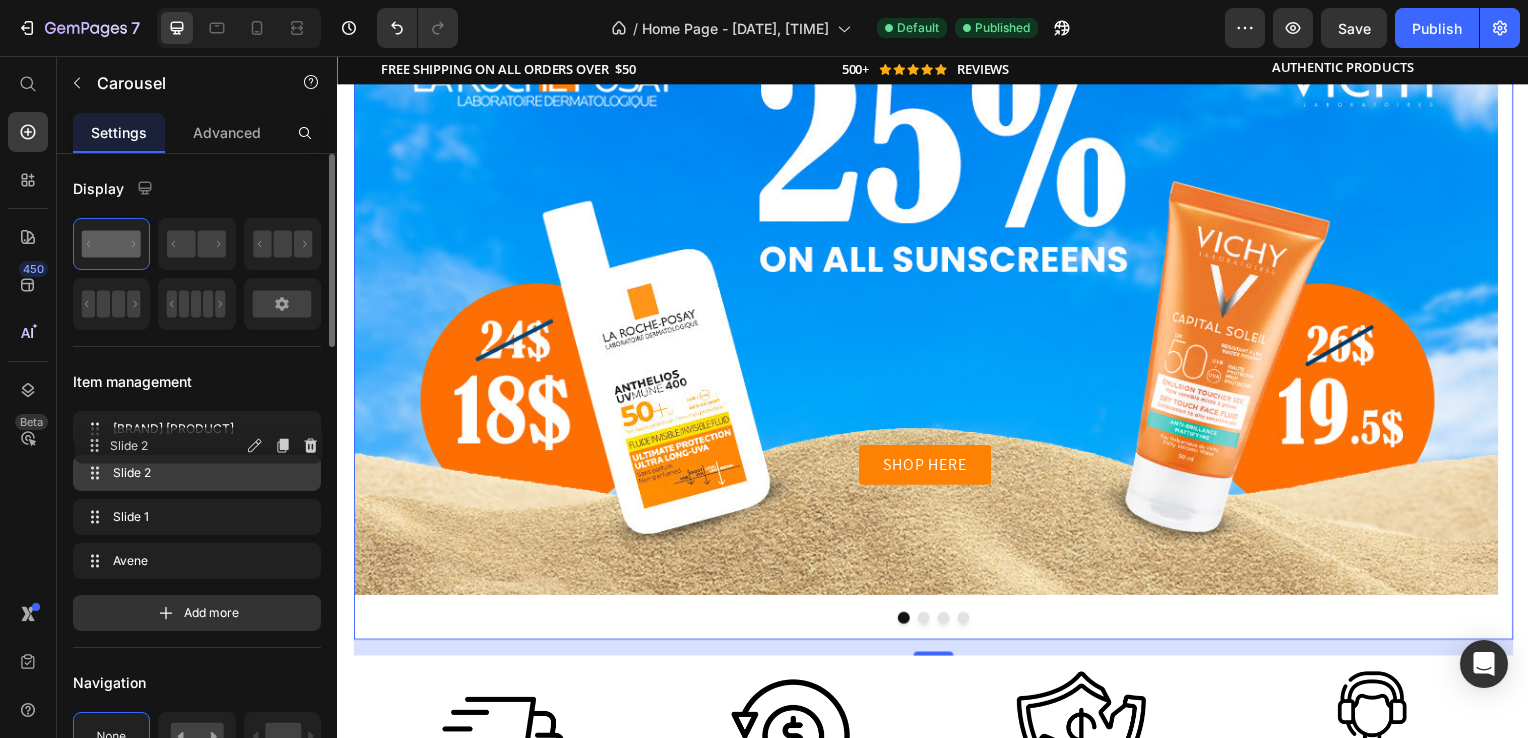type 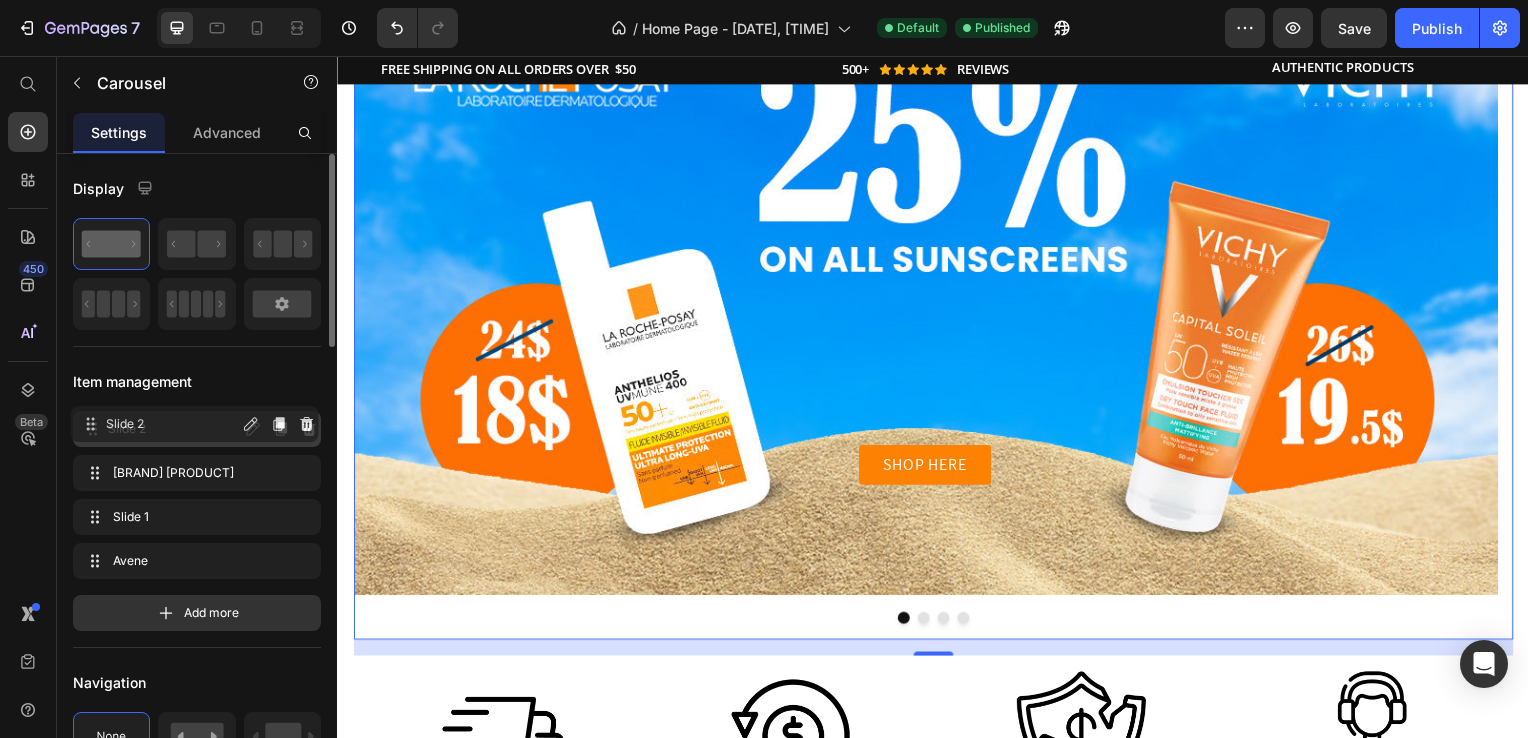 drag, startPoint x: 126, startPoint y: 475, endPoint x: 124, endPoint y: 426, distance: 49.0408 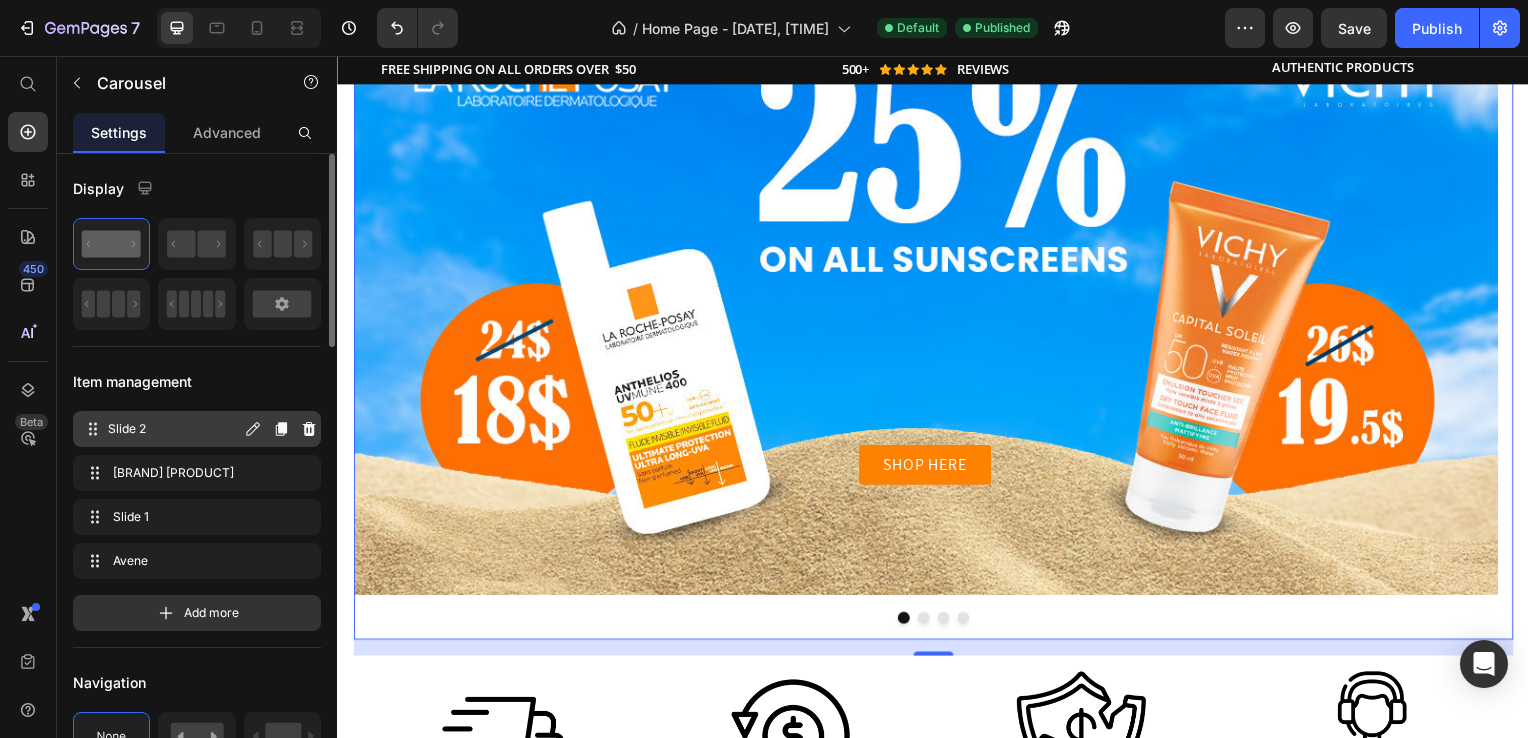 click on "Slide 2" at bounding box center [174, 429] 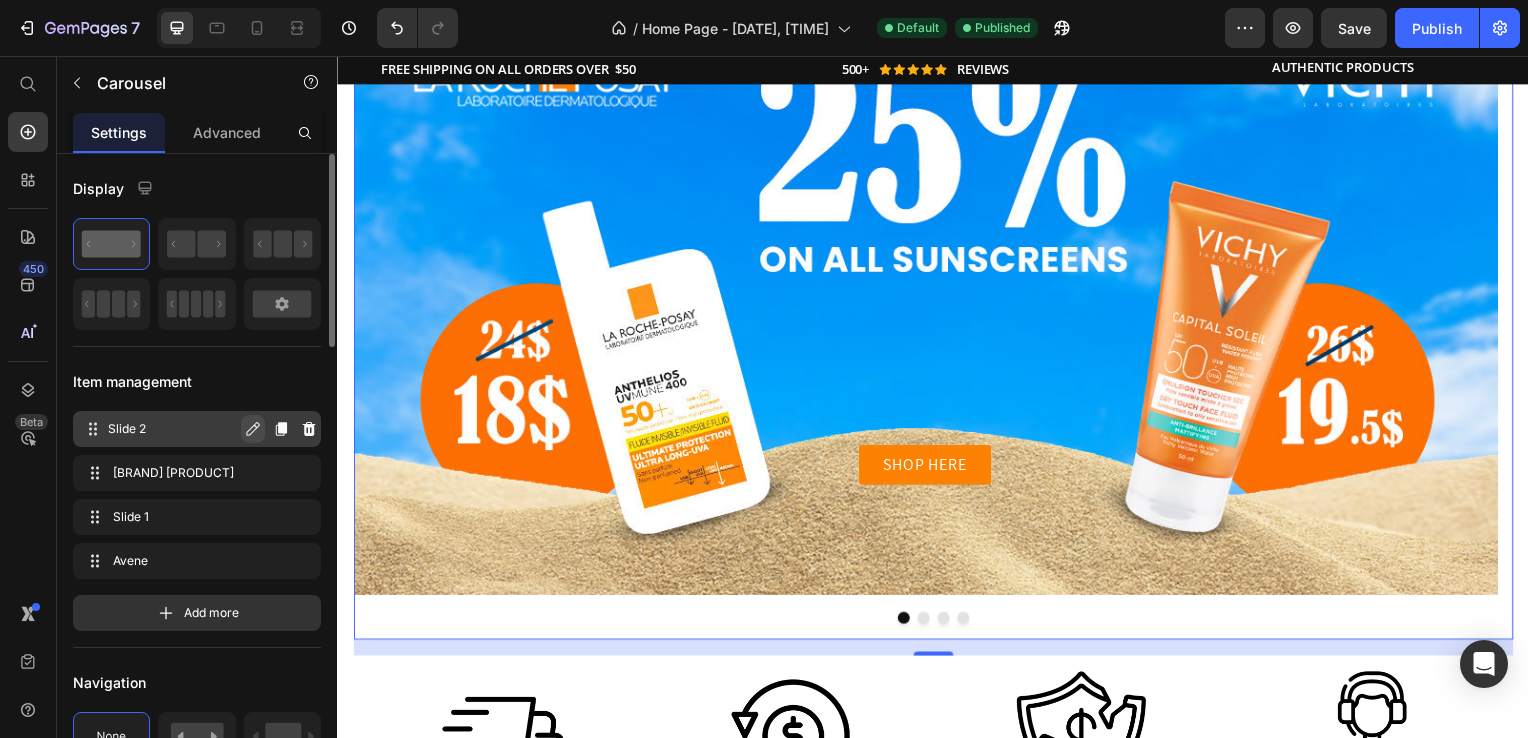 click 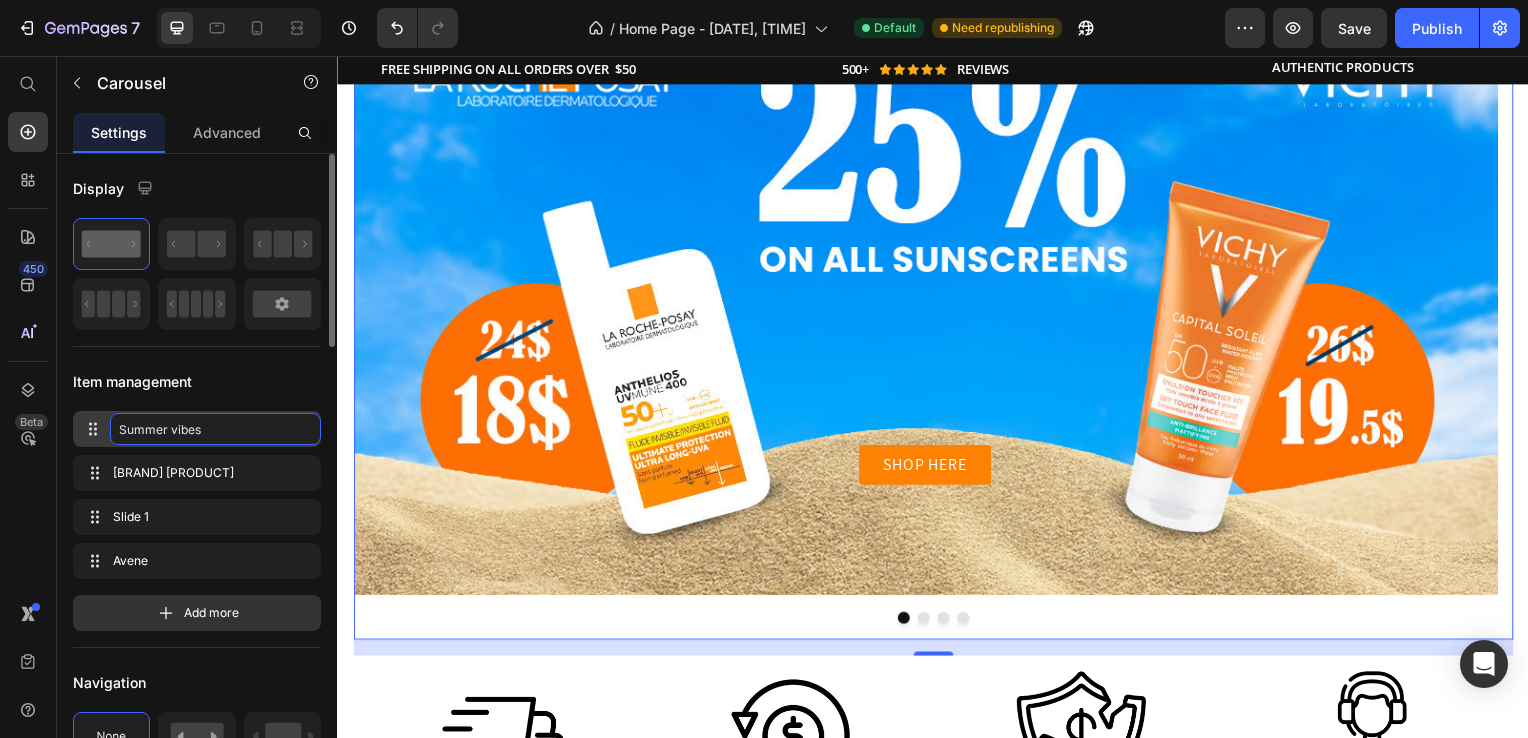 type on "Summer vibes" 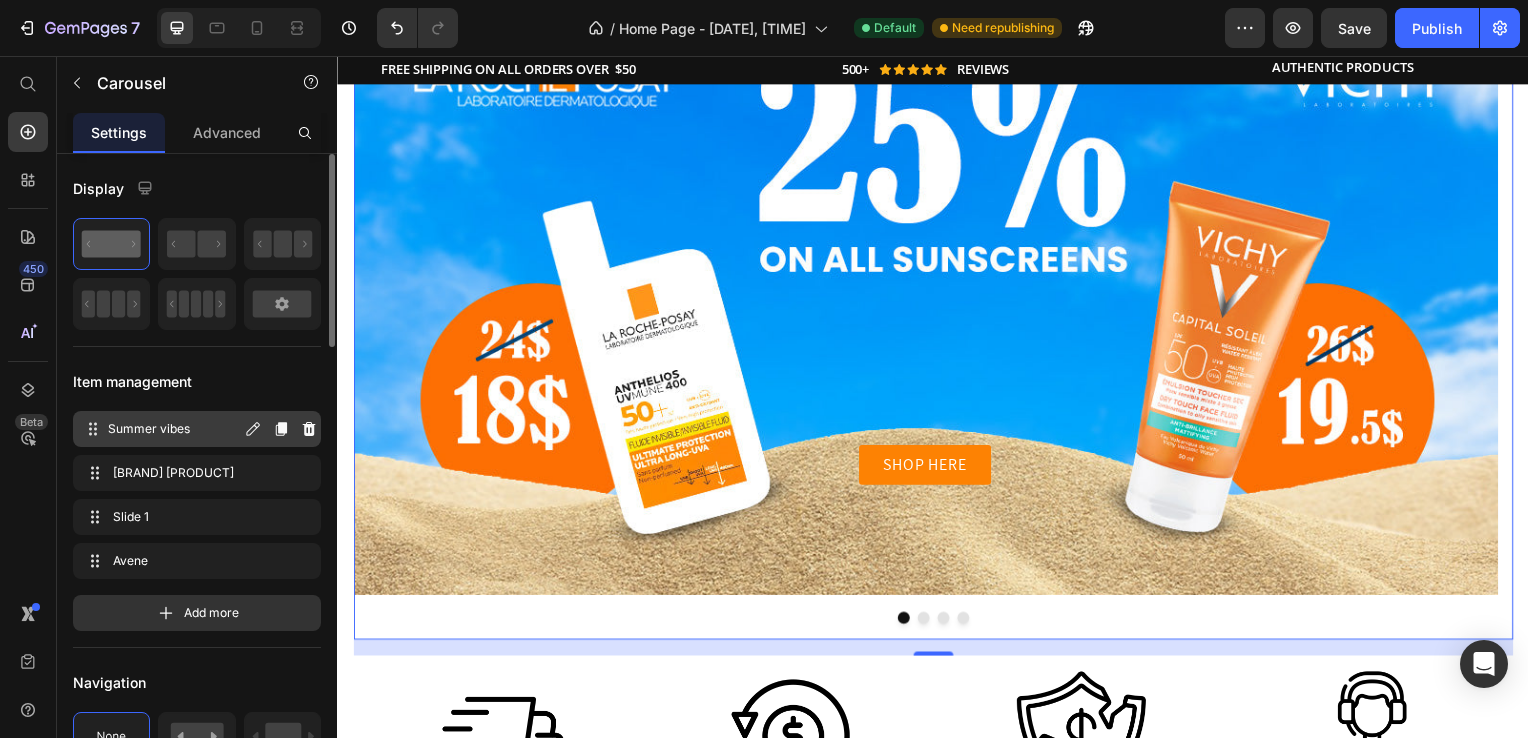 click on "Summer vibes" at bounding box center [174, 429] 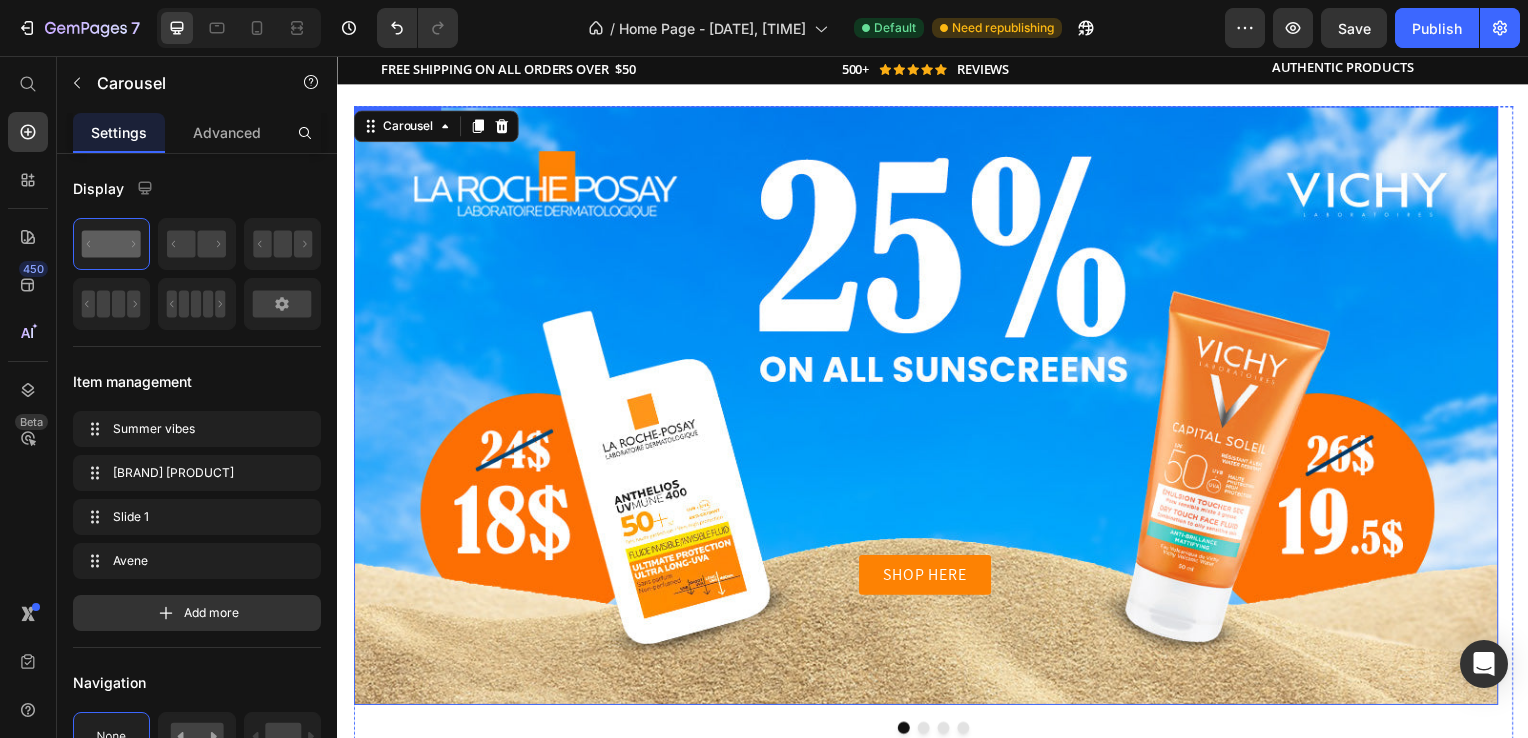 scroll, scrollTop: 0, scrollLeft: 0, axis: both 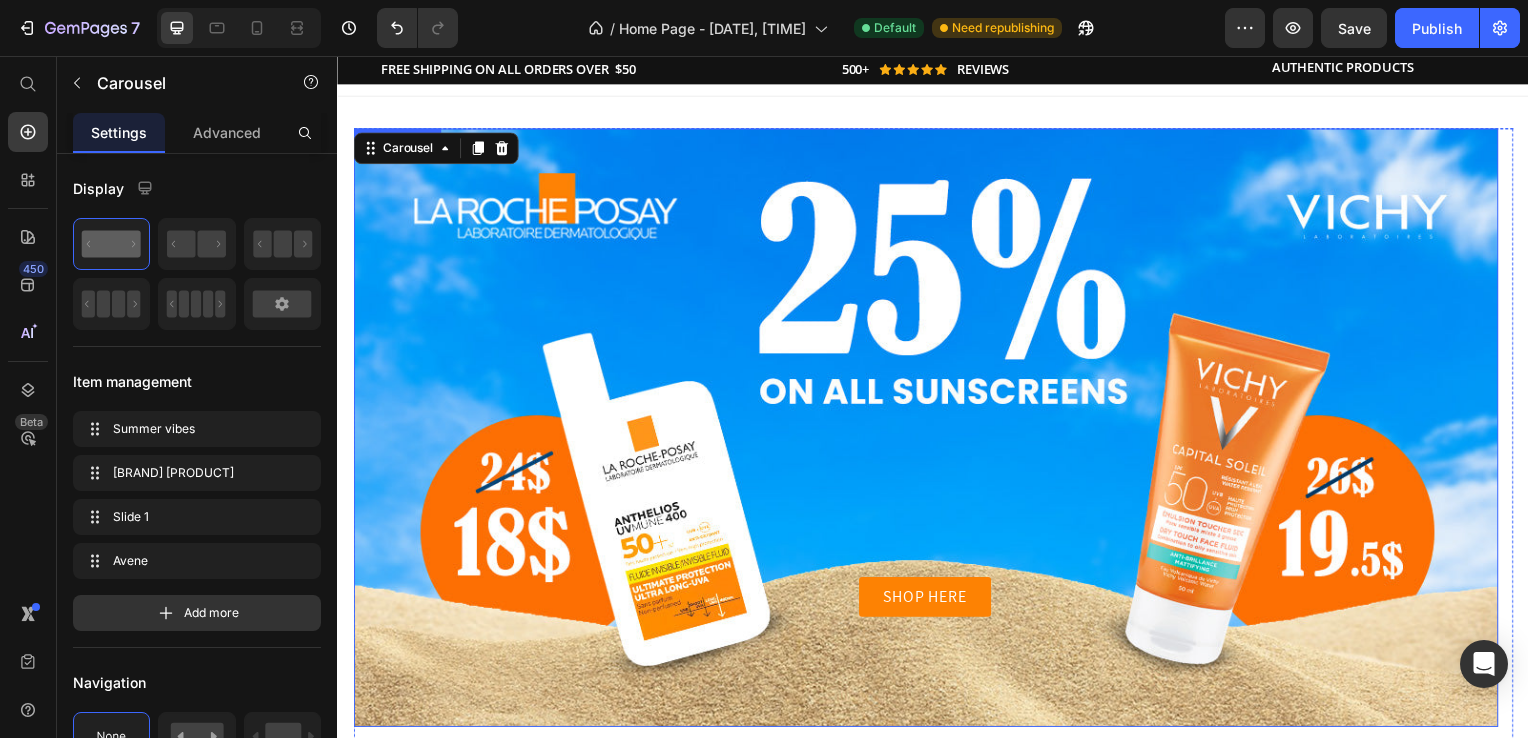 click on "SHOP HERE Button" at bounding box center (929, 431) 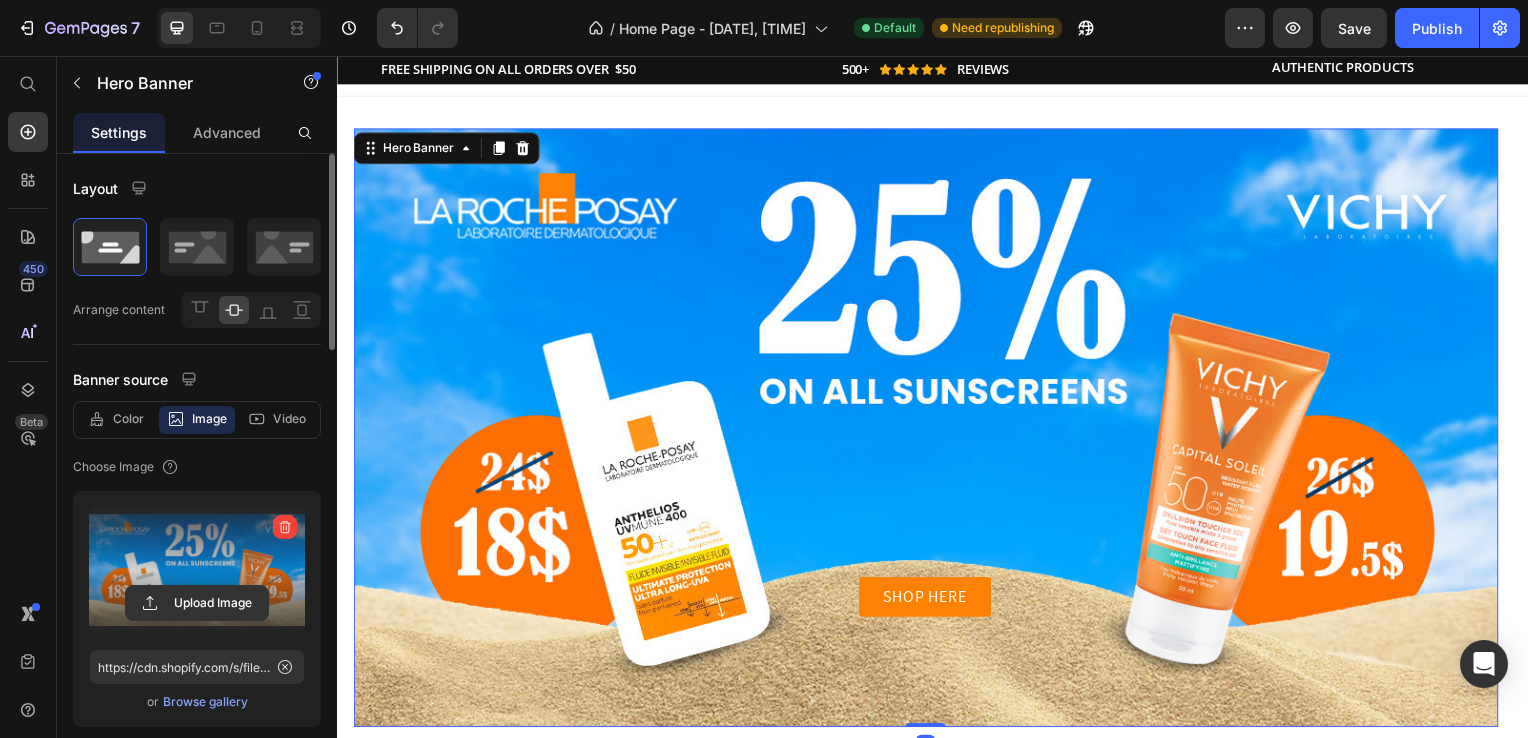 click at bounding box center (197, 570) 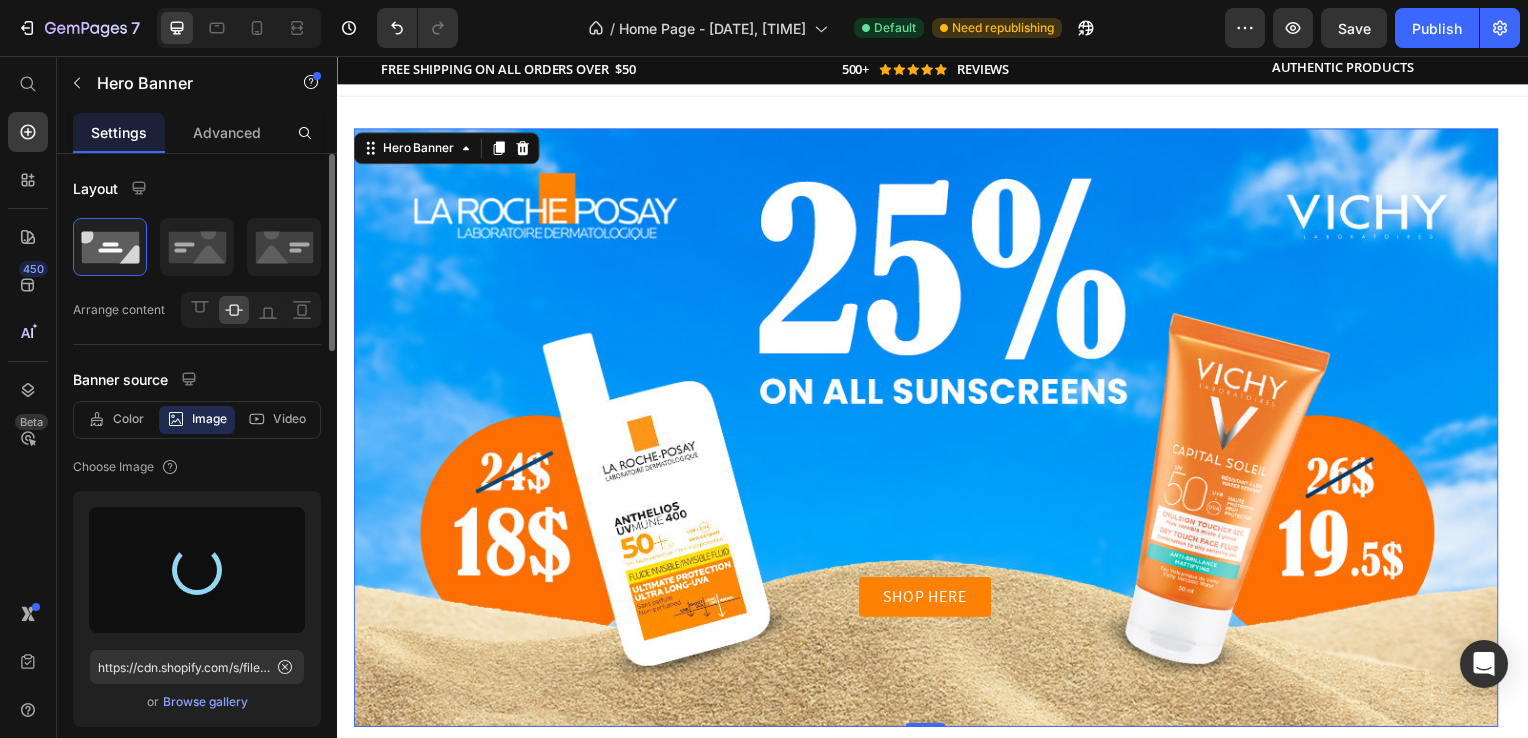 type on "https://cdn.shopify.com/s/files/1/0822/6635/8071/files/gempages_476501698399962027-58568ff9-f0de-4983-82a1-22db79bae193.jpg" 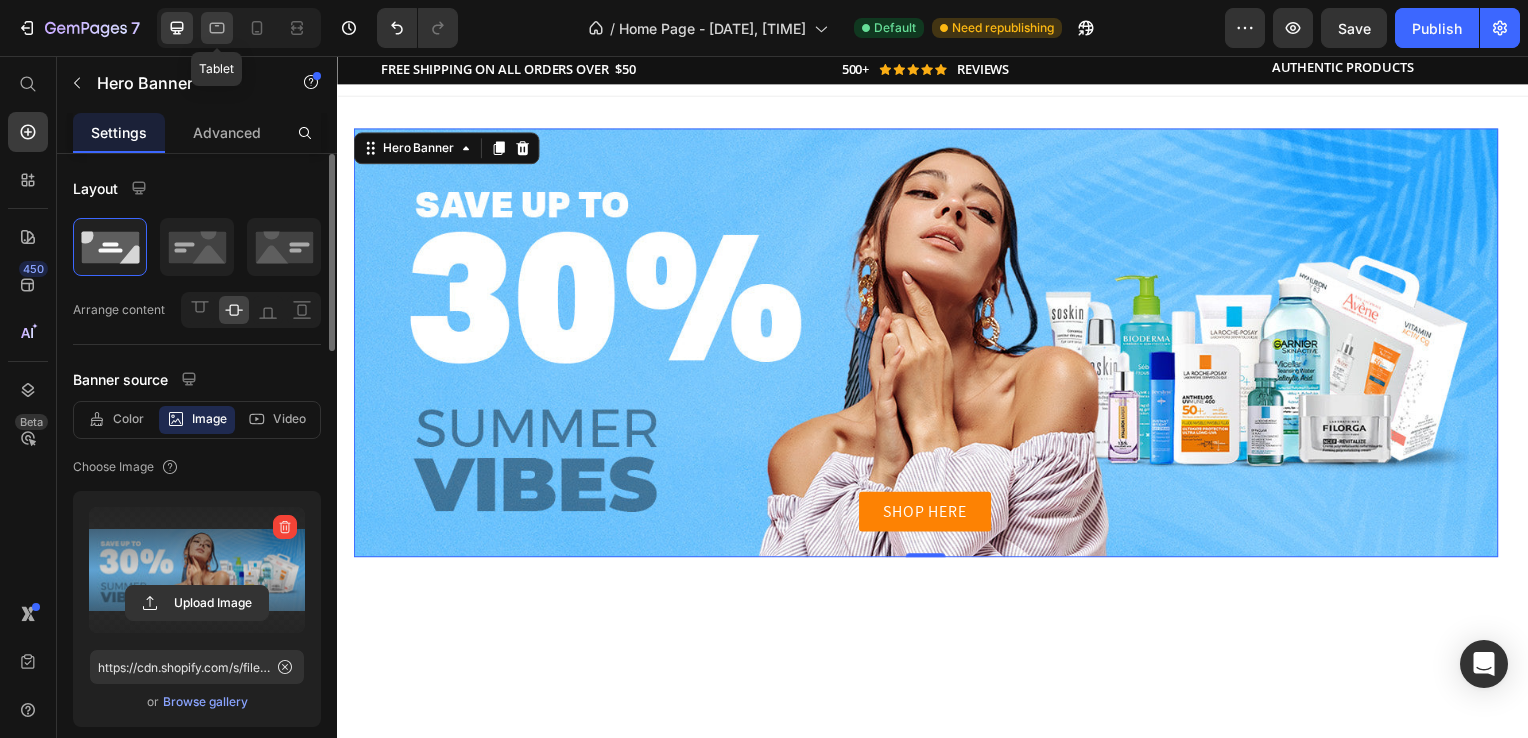 click 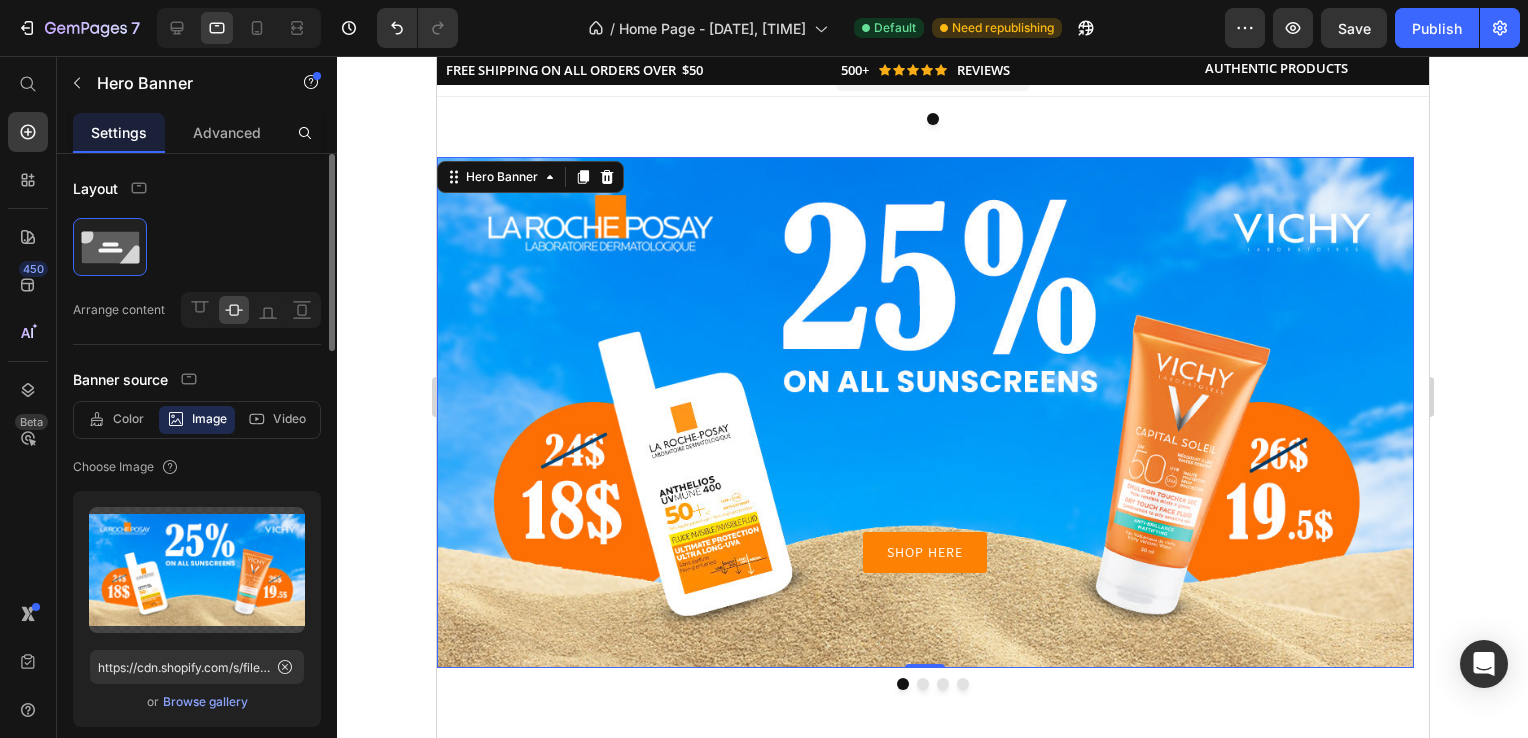 scroll, scrollTop: 31, scrollLeft: 0, axis: vertical 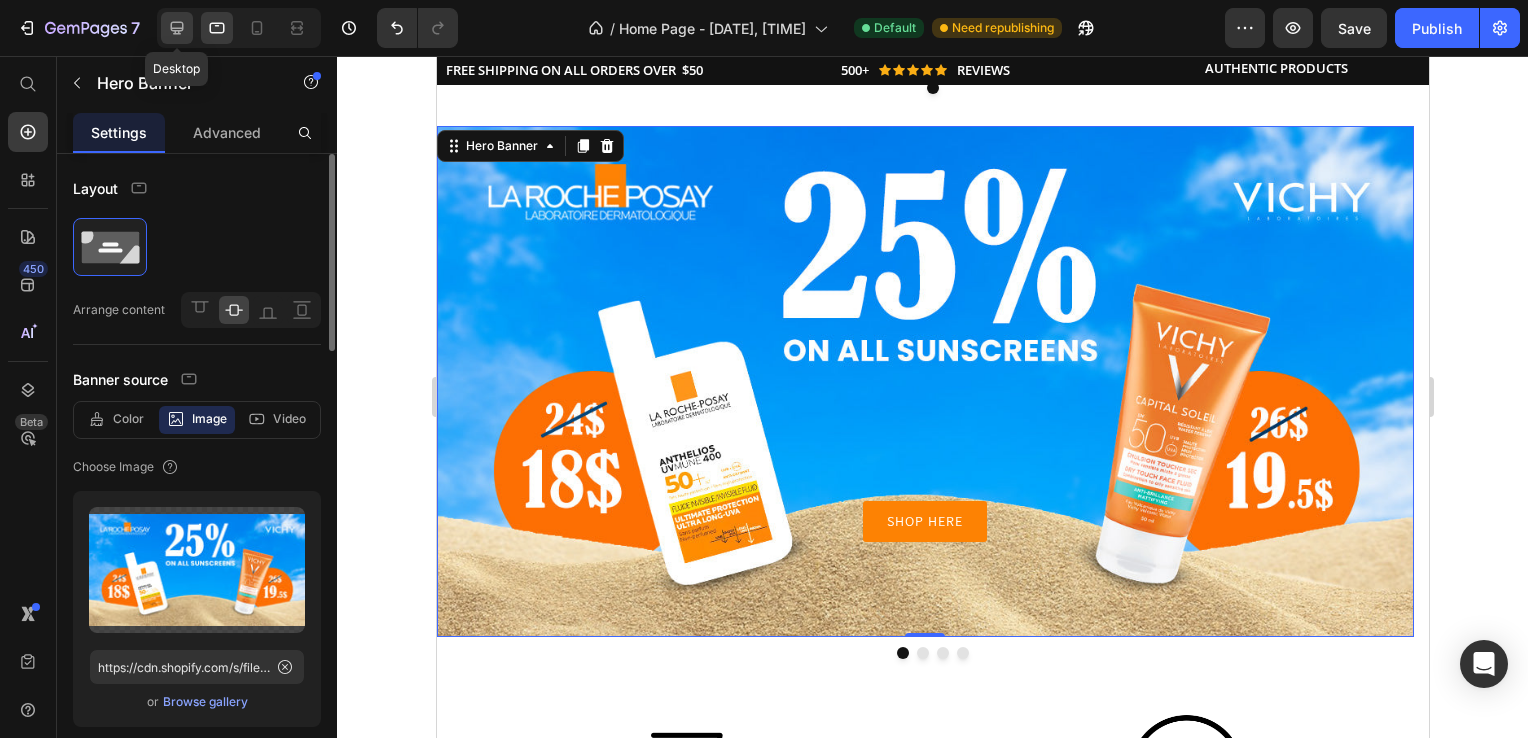 click 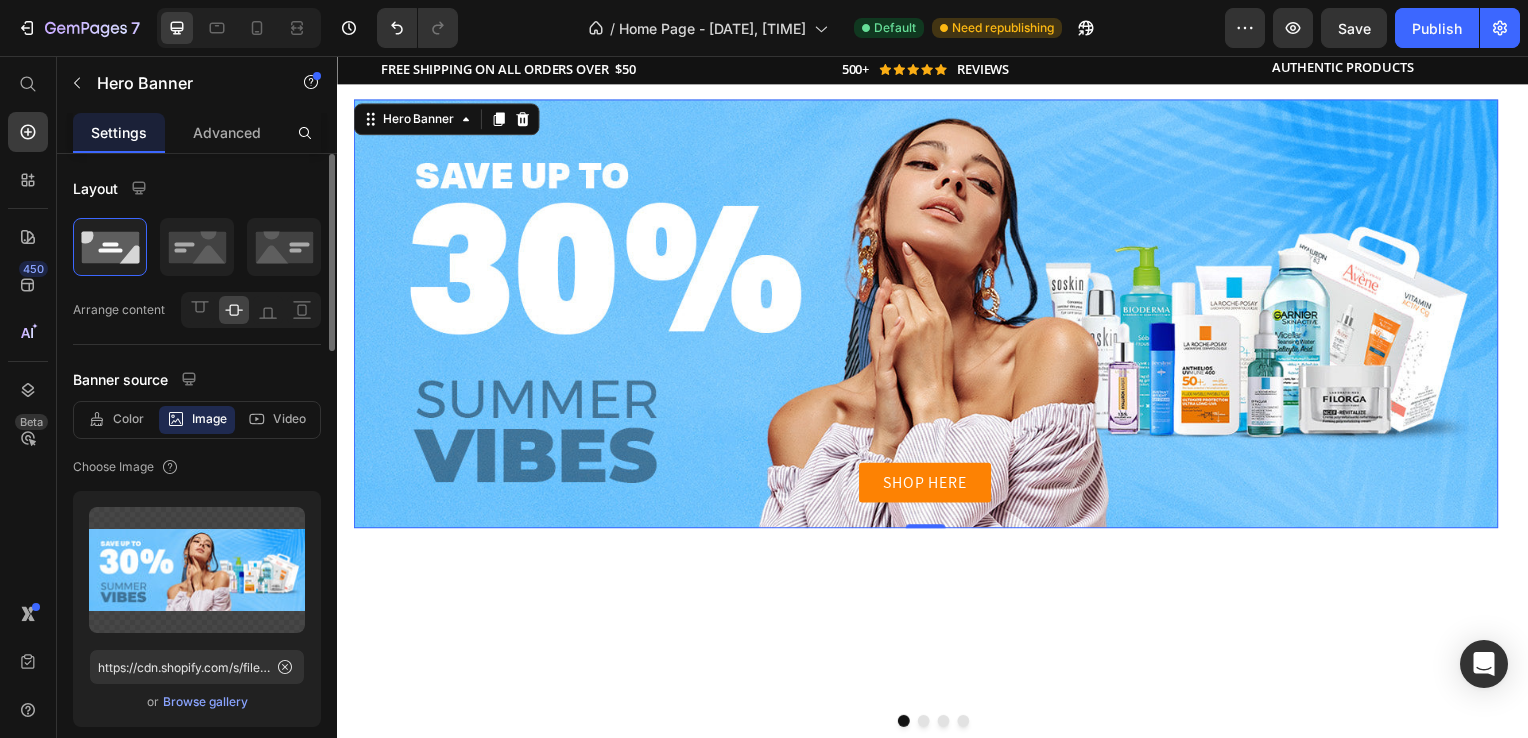 scroll, scrollTop: 3, scrollLeft: 0, axis: vertical 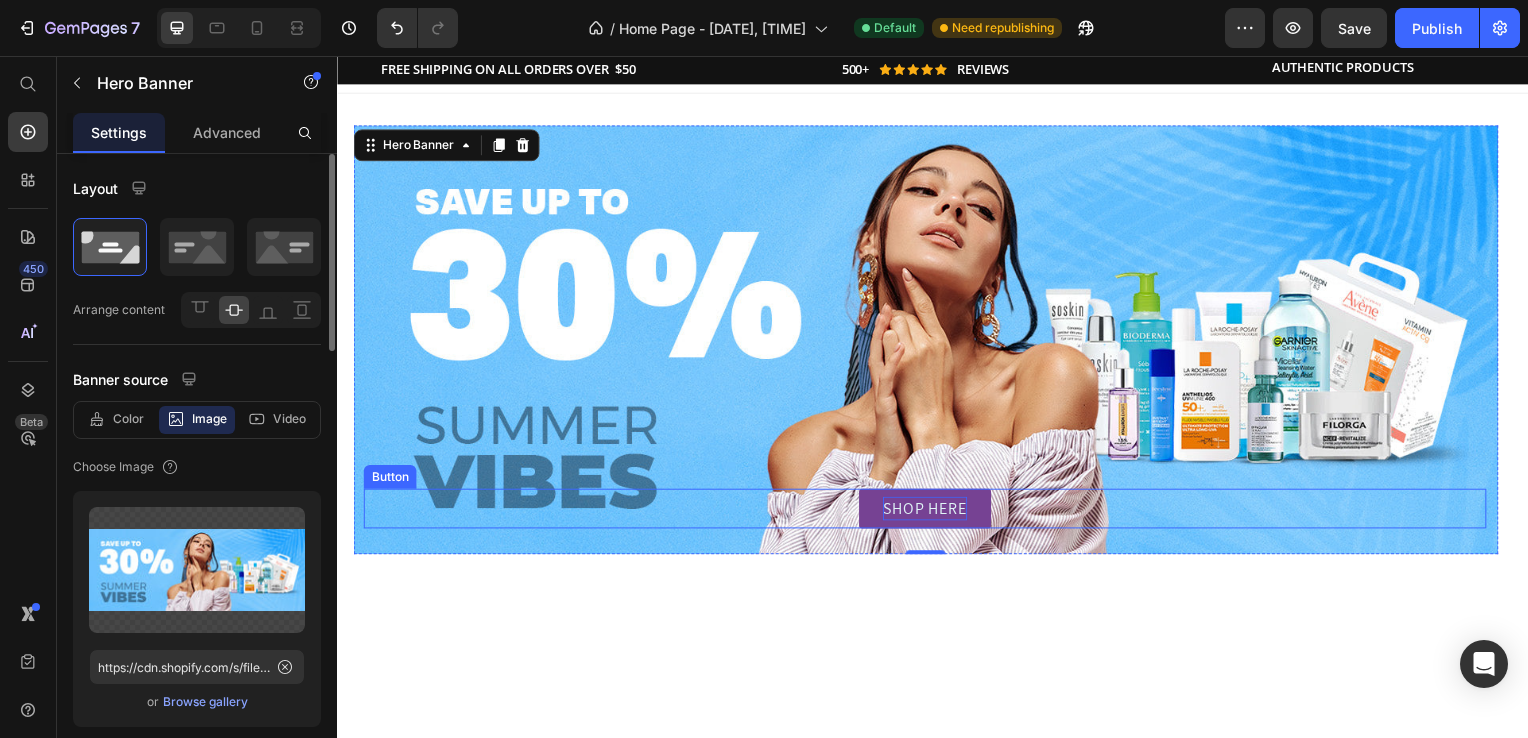 click on "SHOP HERE" at bounding box center (928, 512) 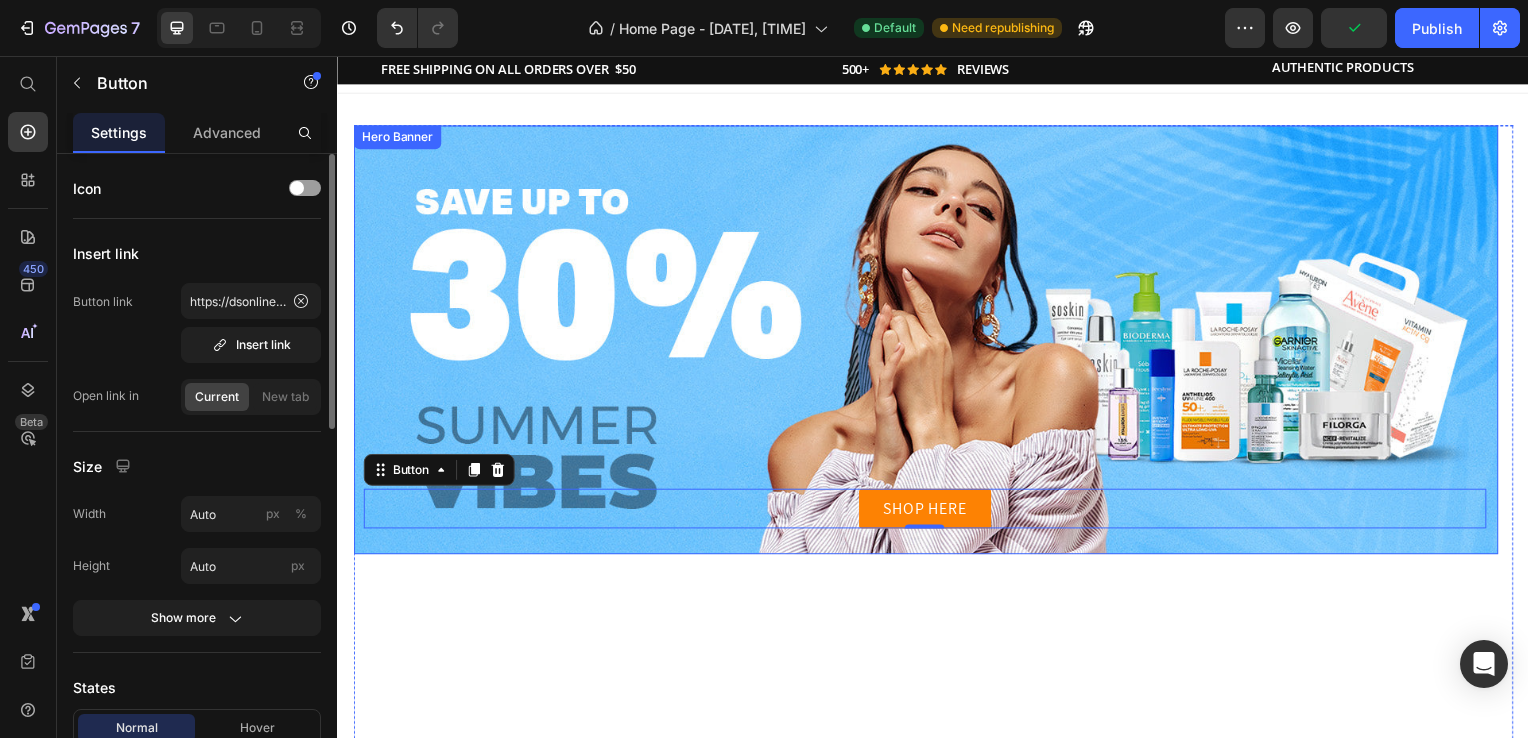 click on "SHOP HERE Button   0" at bounding box center [929, 342] 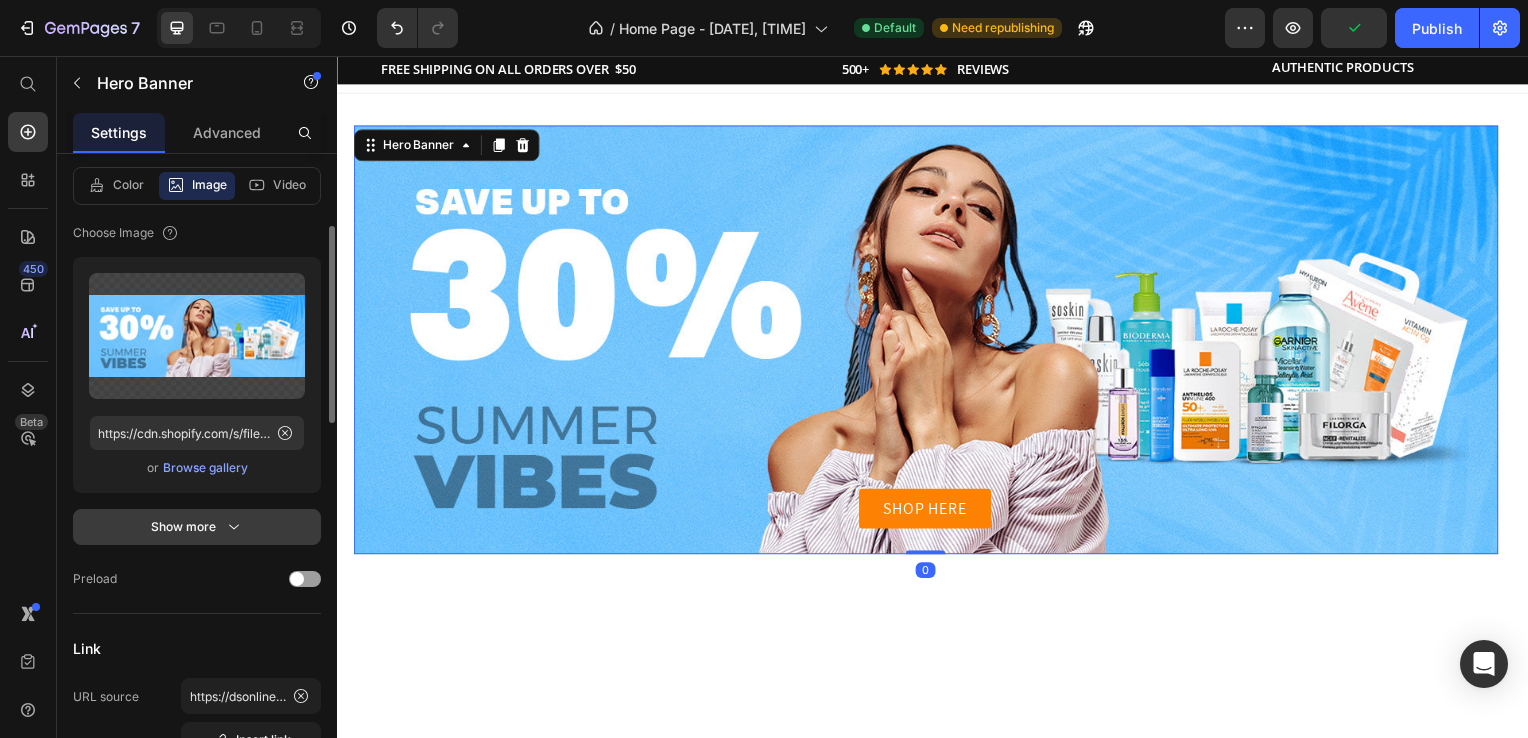 scroll, scrollTop: 435, scrollLeft: 0, axis: vertical 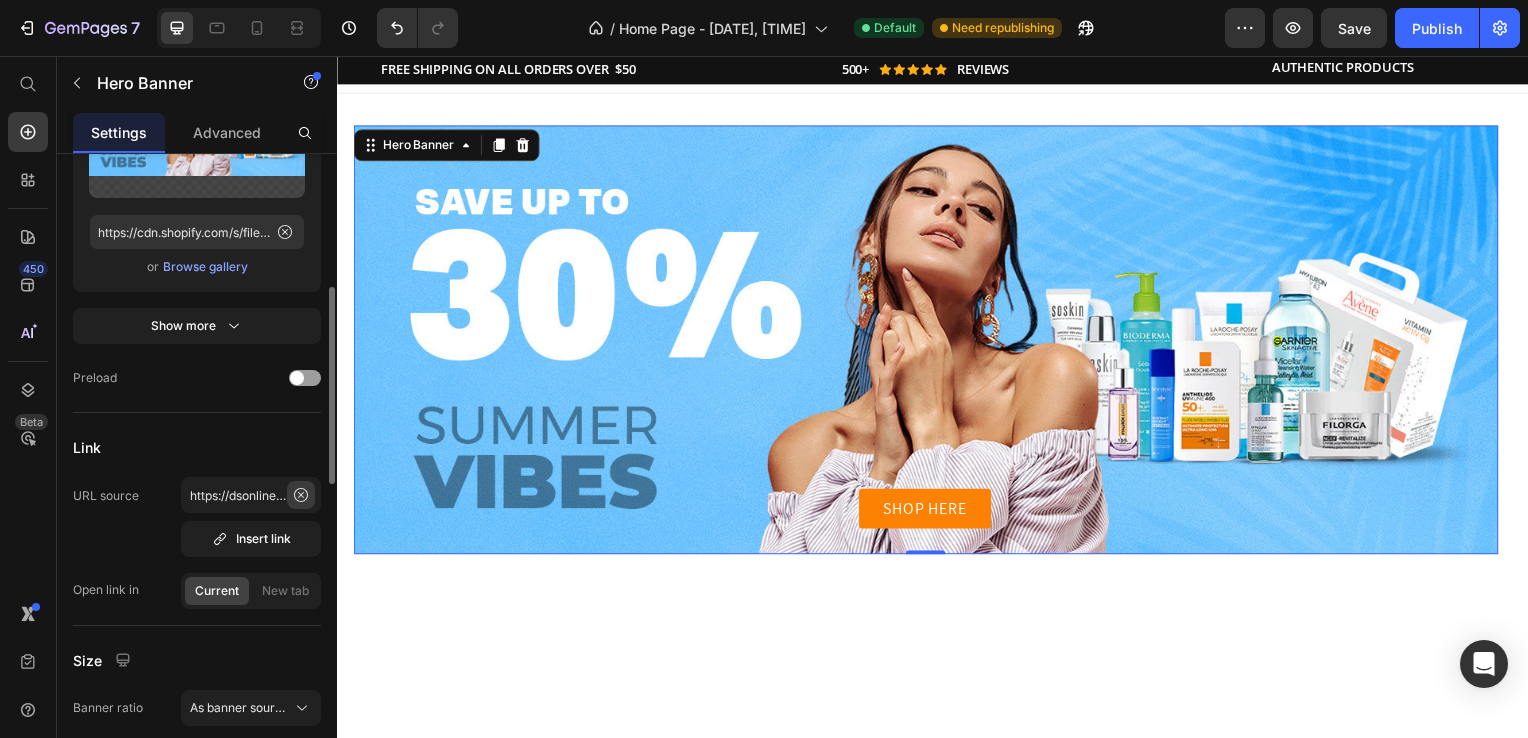click 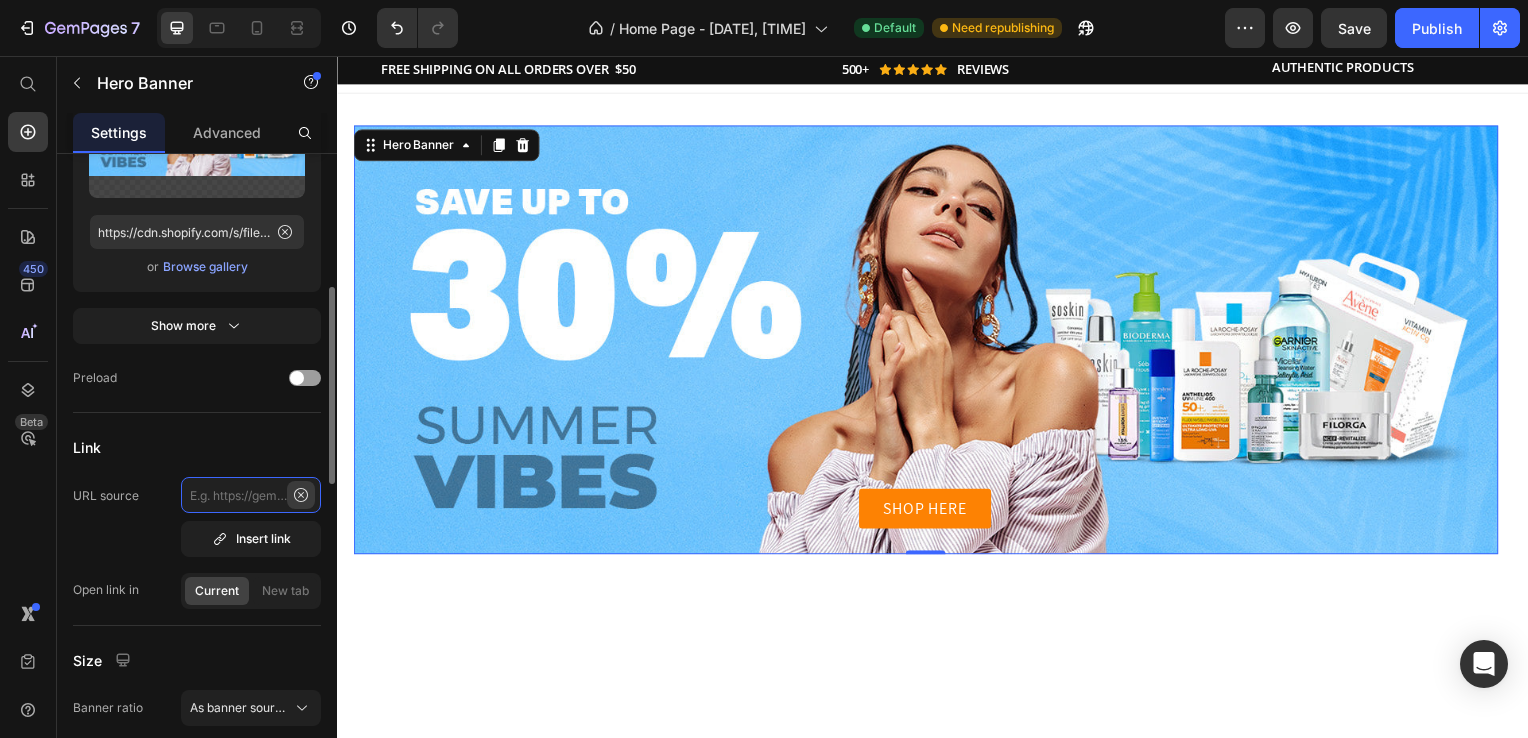 scroll, scrollTop: 0, scrollLeft: 0, axis: both 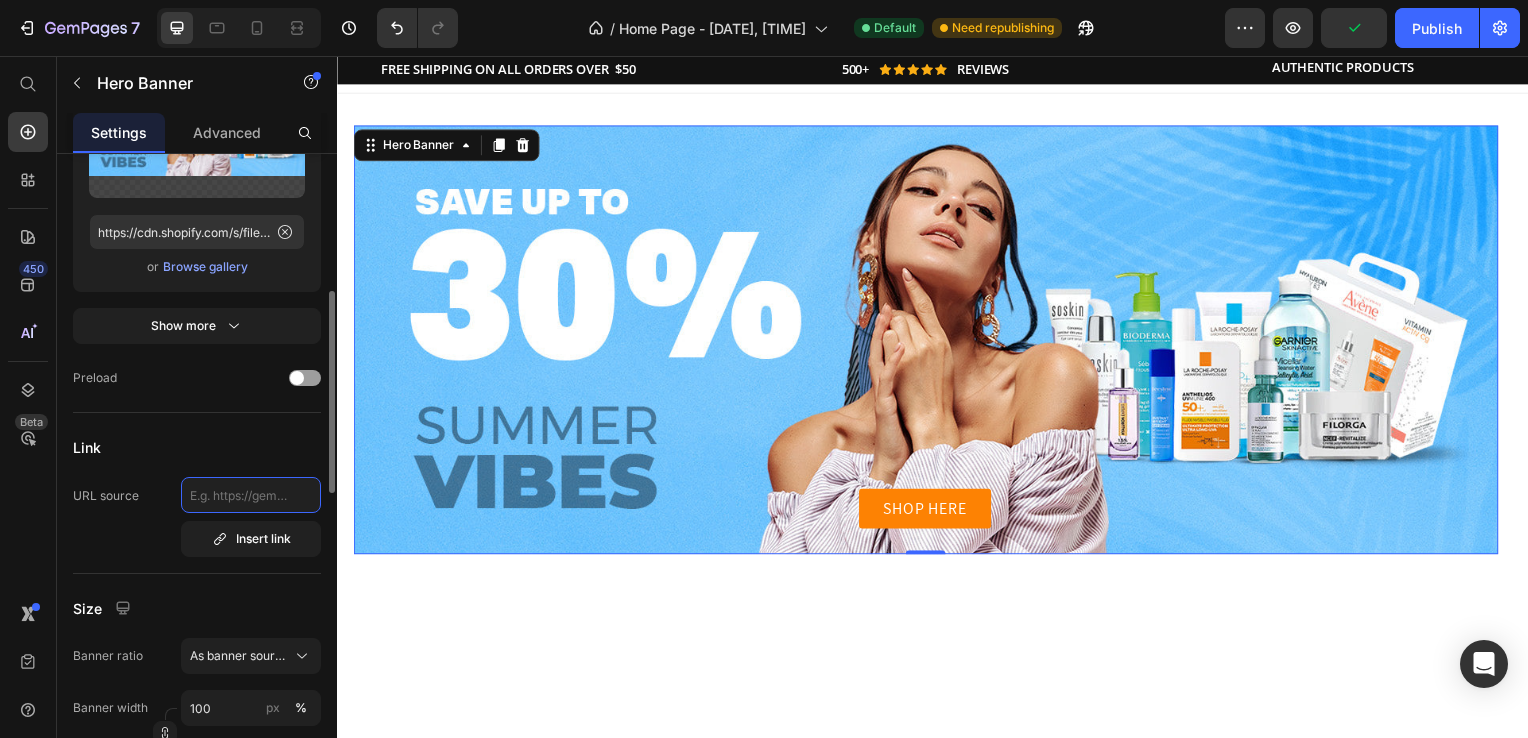 click 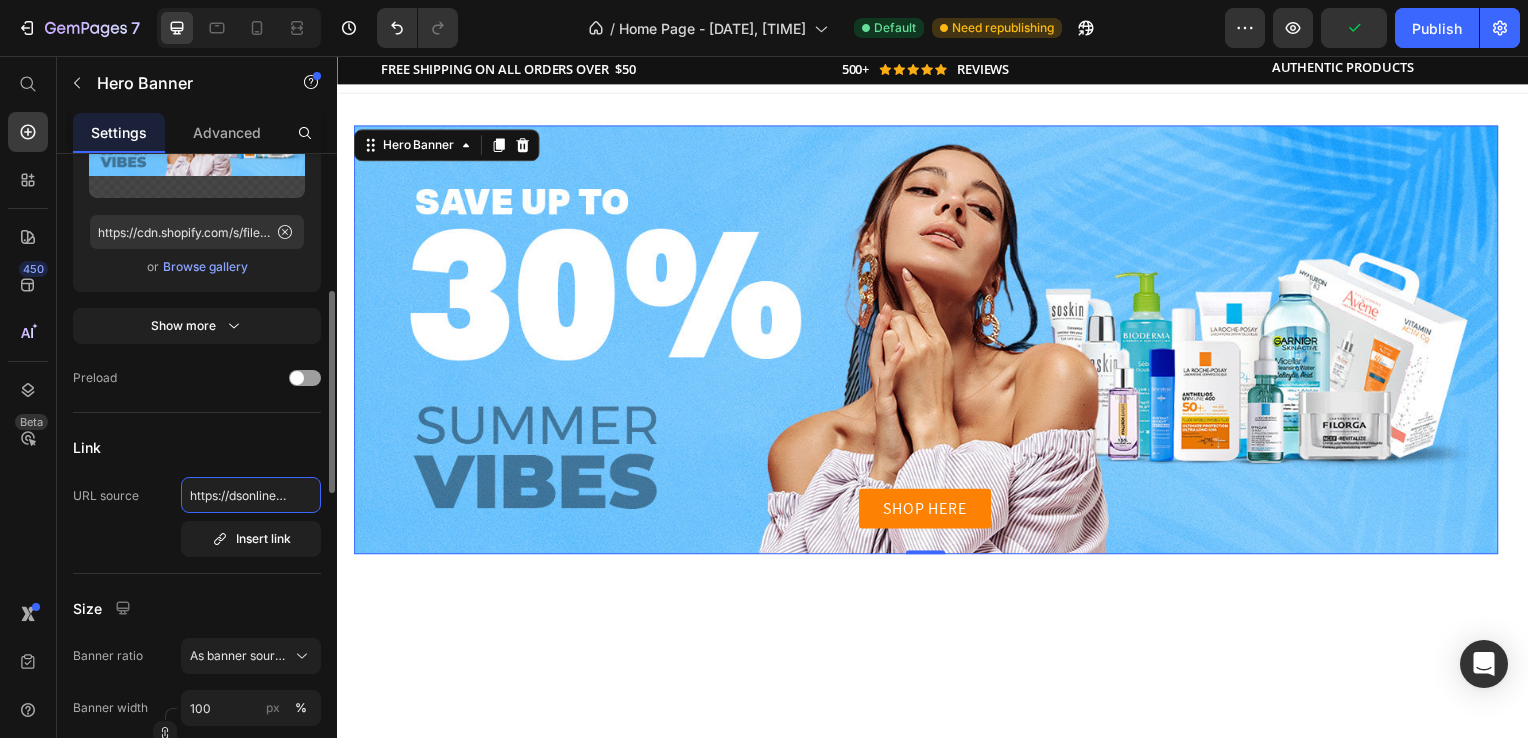 scroll, scrollTop: 0, scrollLeft: 208, axis: horizontal 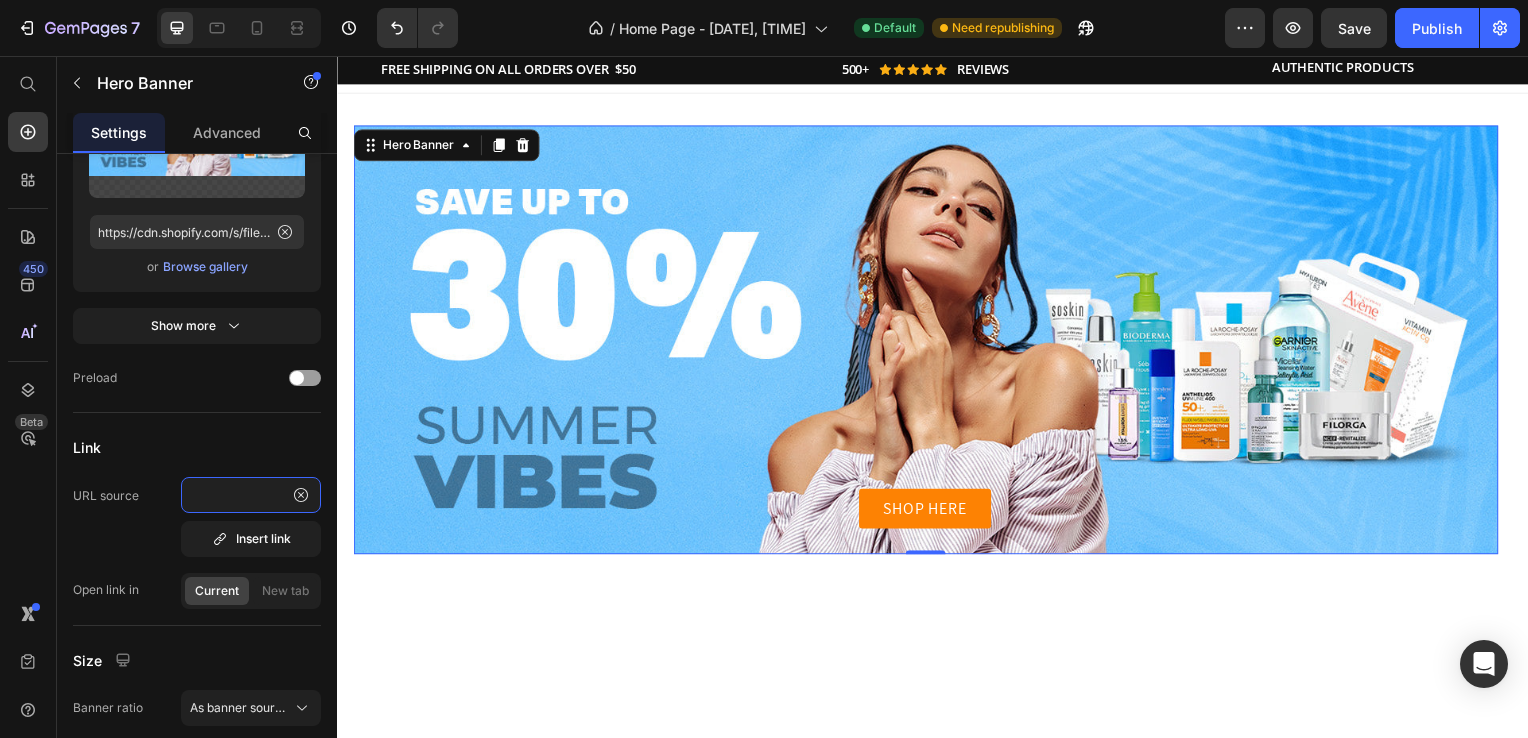 type on "https://dsonline.me/collections/summer-sale-skincare" 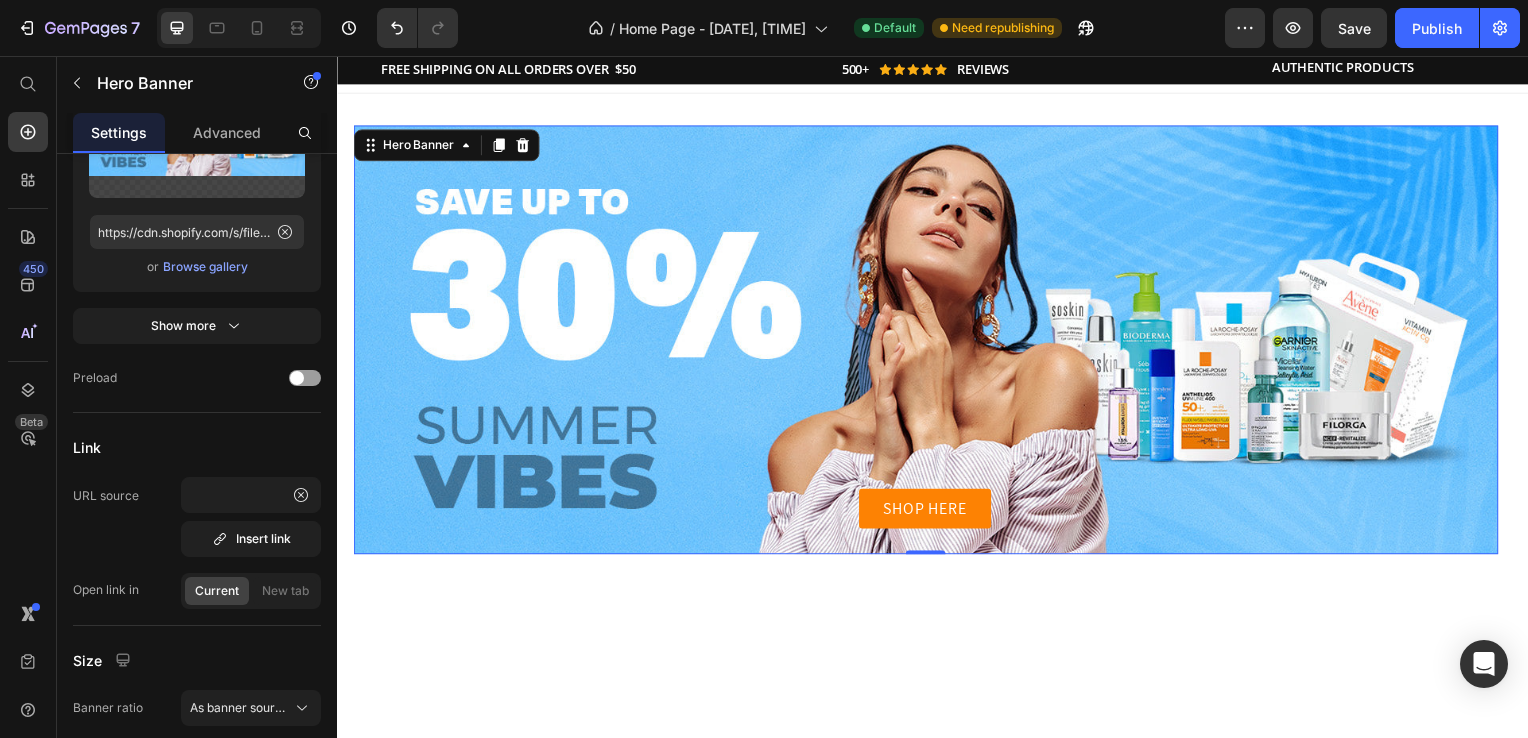 click on "SHOP HERE Button" at bounding box center [929, 342] 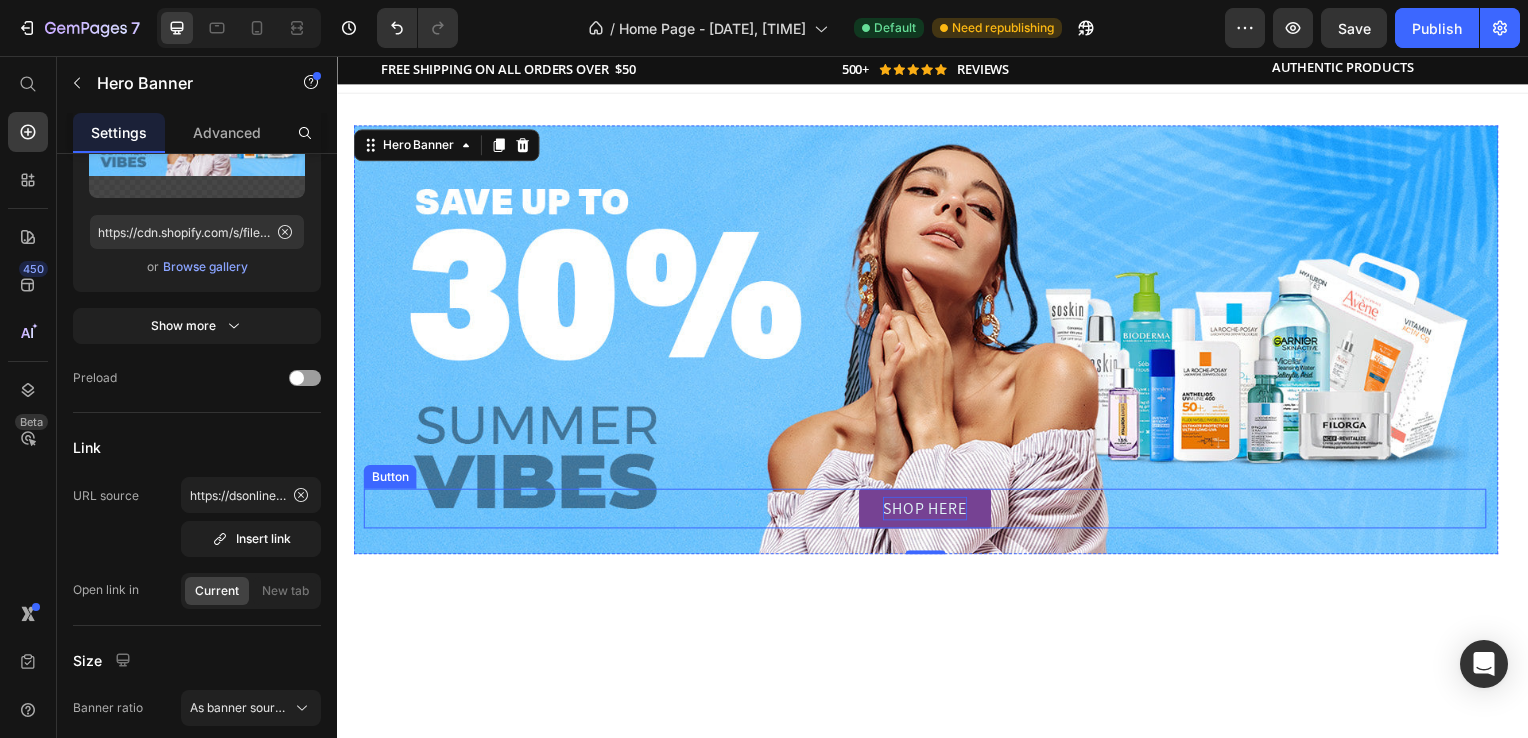 click on "SHOP HERE" at bounding box center (928, 512) 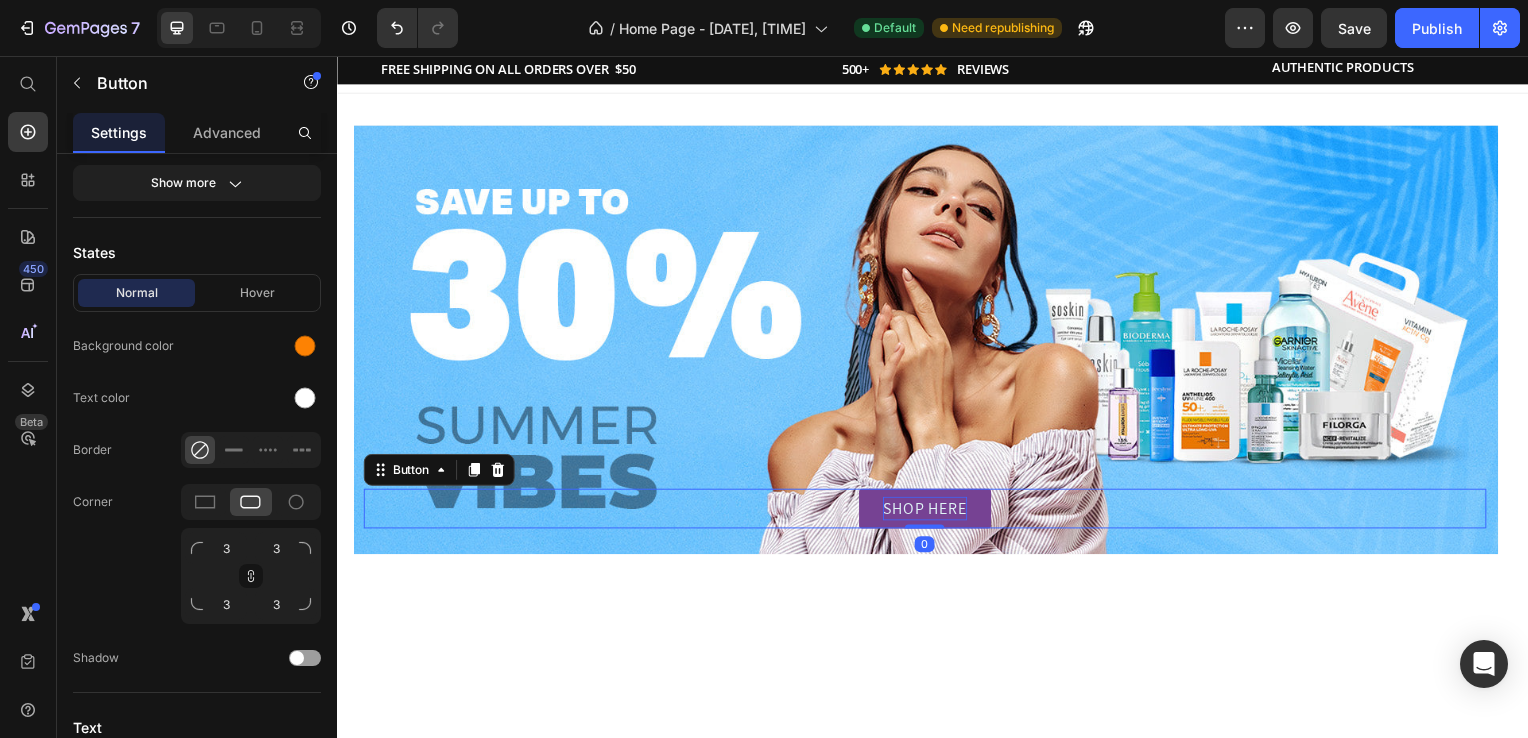 scroll, scrollTop: 0, scrollLeft: 0, axis: both 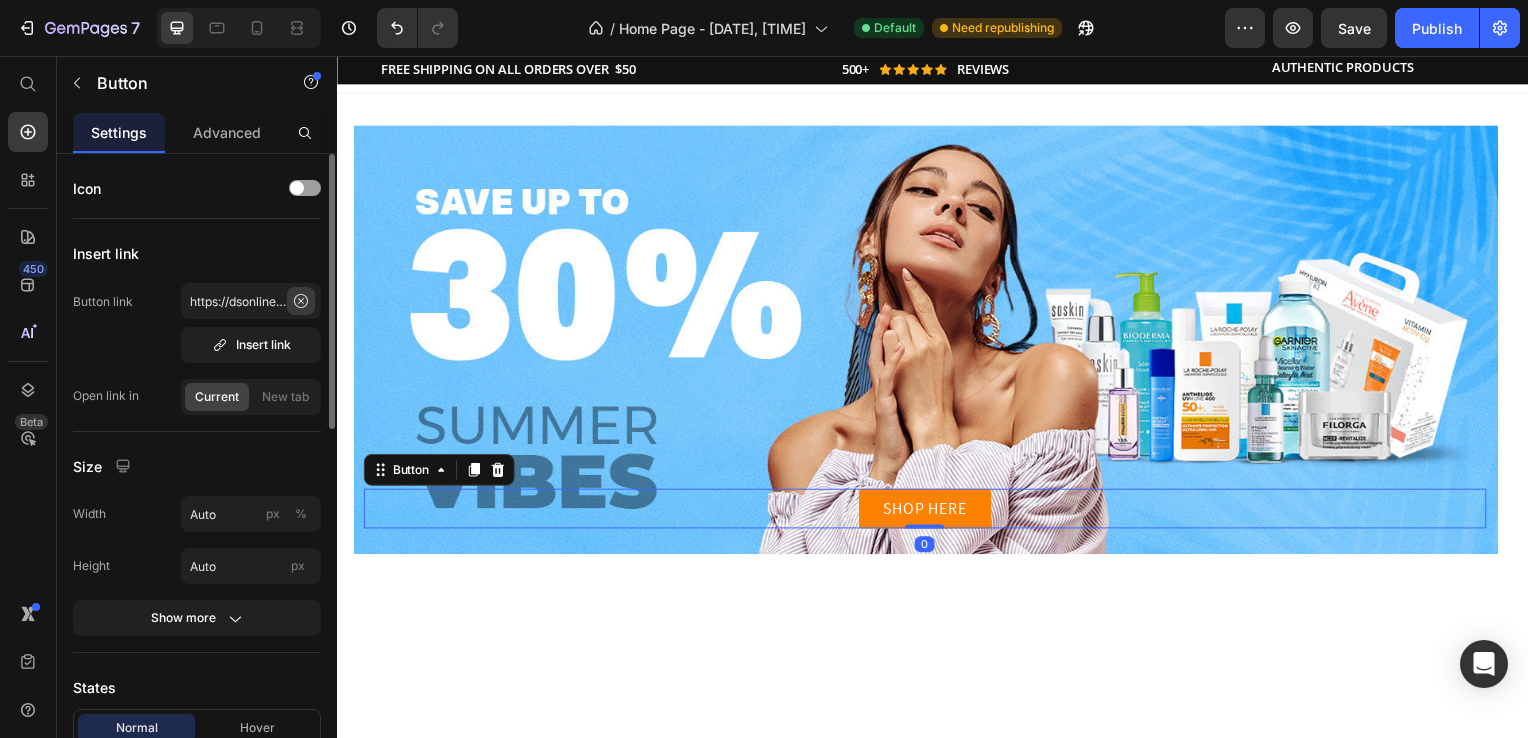 click 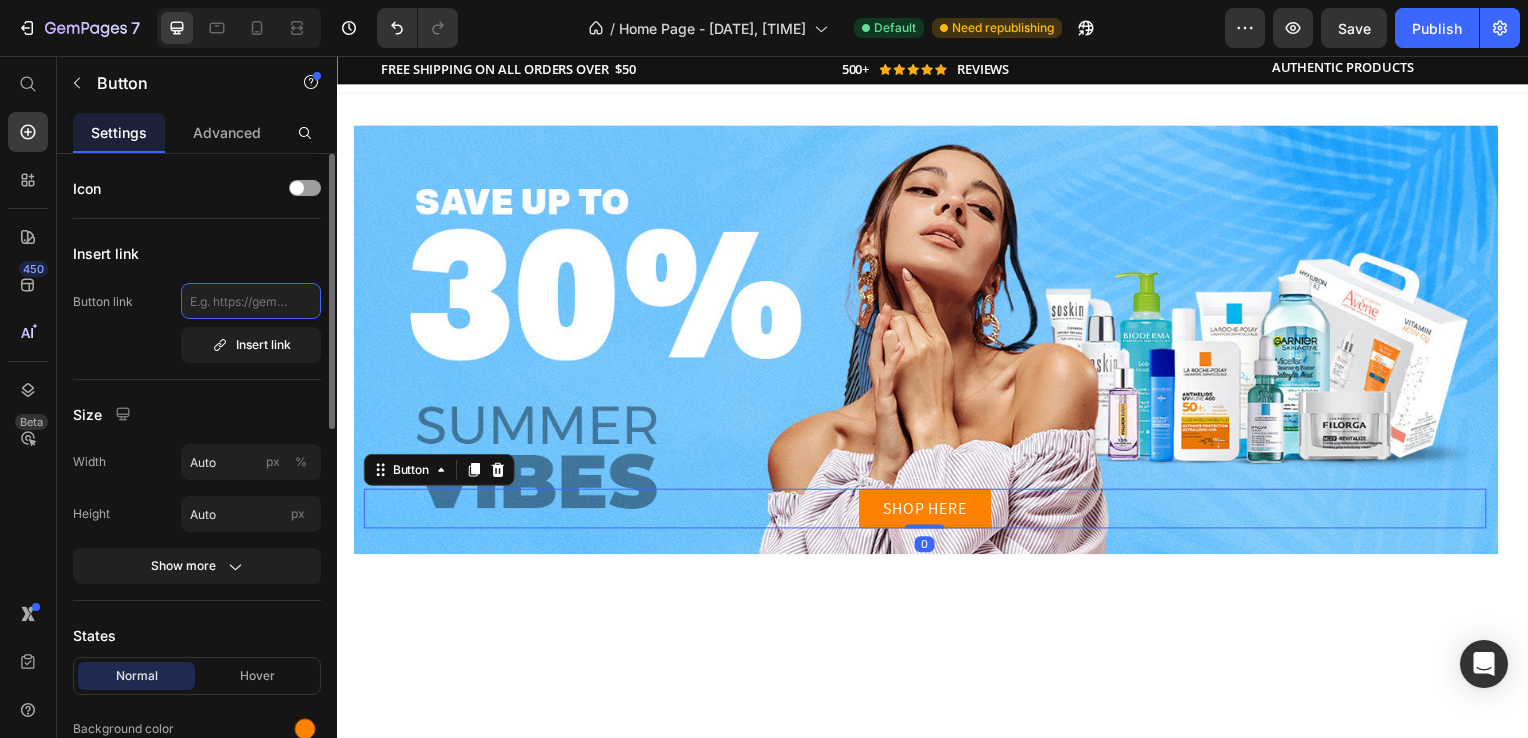 scroll, scrollTop: 0, scrollLeft: 0, axis: both 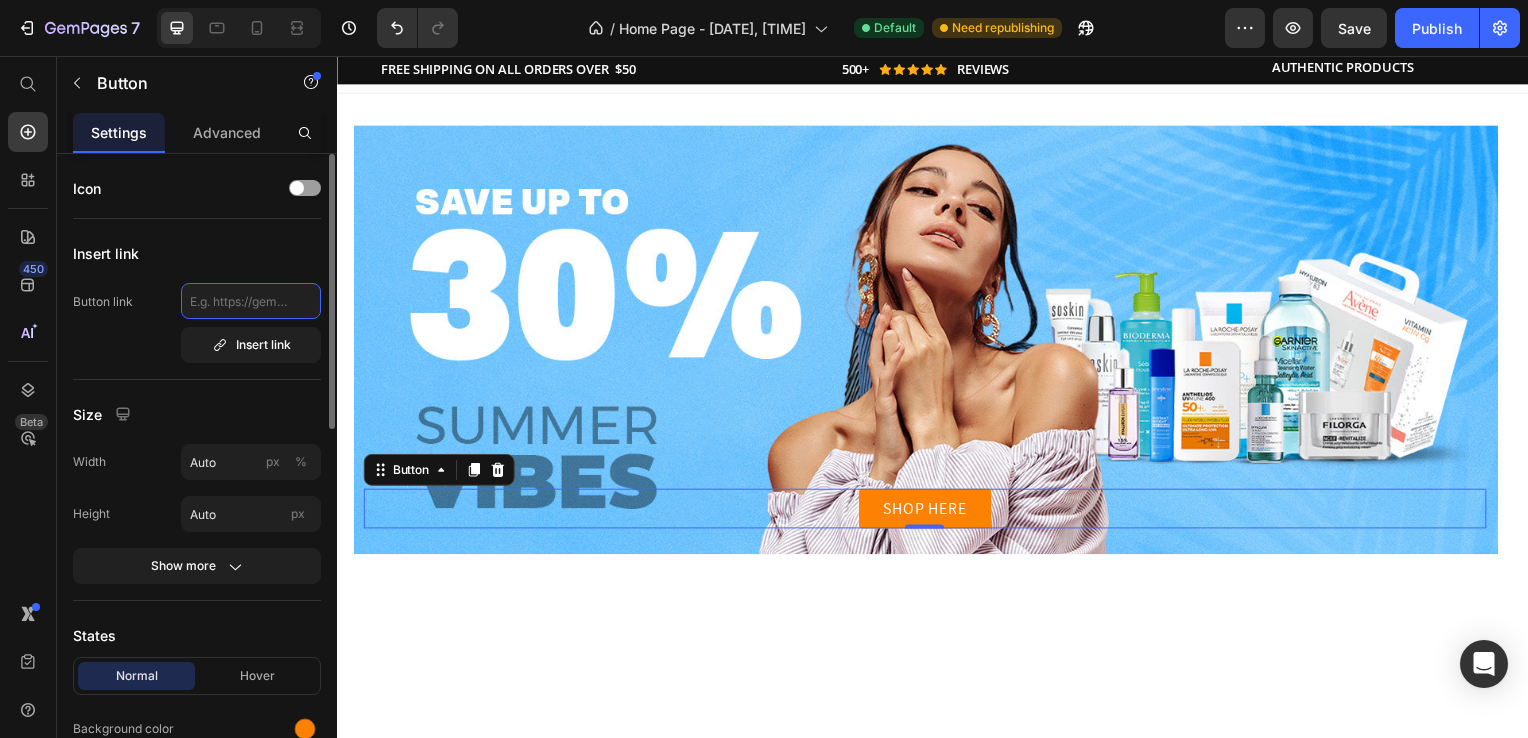 paste on "https://dsonline.me/collections/summer-sale-skincare" 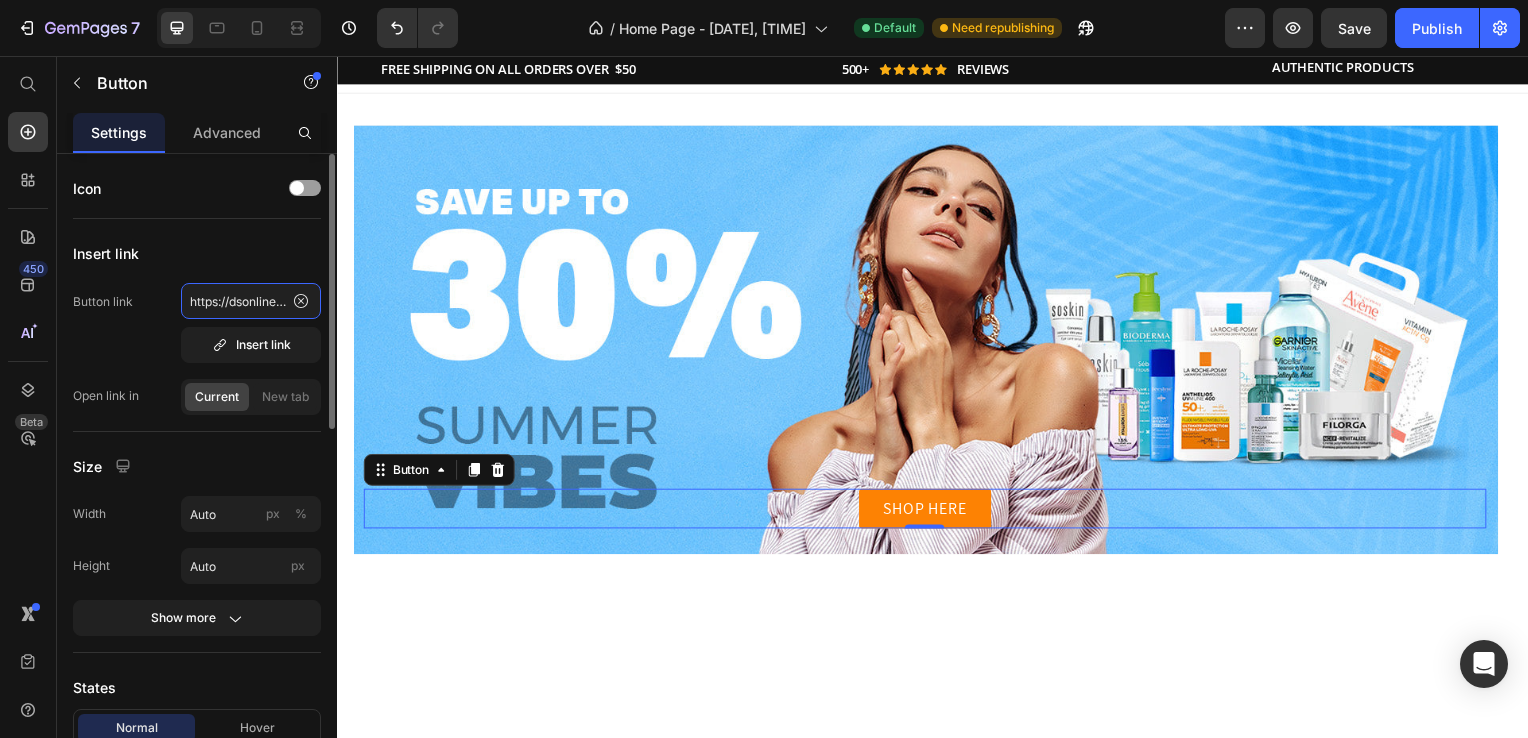 scroll, scrollTop: 0, scrollLeft: 208, axis: horizontal 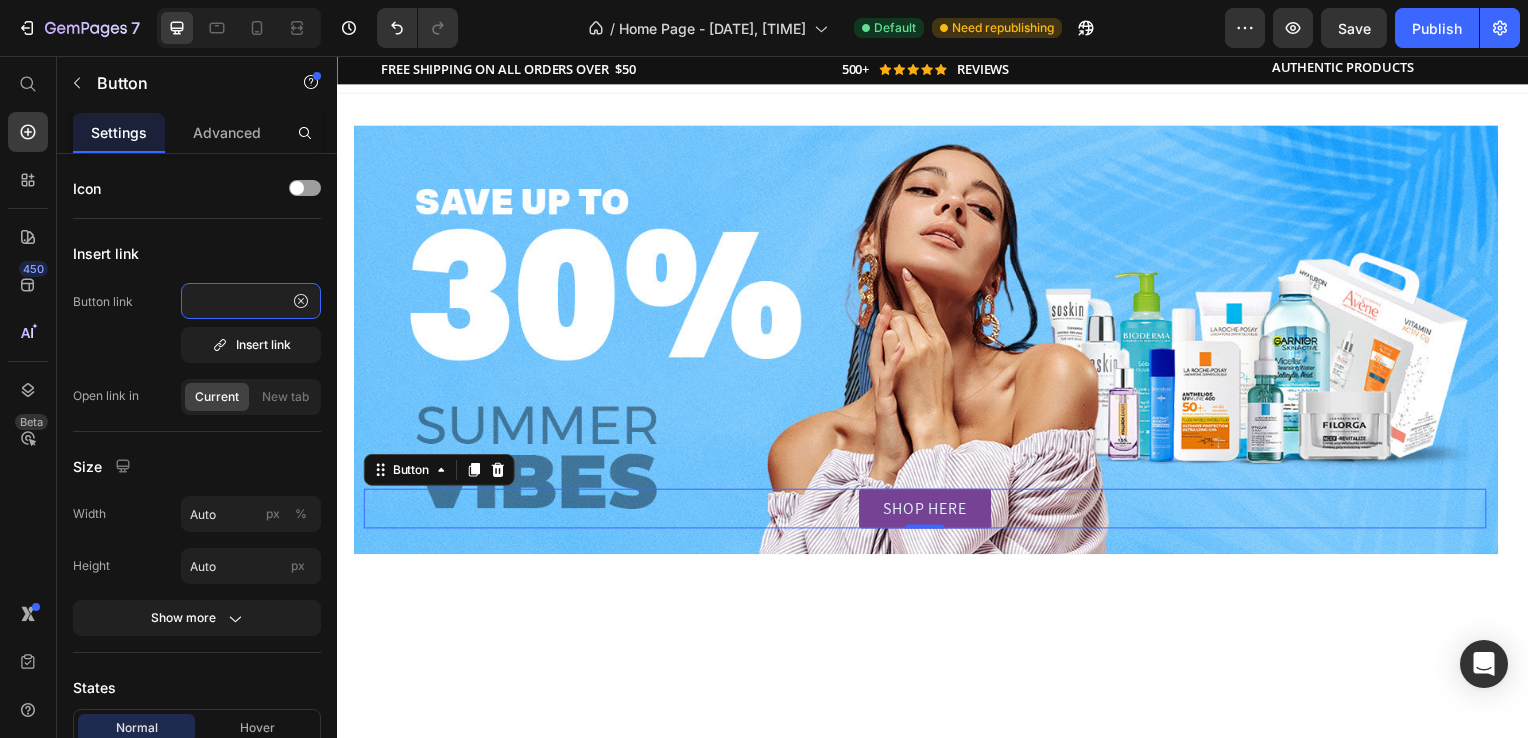 type on "https://dsonline.me/collections/summer-sale-skincare" 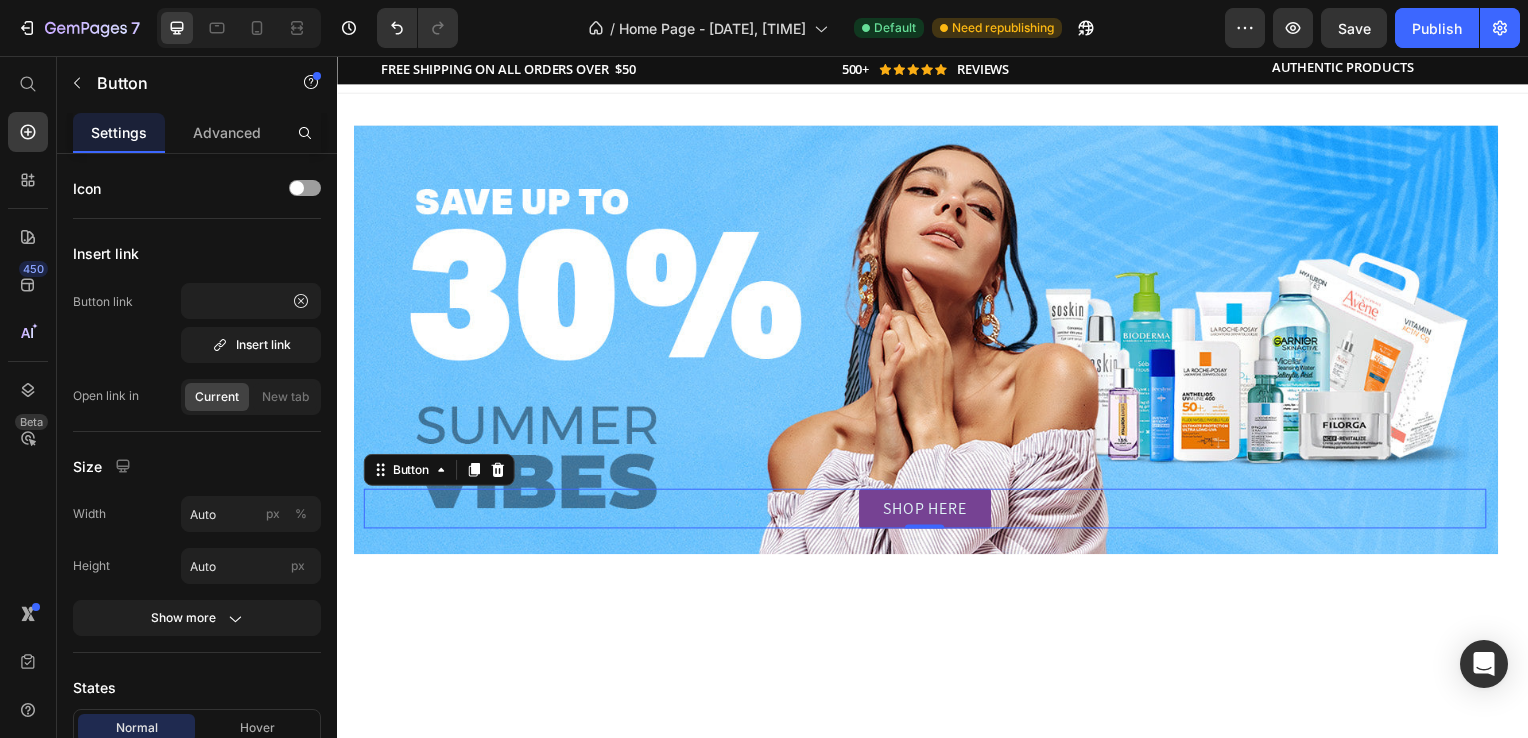 click on "SHOP HERE" at bounding box center (928, 512) 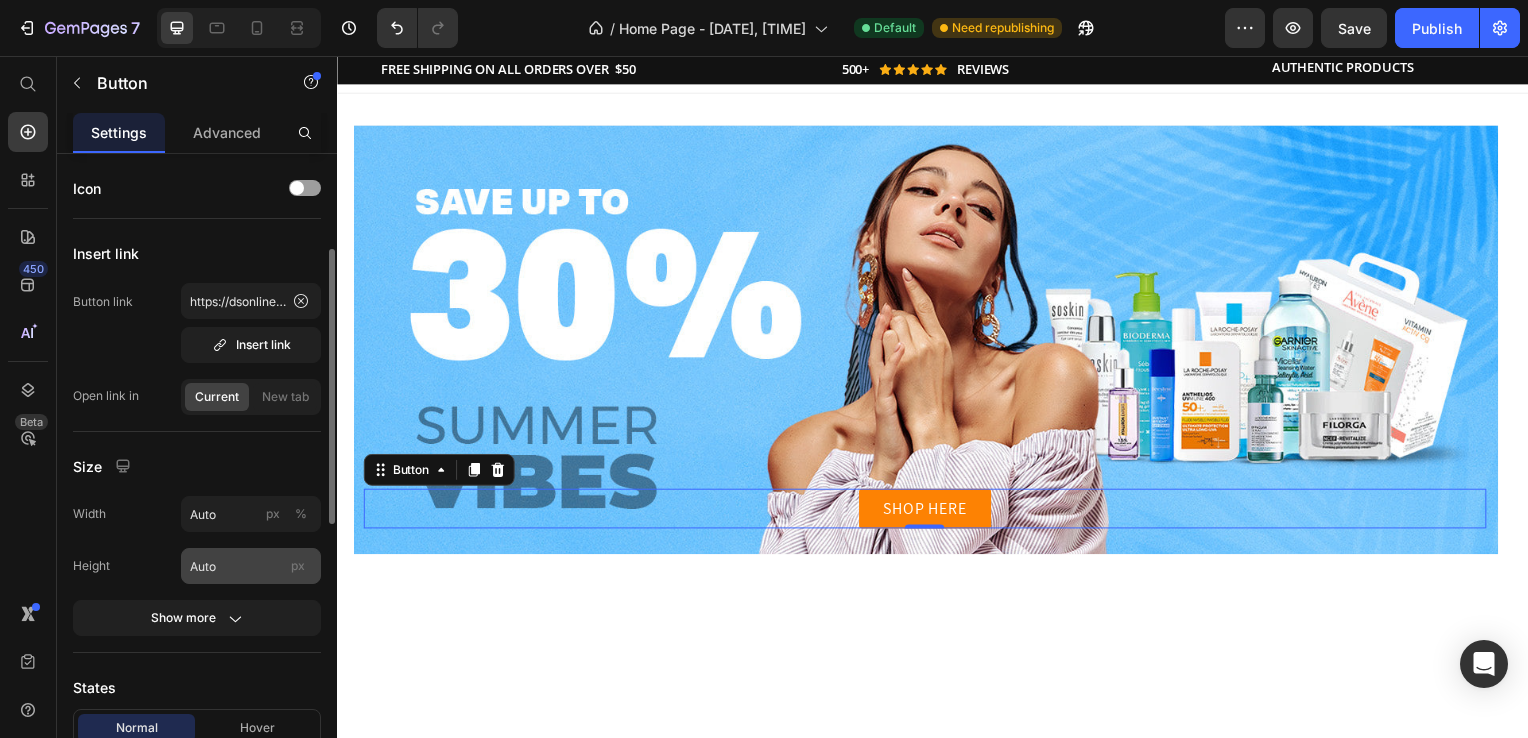 scroll, scrollTop: 100, scrollLeft: 0, axis: vertical 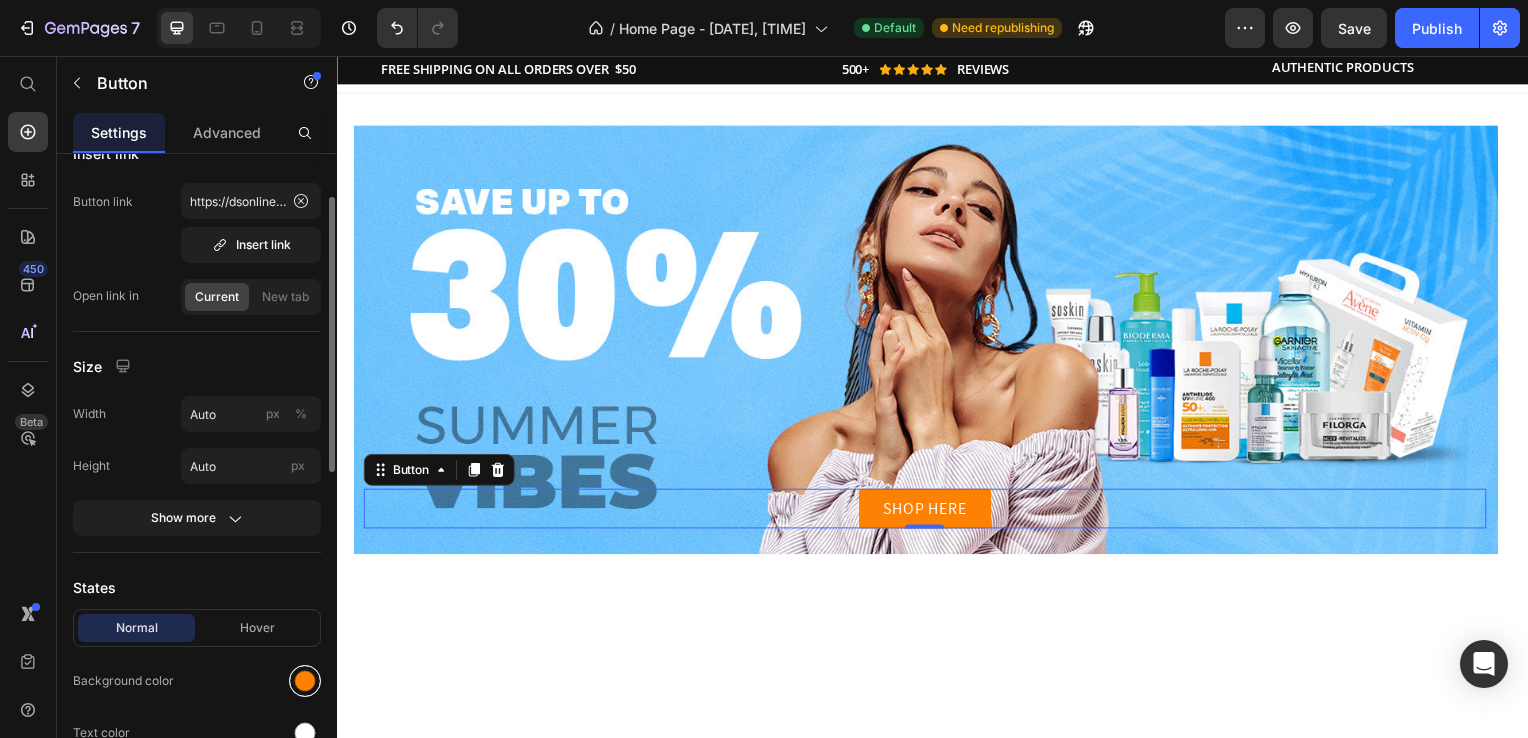 click at bounding box center [305, 681] 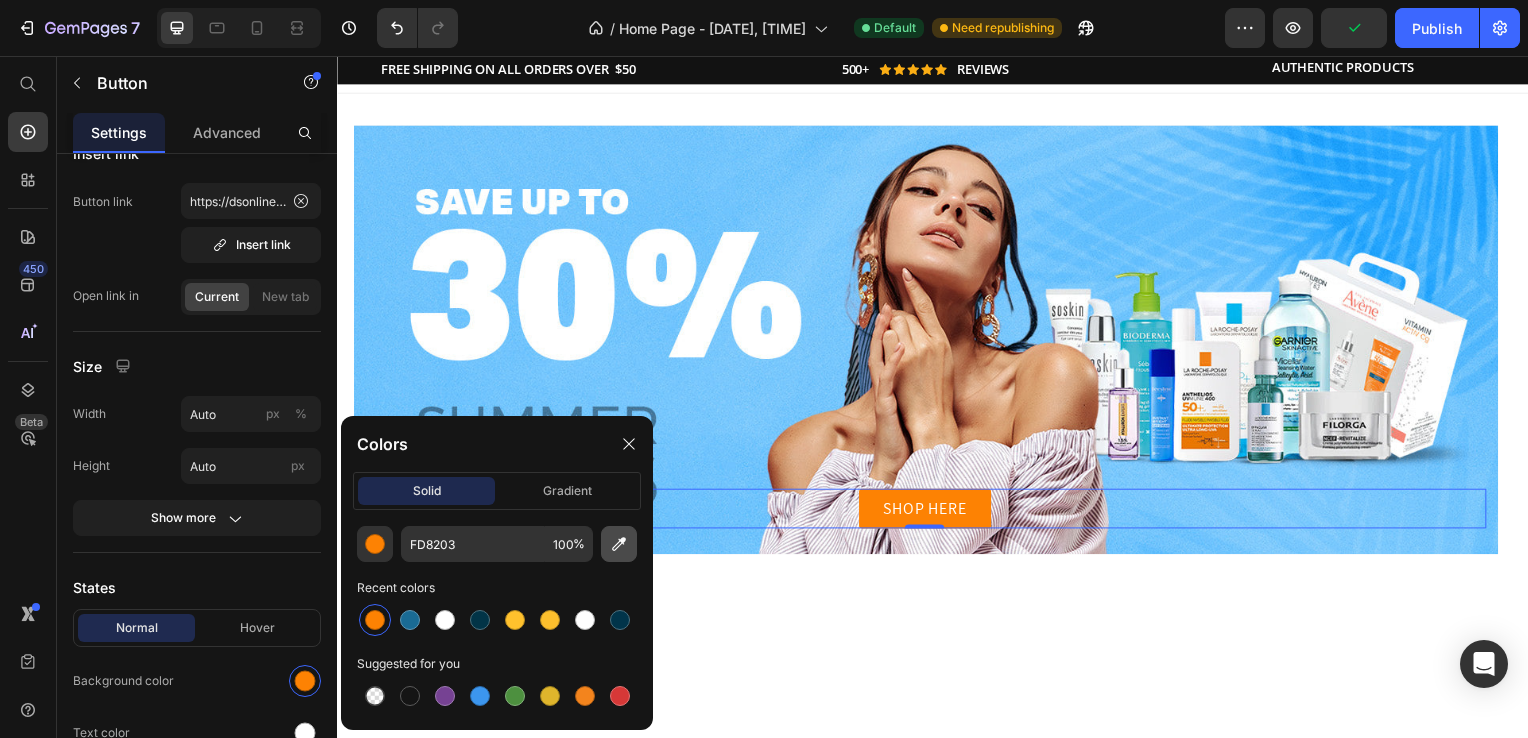 click 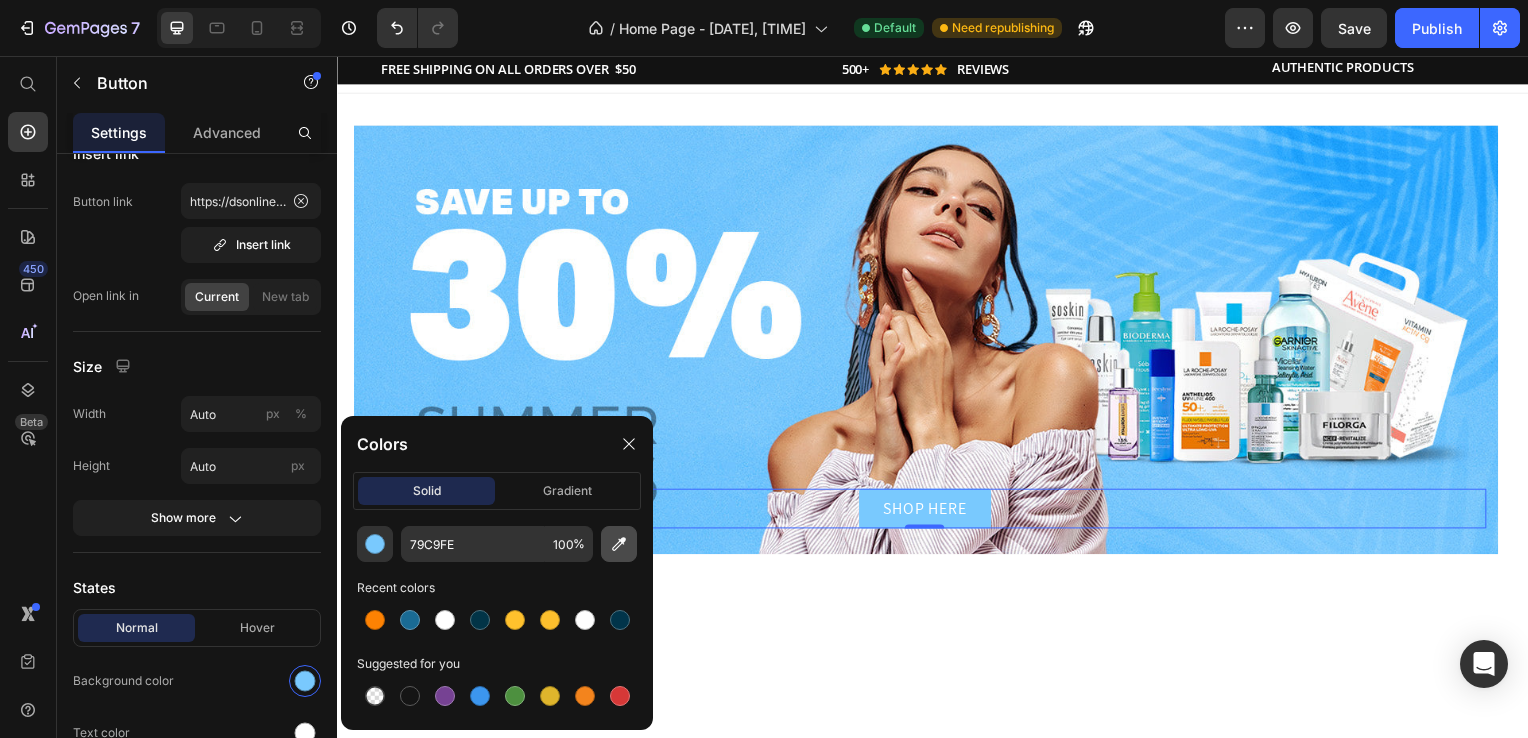 click 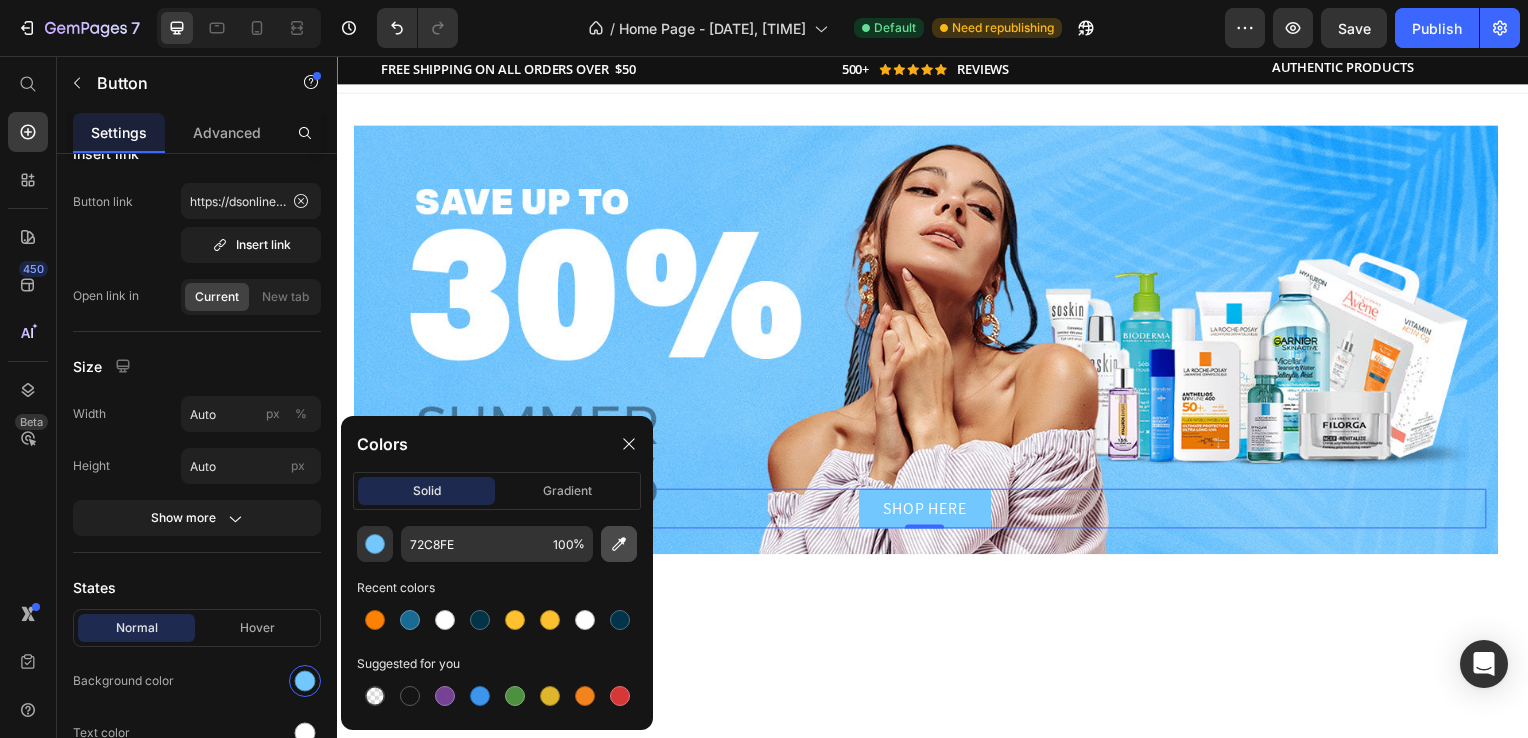 click 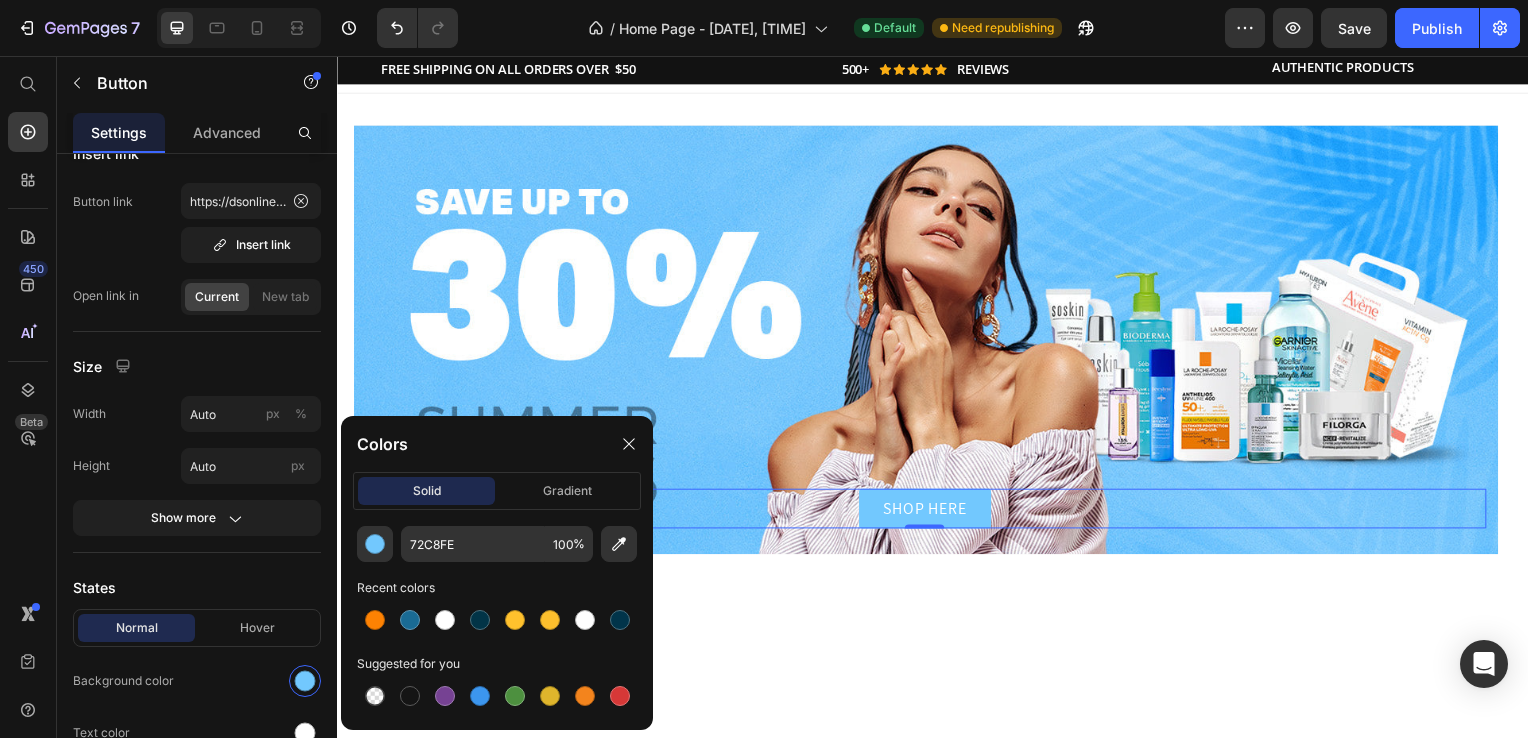 type on "1FA2FC" 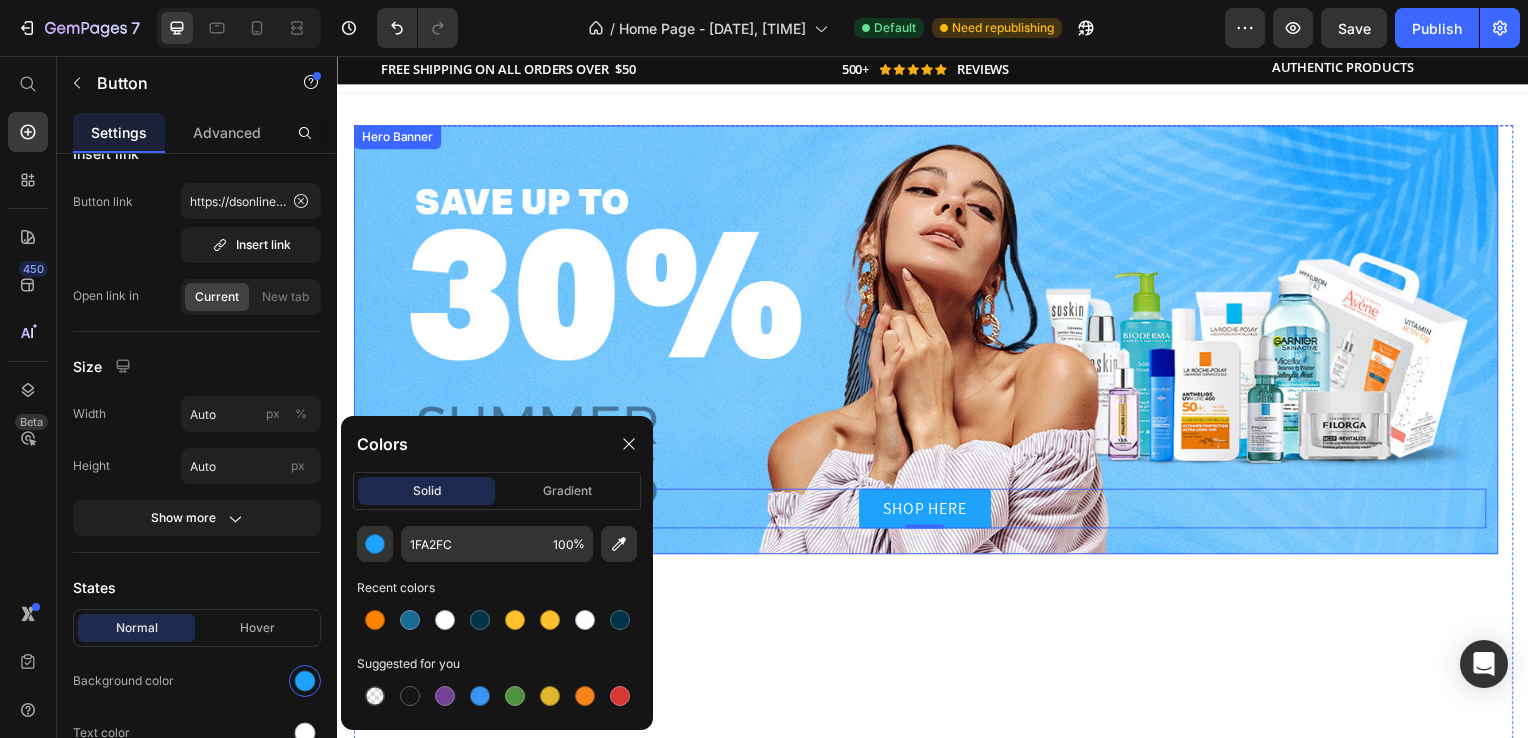 click on "SHOP HERE Button   0" at bounding box center (929, 342) 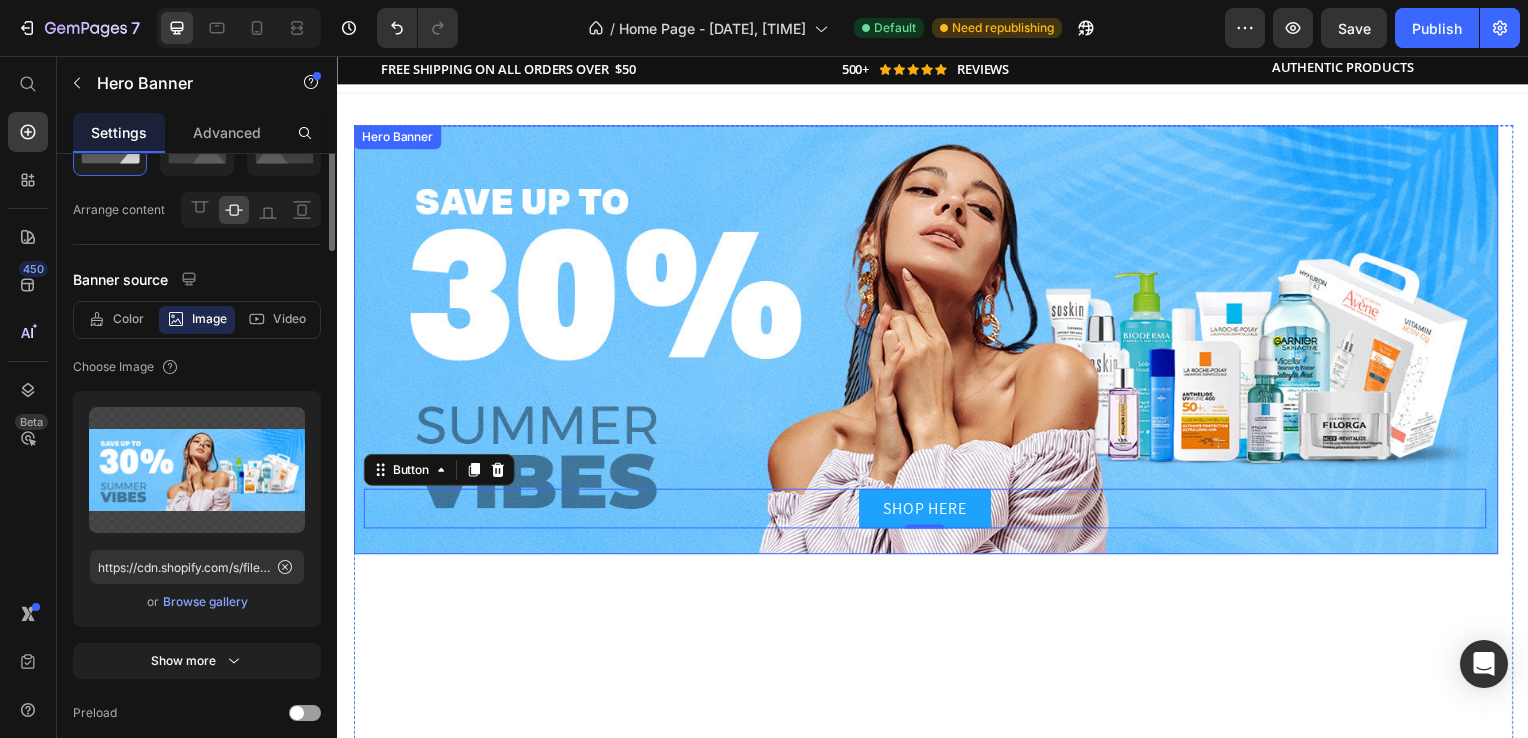 scroll, scrollTop: 0, scrollLeft: 0, axis: both 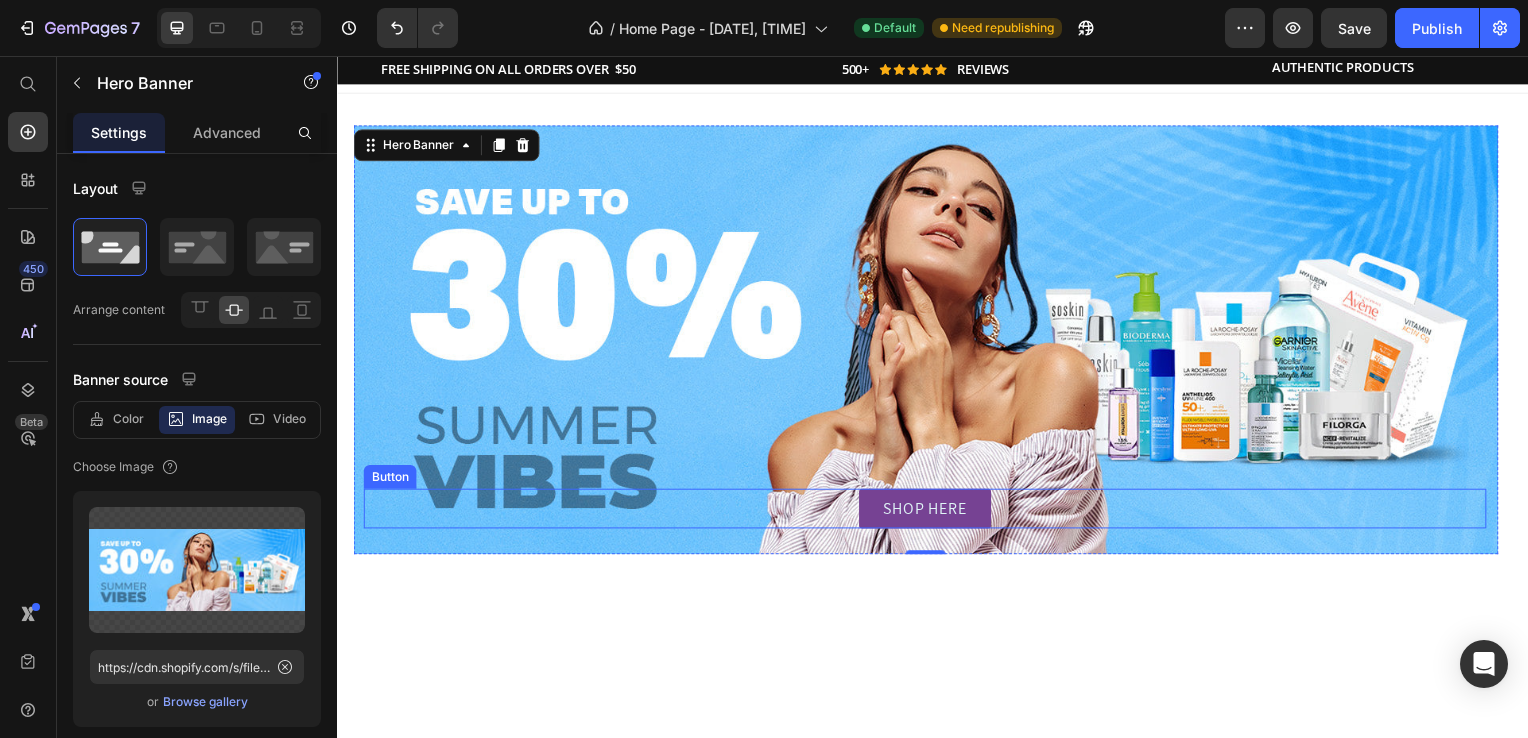 click on "SHOP HERE" at bounding box center (928, 512) 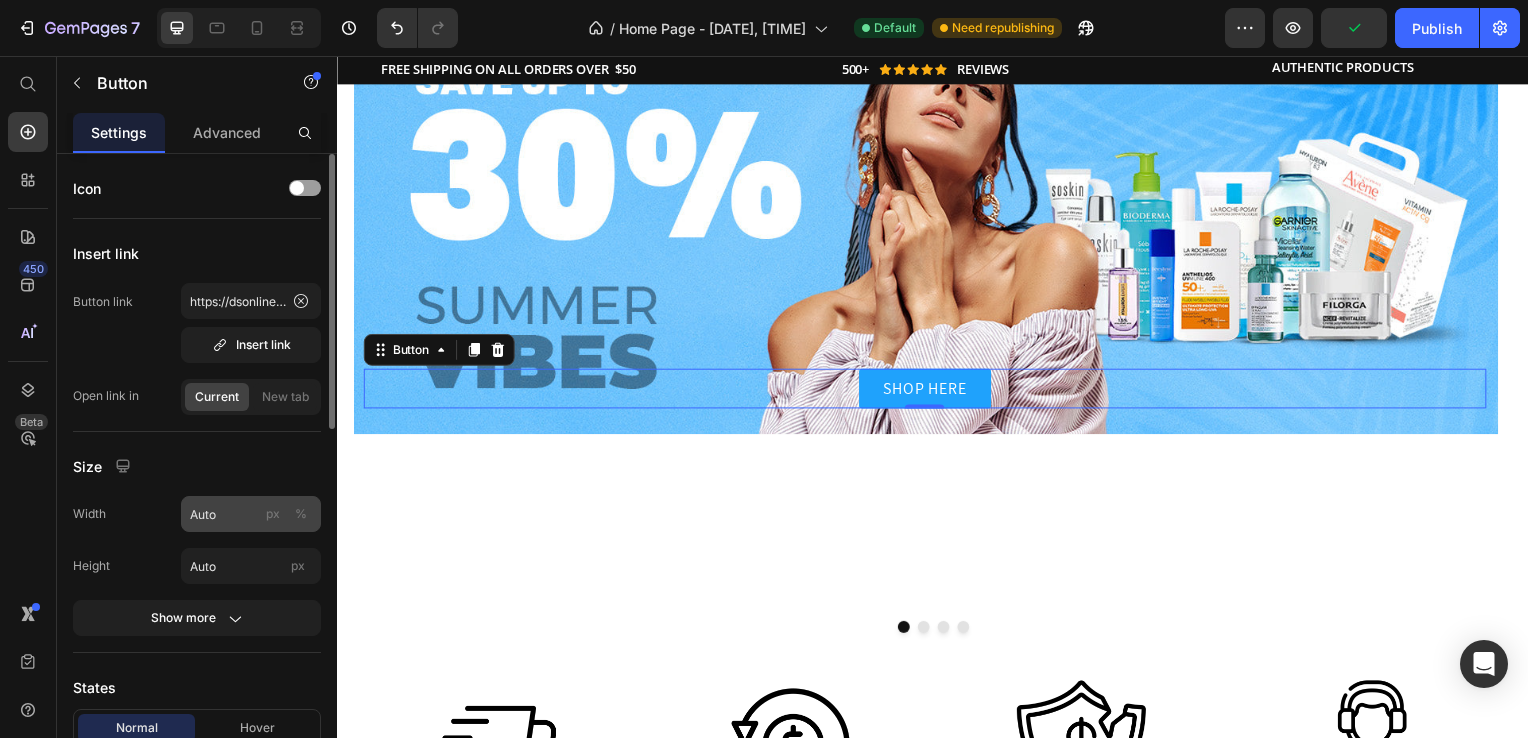 scroll, scrollTop: 136, scrollLeft: 0, axis: vertical 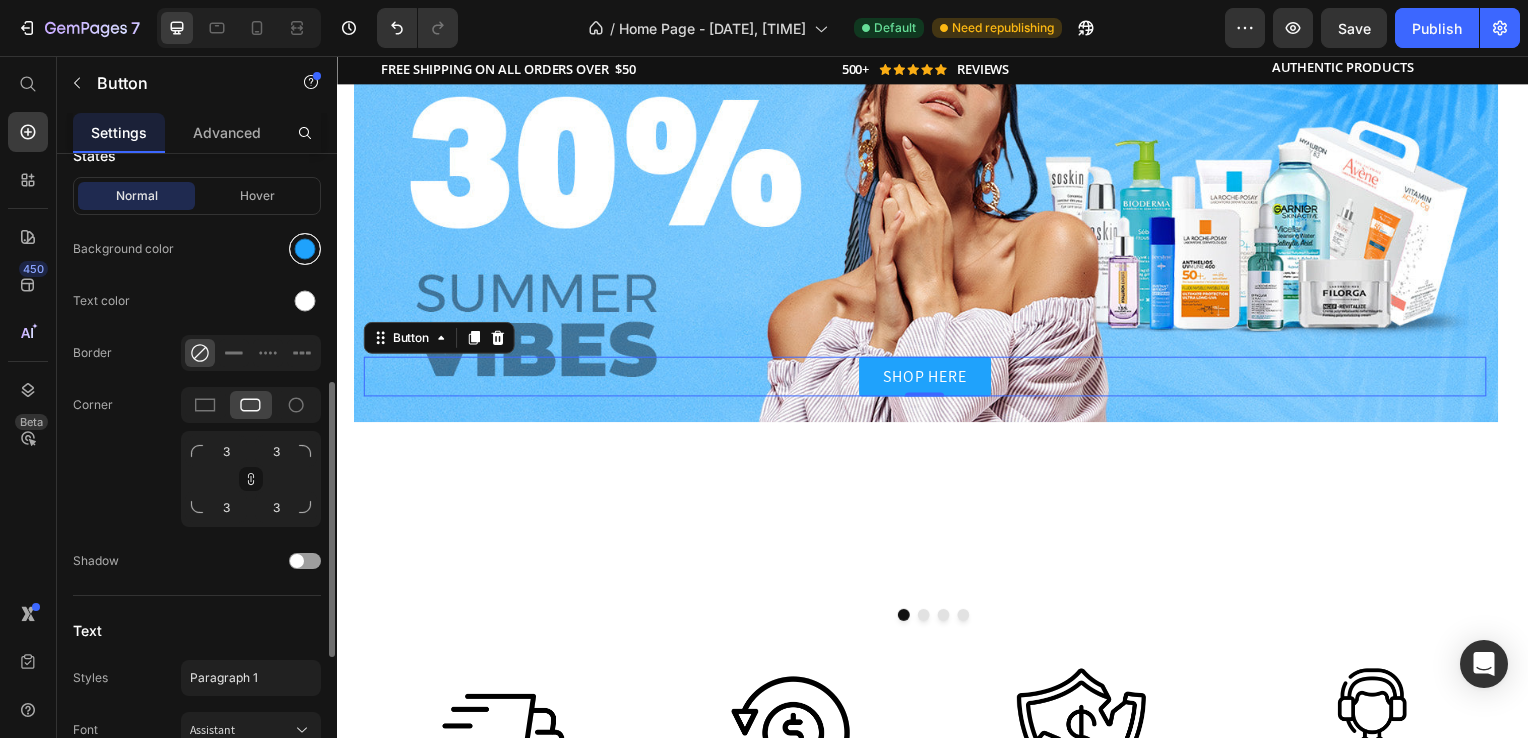 click at bounding box center [305, 249] 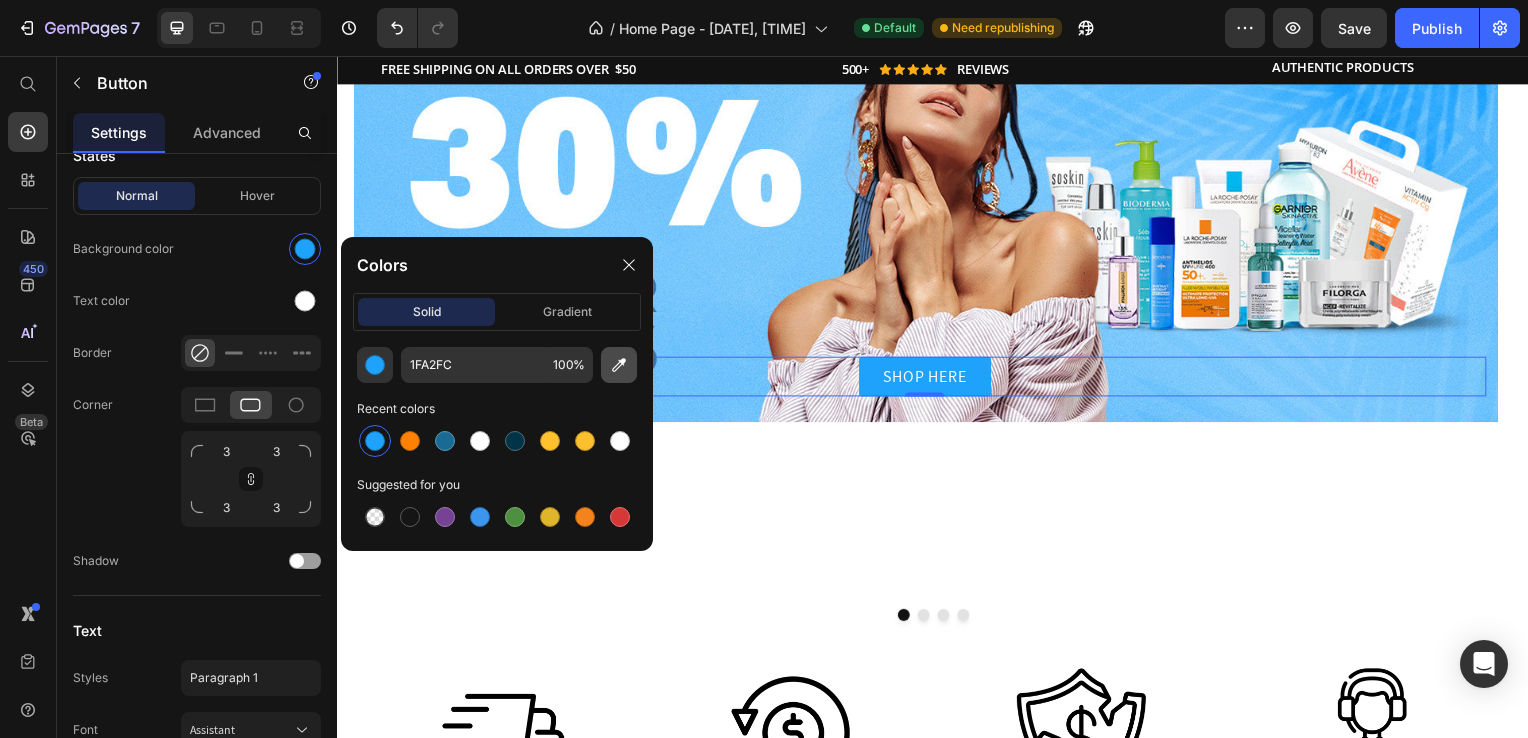click 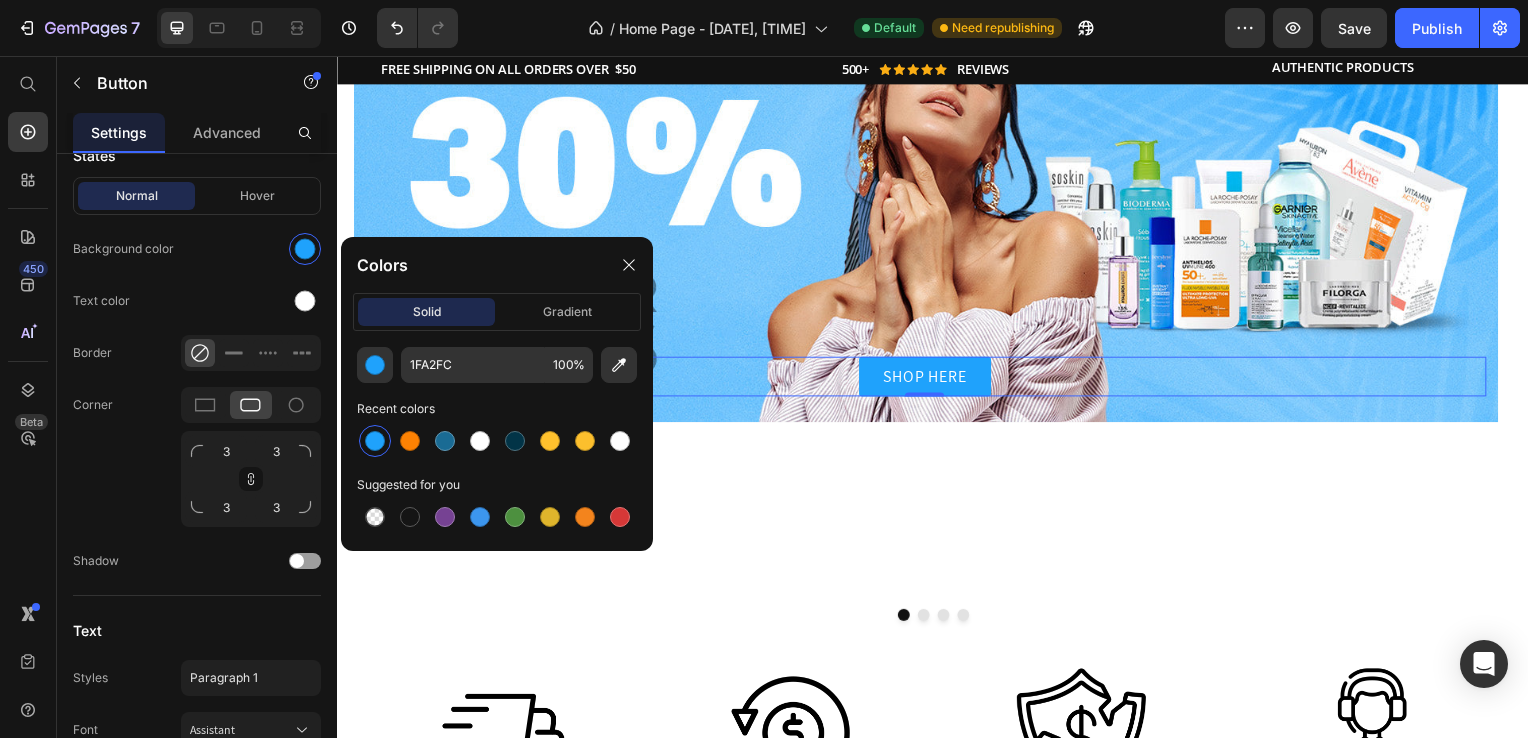 type on "7CCCFF" 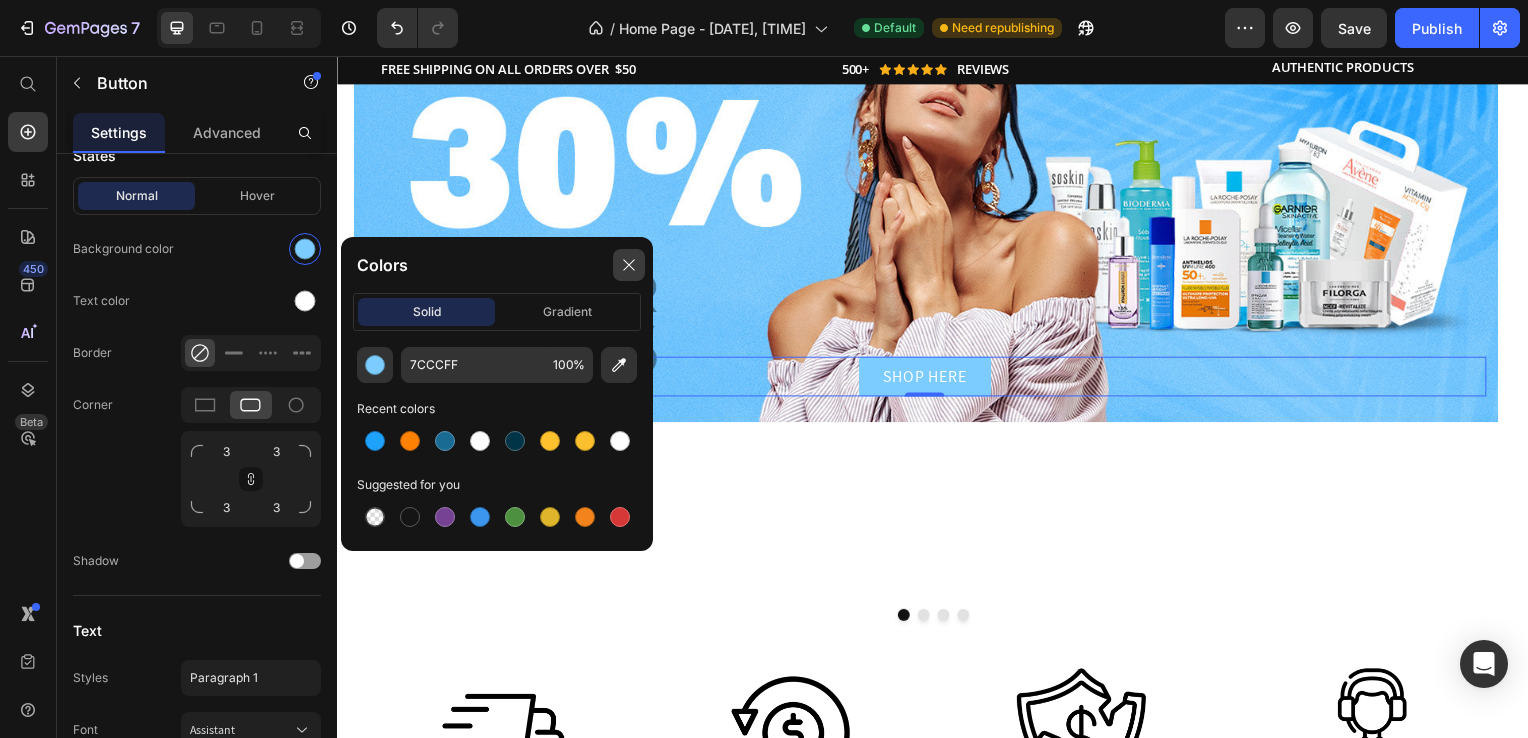 click at bounding box center [629, 265] 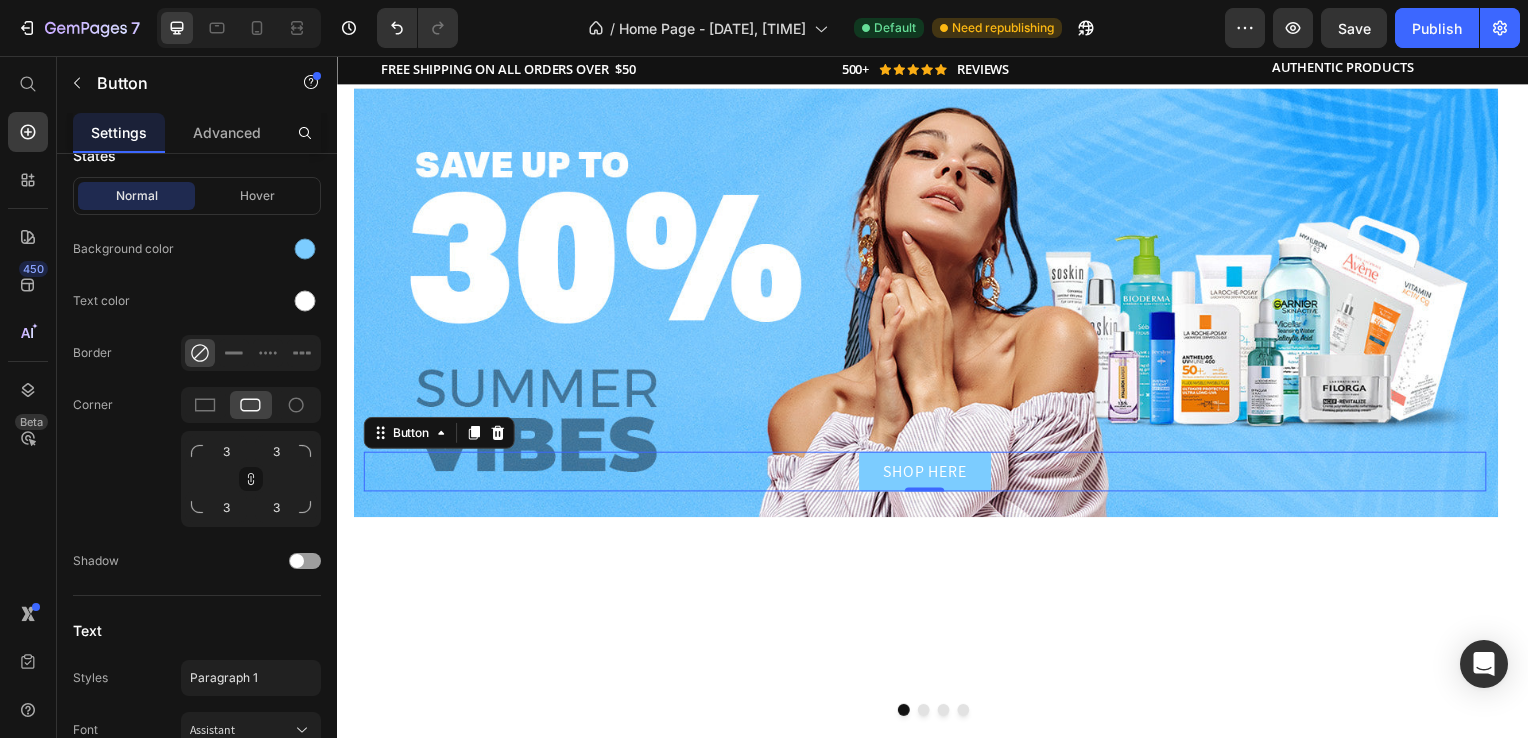 scroll, scrollTop: 0, scrollLeft: 0, axis: both 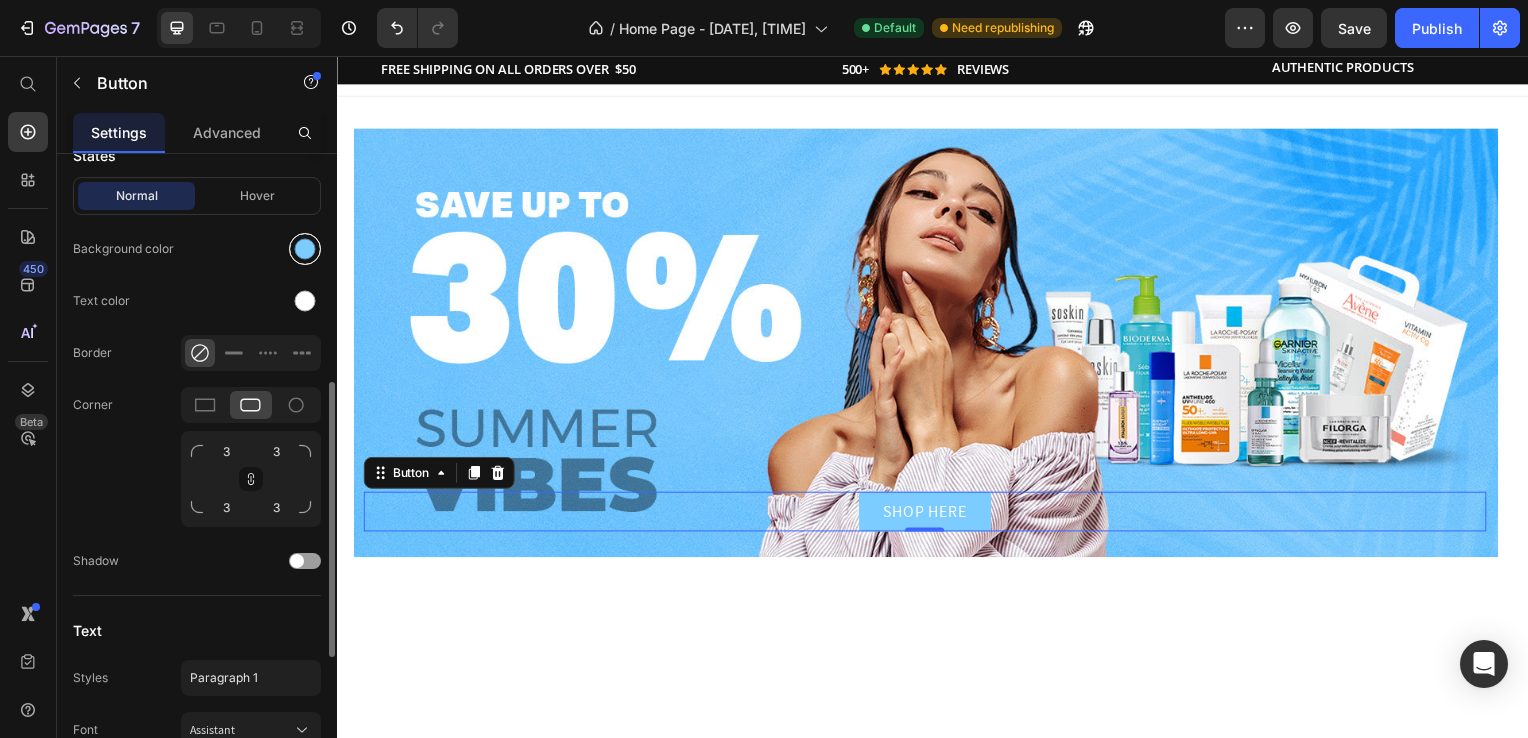 click at bounding box center (305, 249) 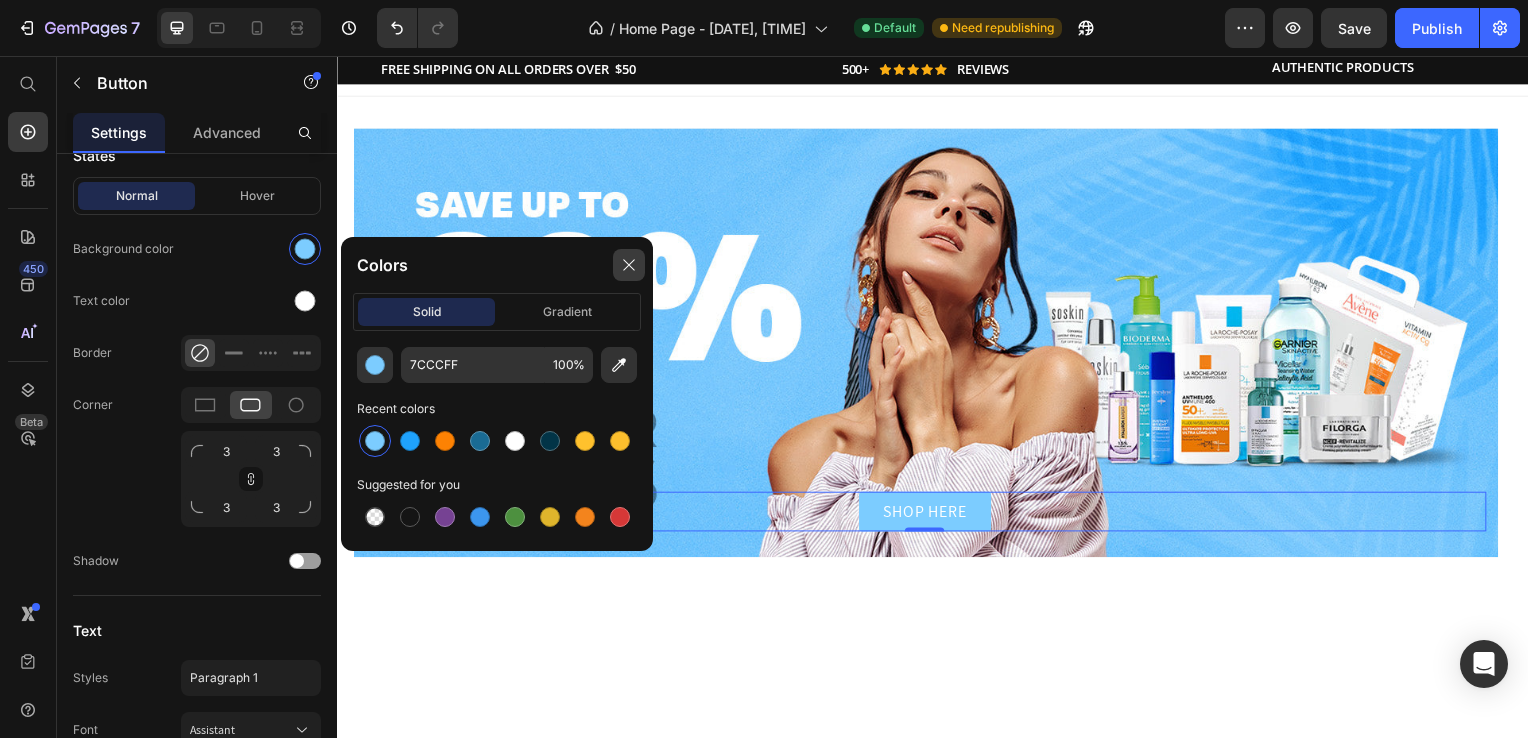 click 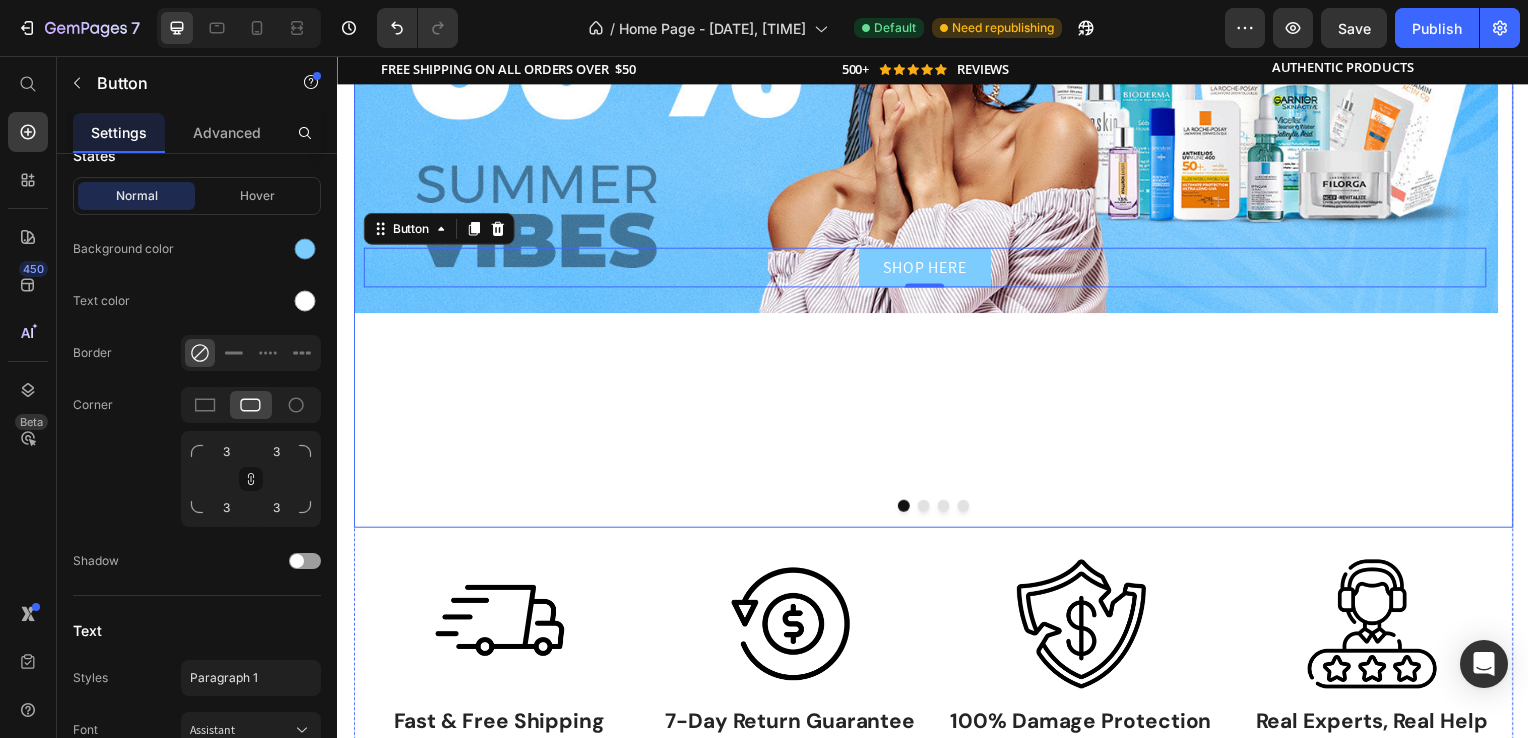 scroll, scrollTop: 266, scrollLeft: 0, axis: vertical 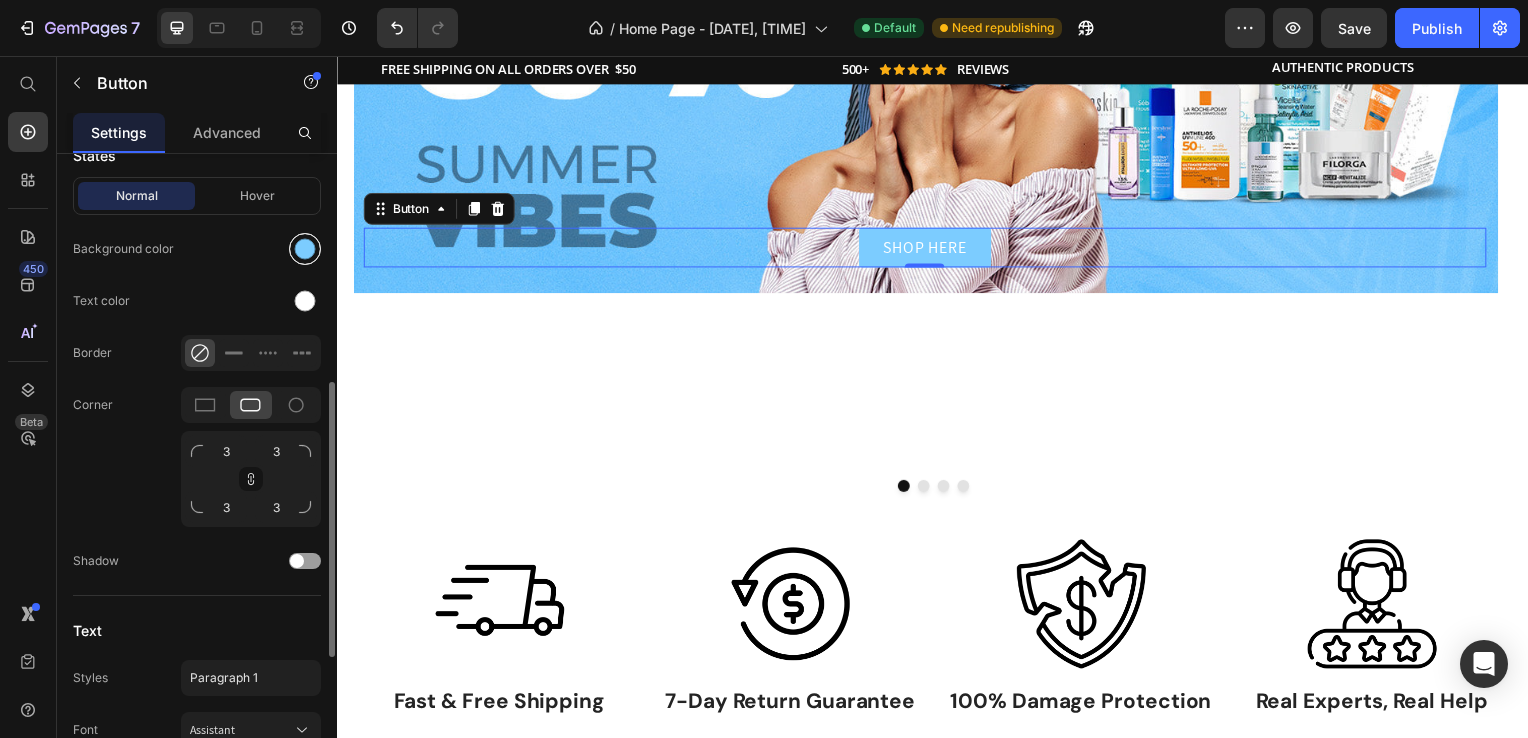 click at bounding box center (305, 249) 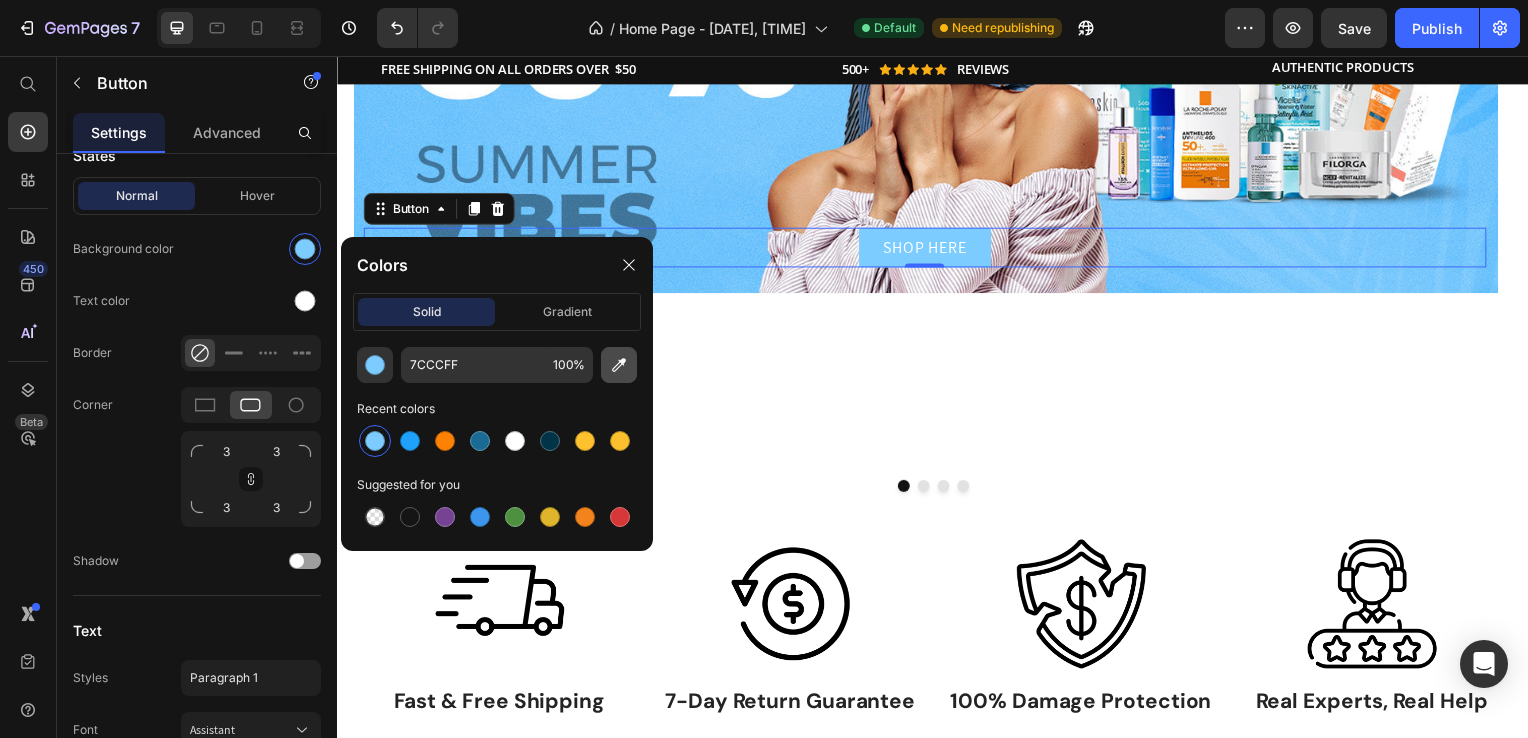 click 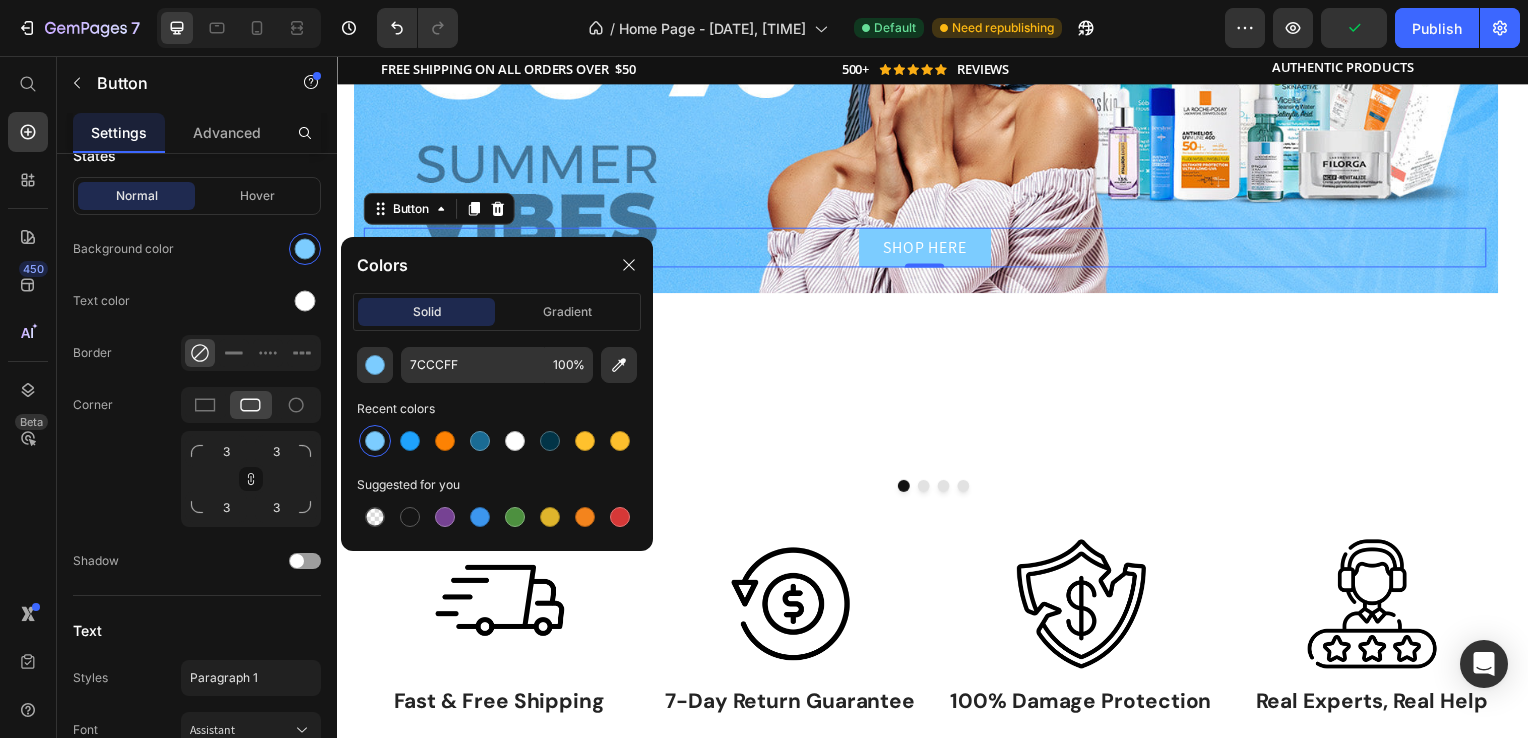 type on "447399" 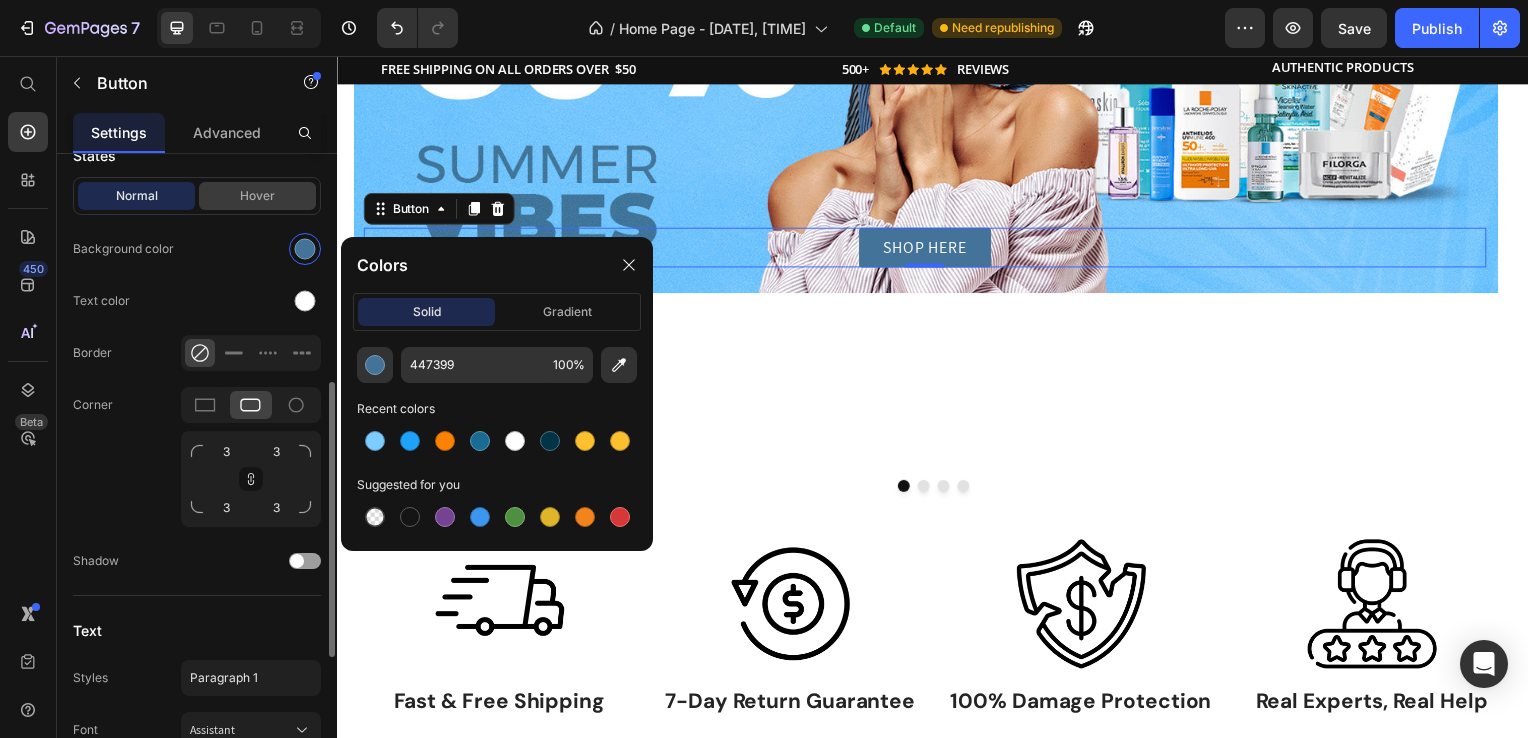 click on "Hover" at bounding box center [257, 196] 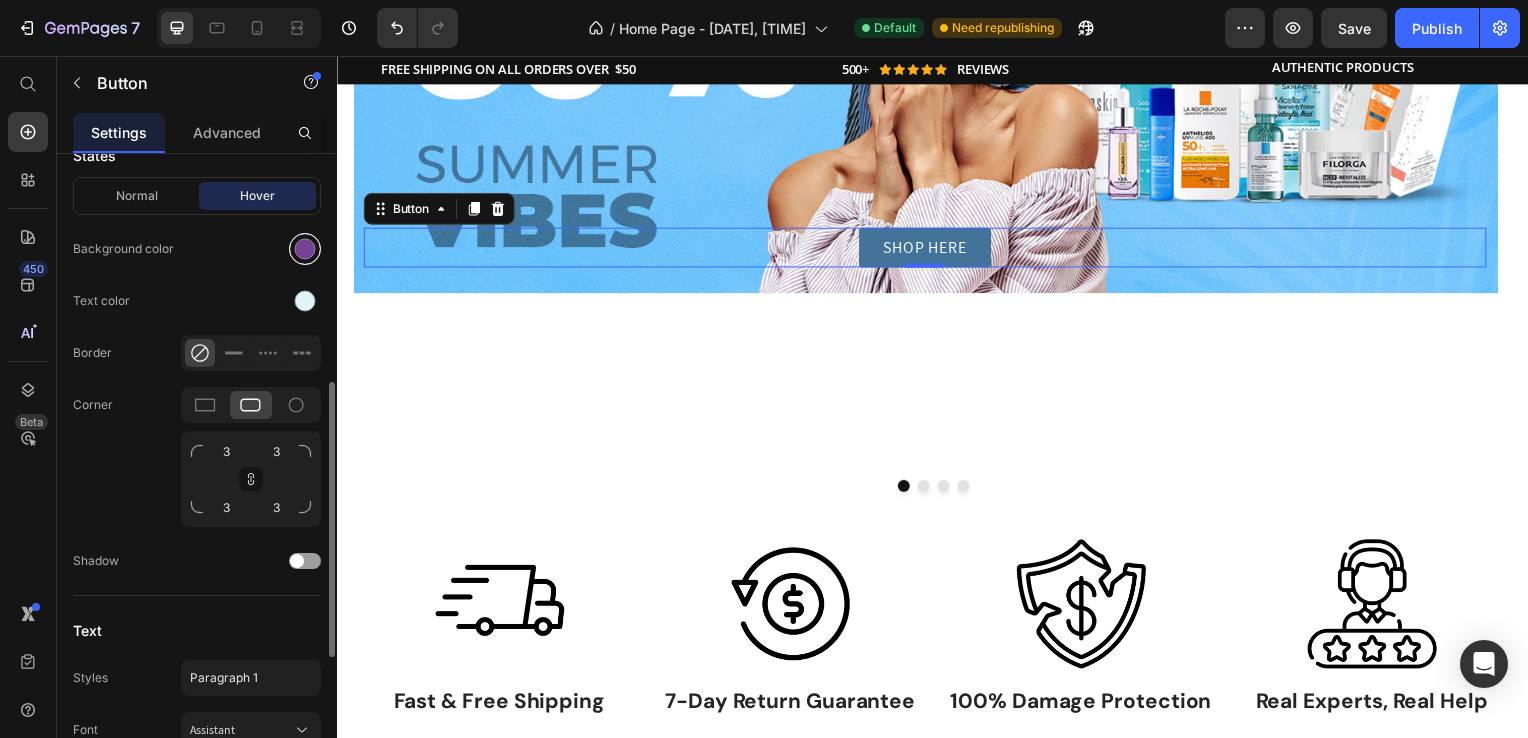 click at bounding box center [305, 249] 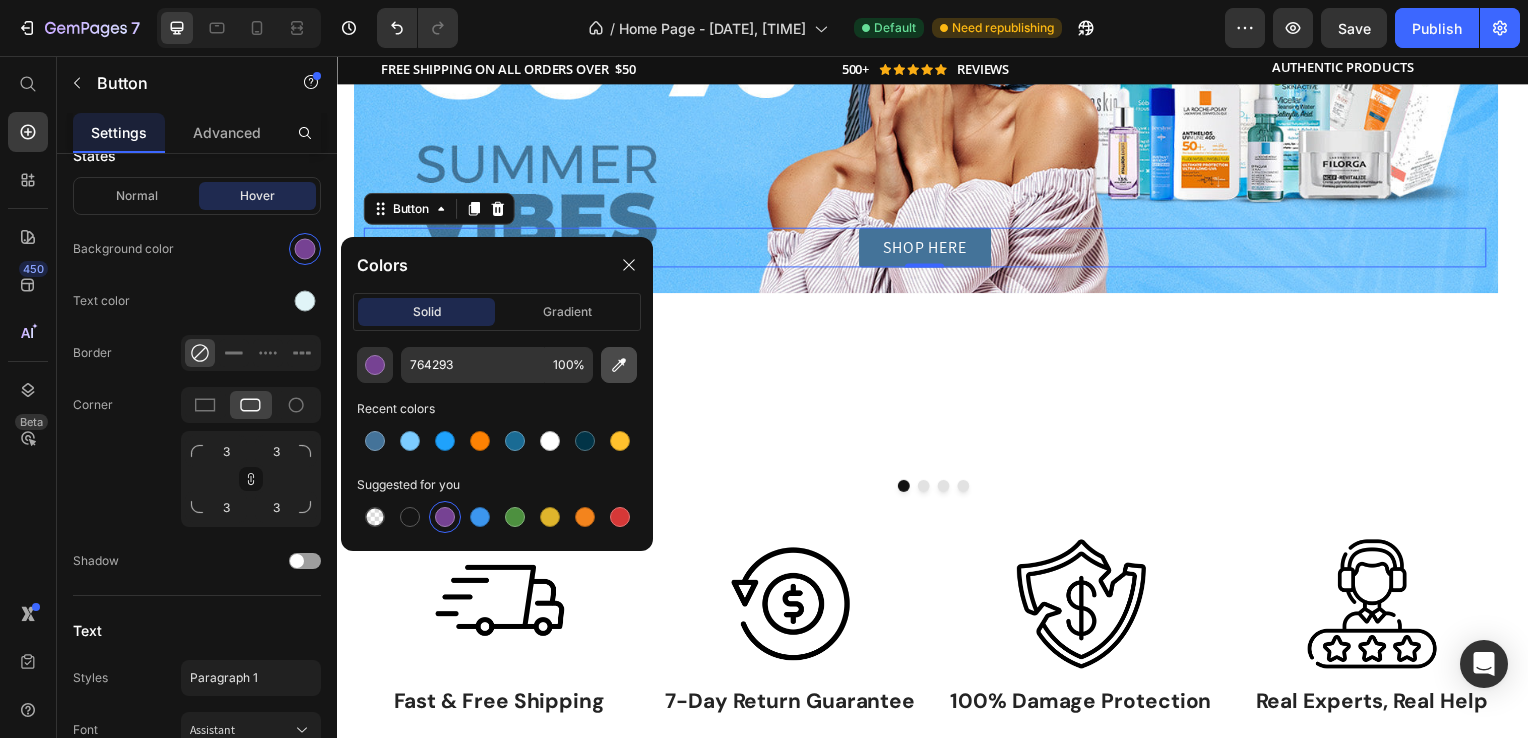 click 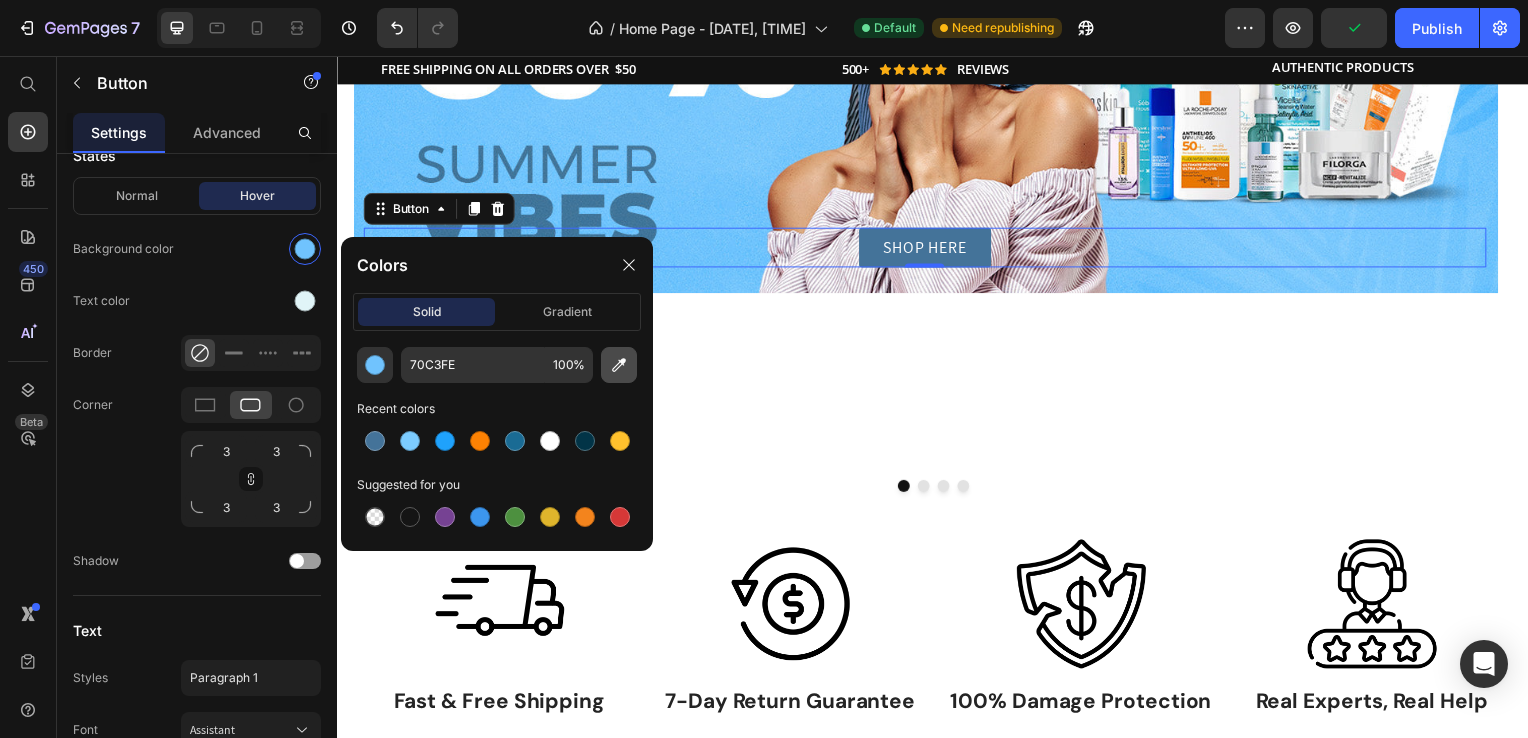 click 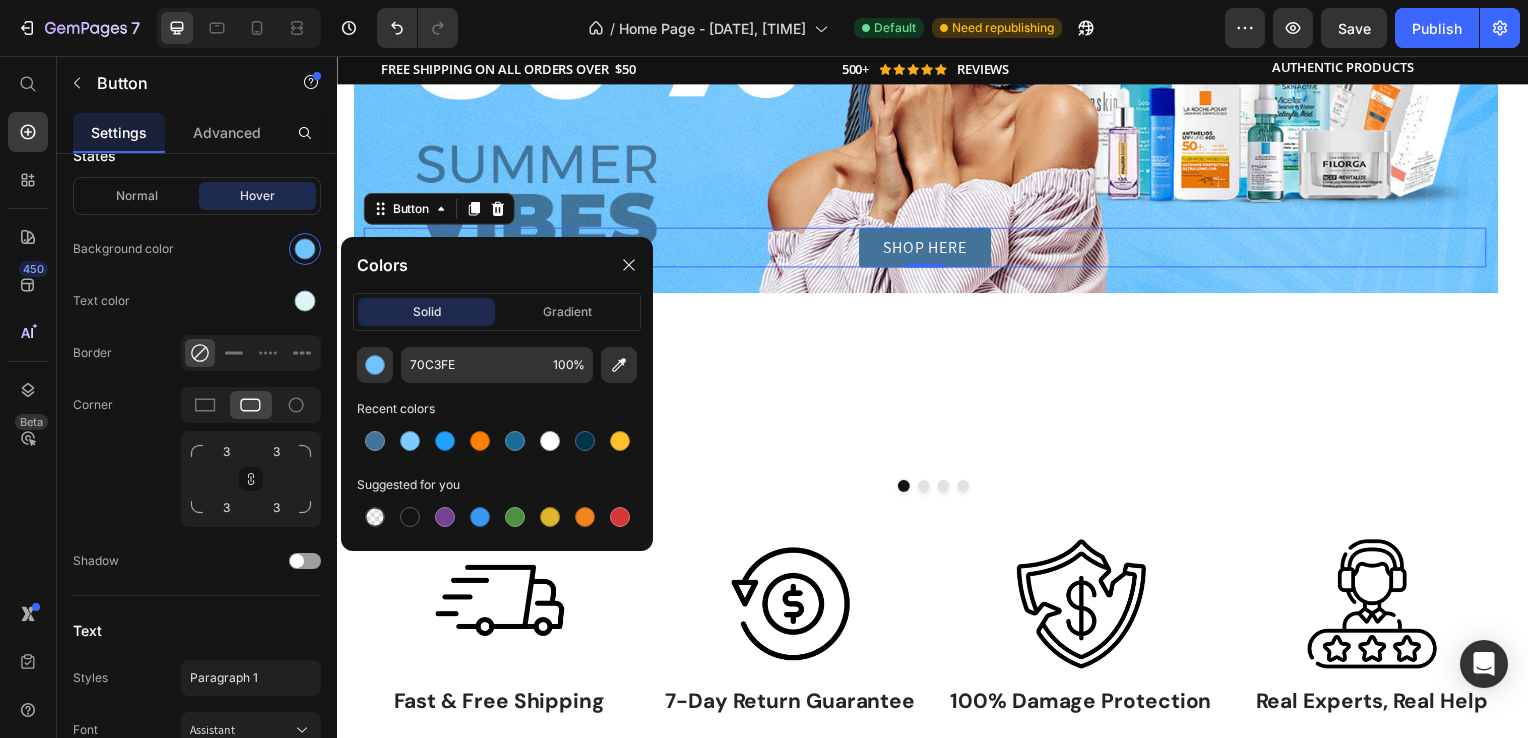 type on "6AC2FF" 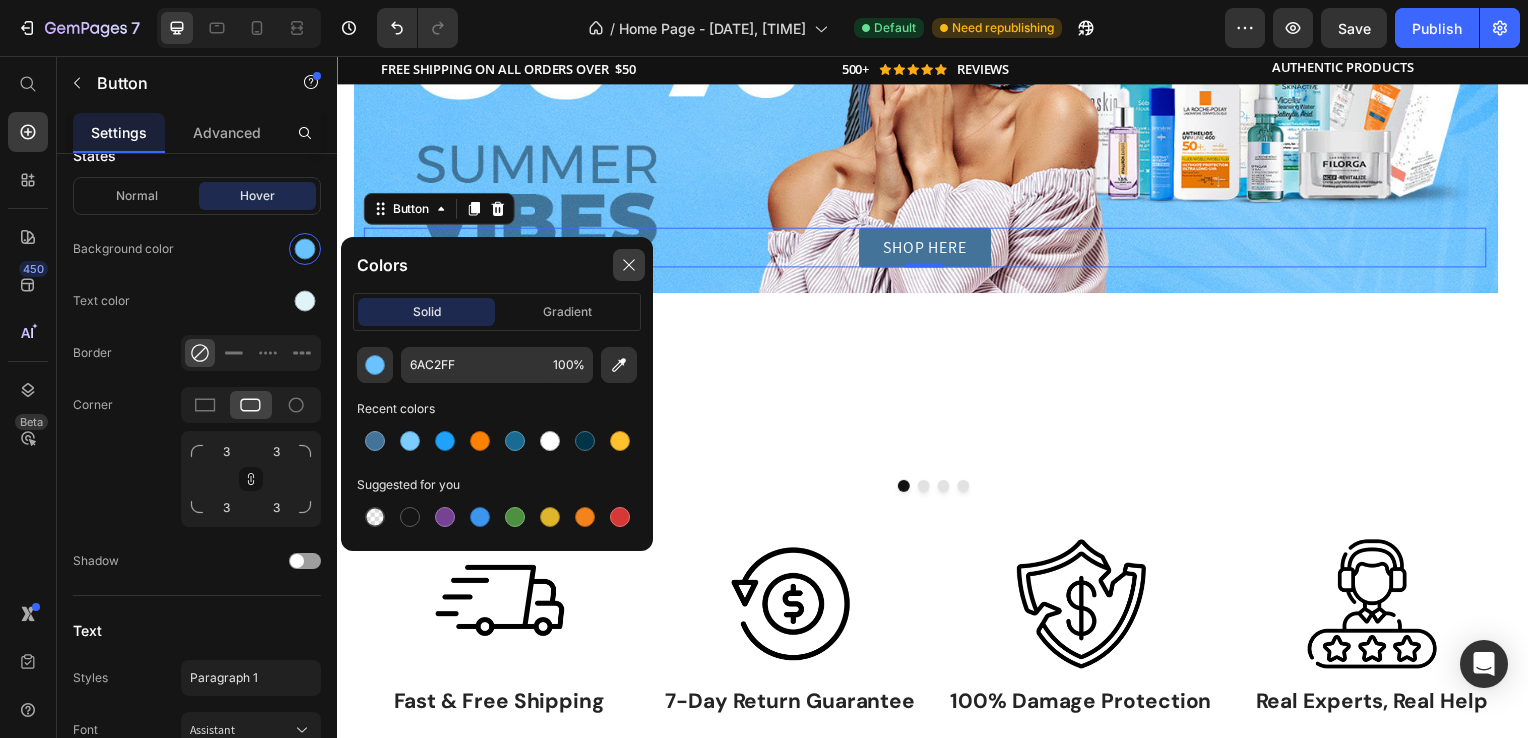 click at bounding box center [629, 265] 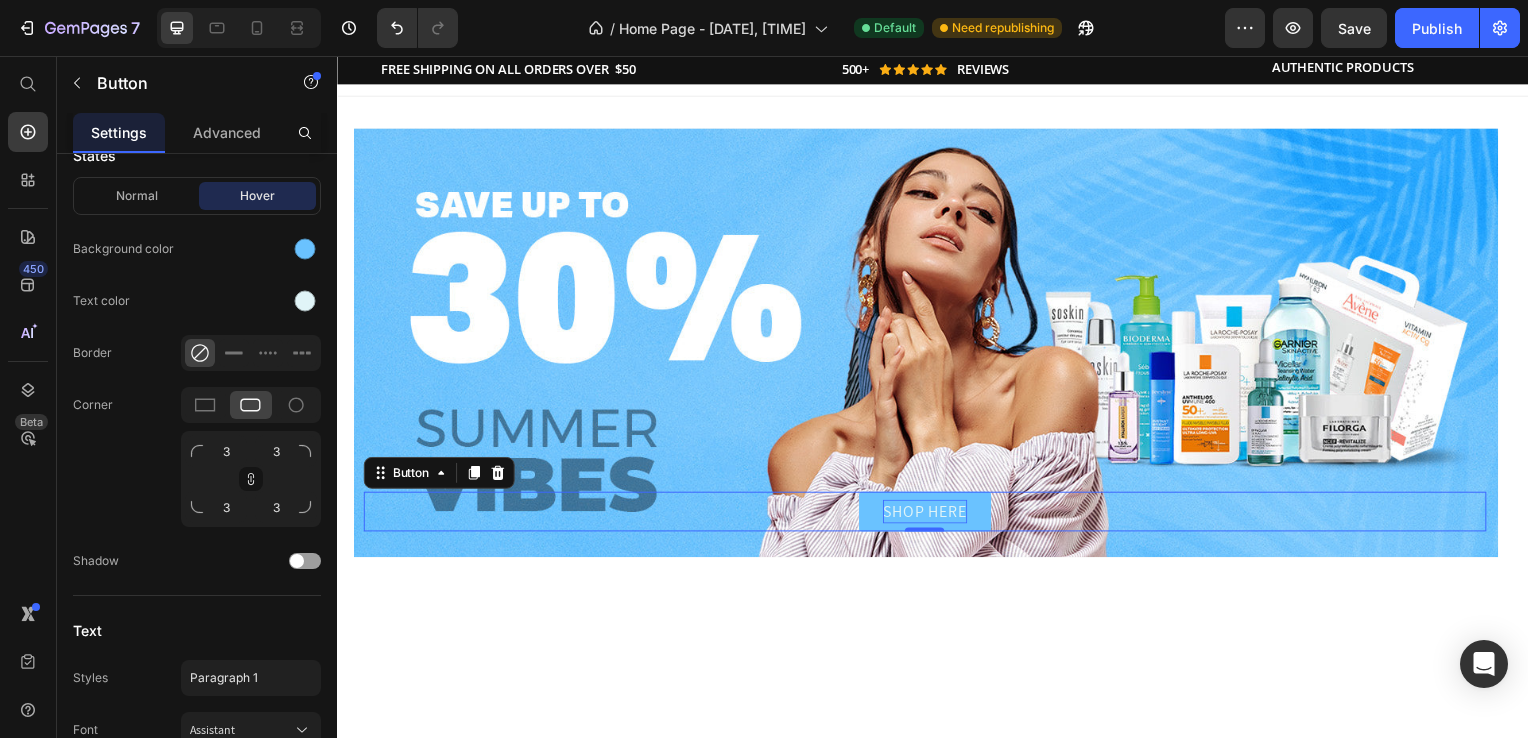 scroll, scrollTop: 0, scrollLeft: 0, axis: both 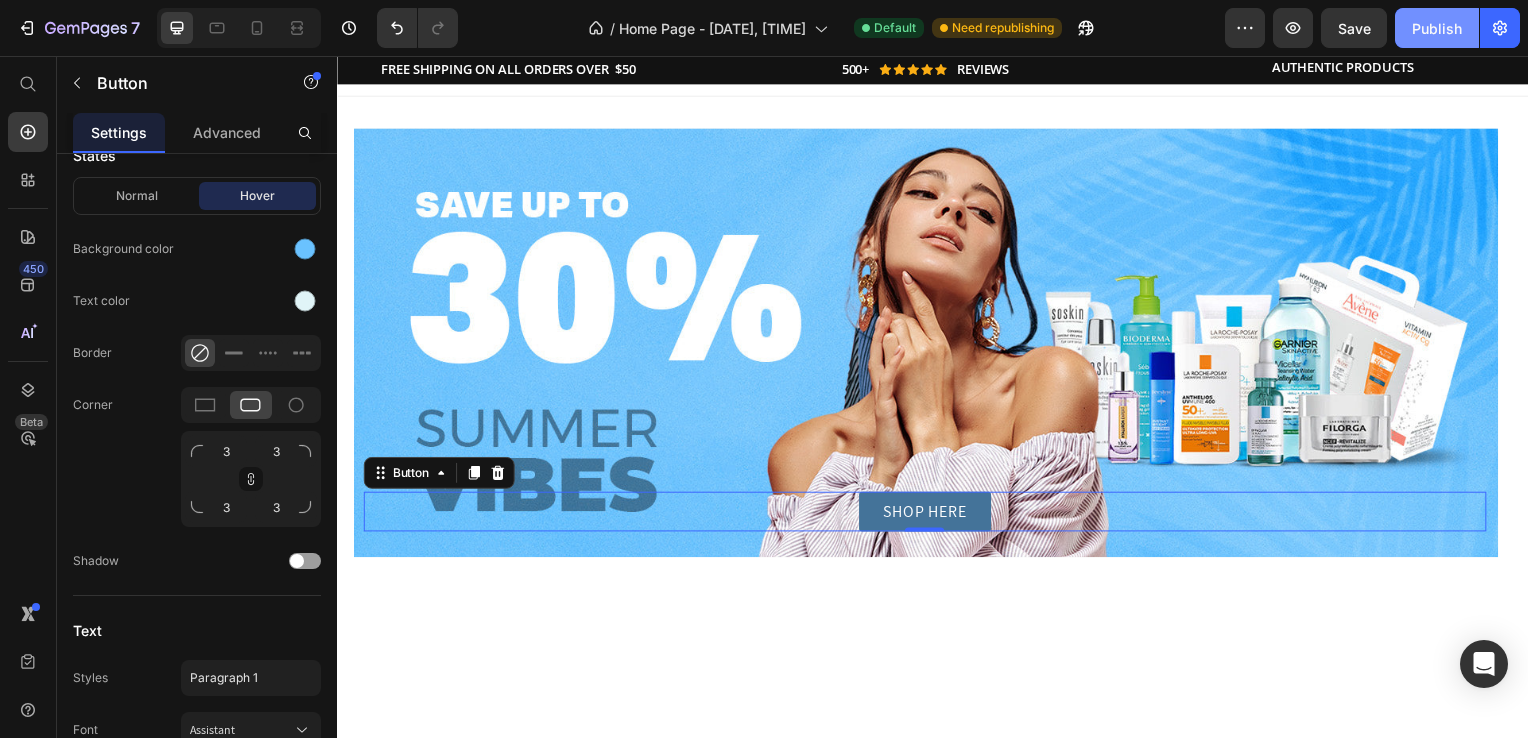 click on "Publish" at bounding box center (1437, 28) 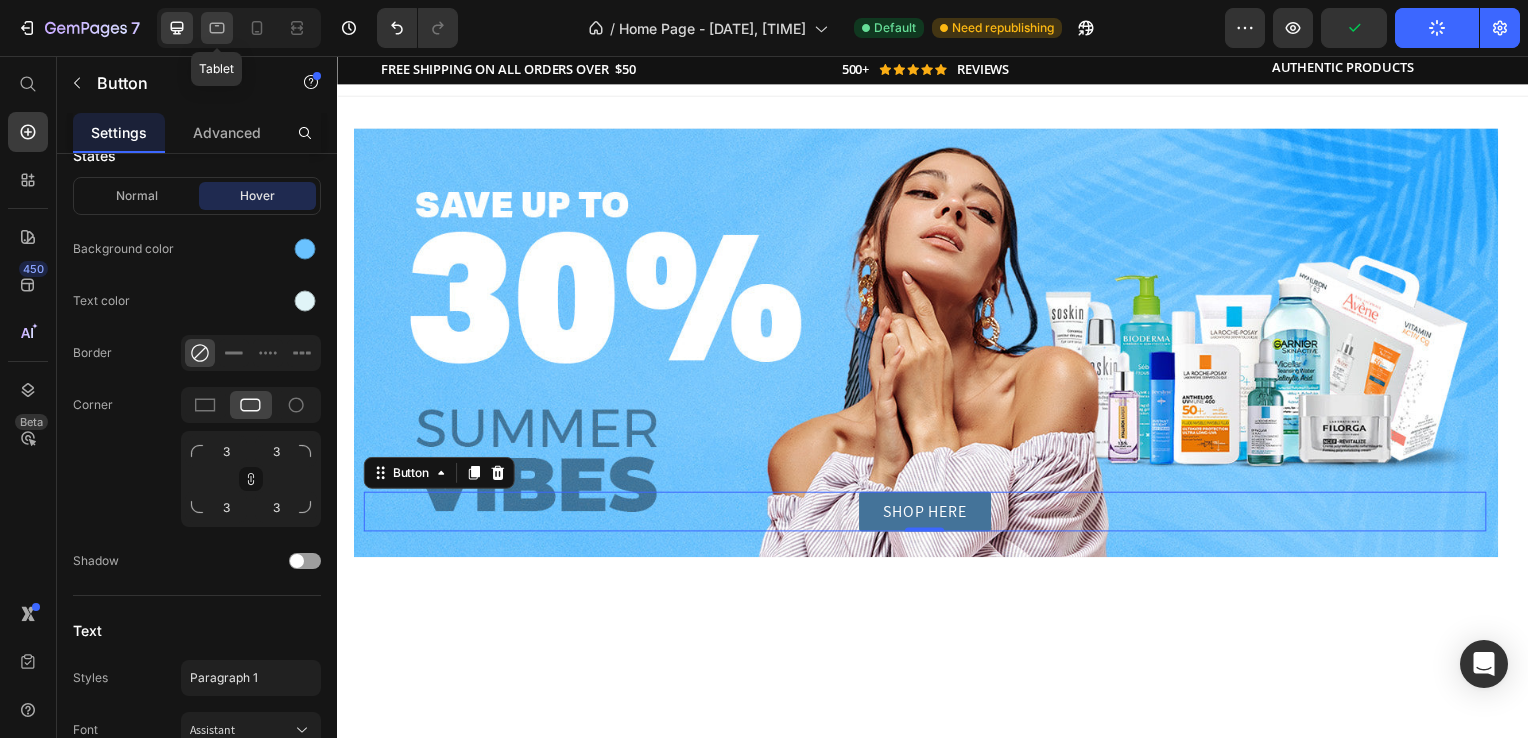 click 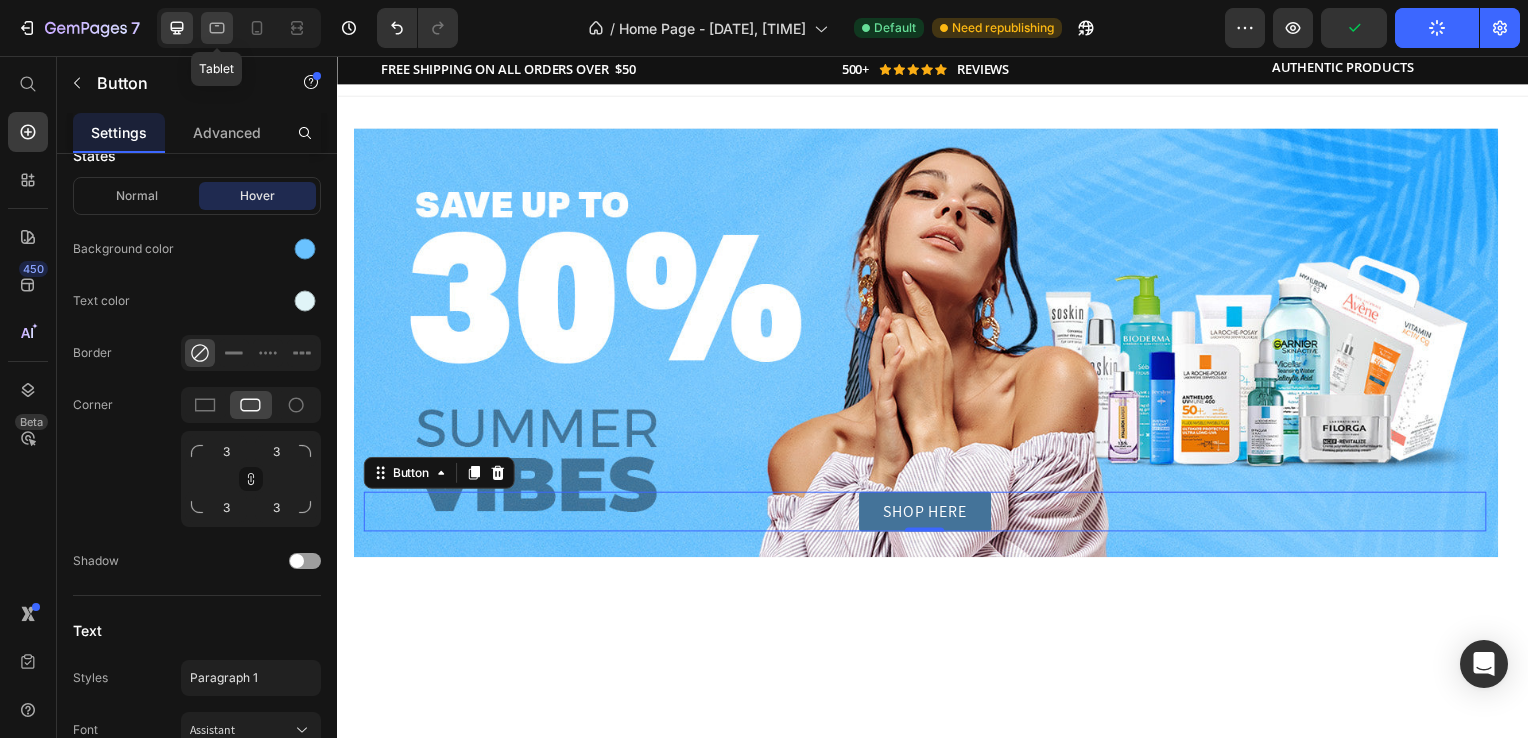 type on "14" 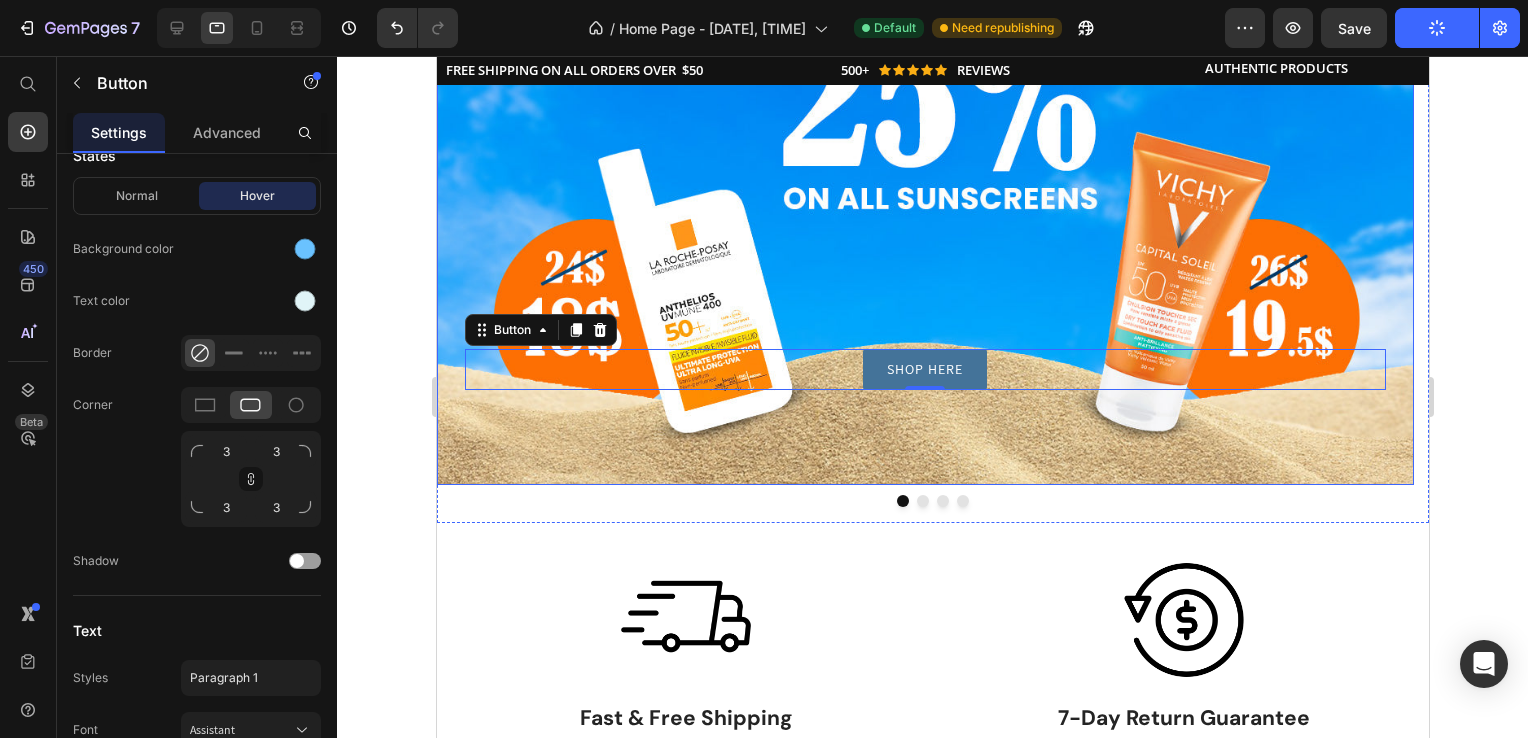 scroll, scrollTop: 172, scrollLeft: 0, axis: vertical 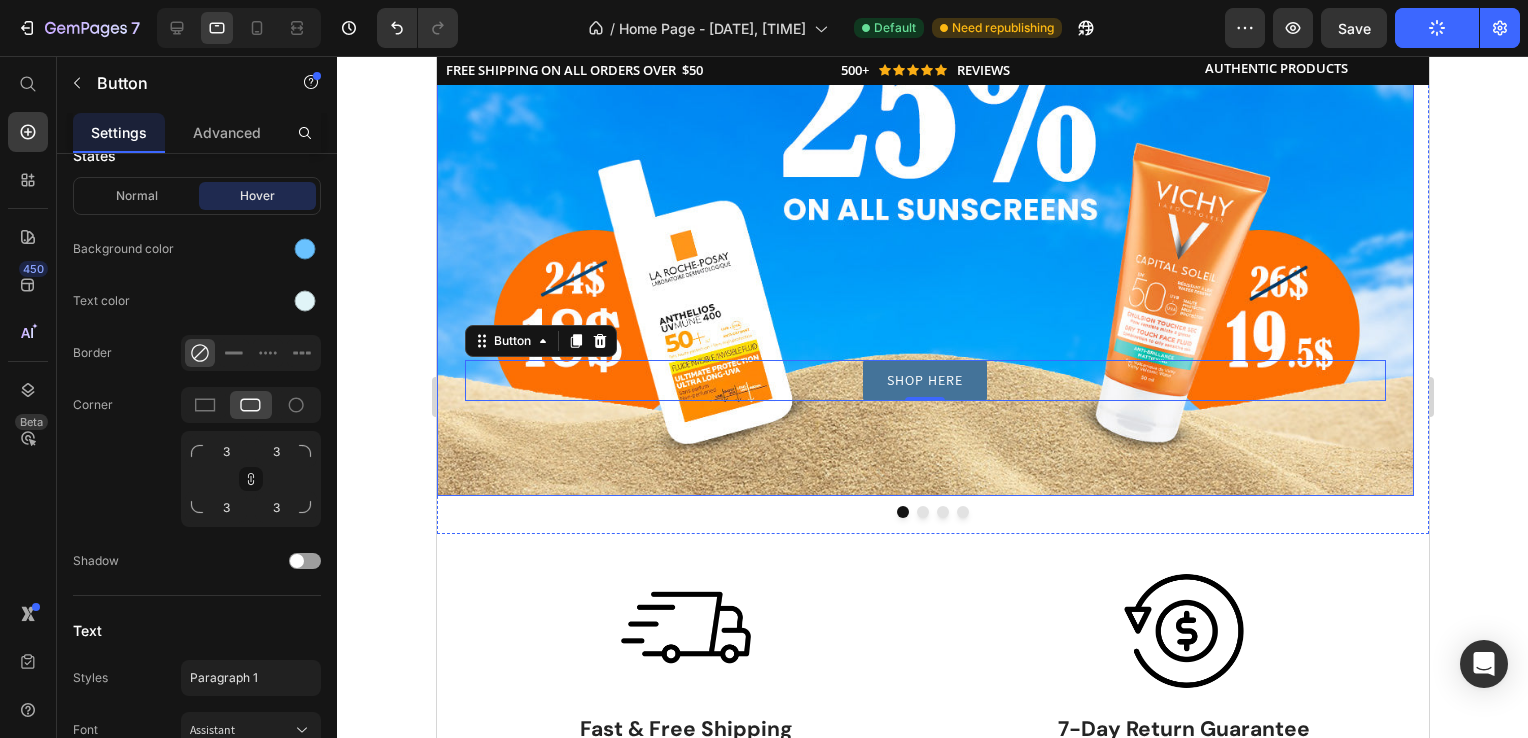 click on "SHOP HERE Button   0" at bounding box center [924, 240] 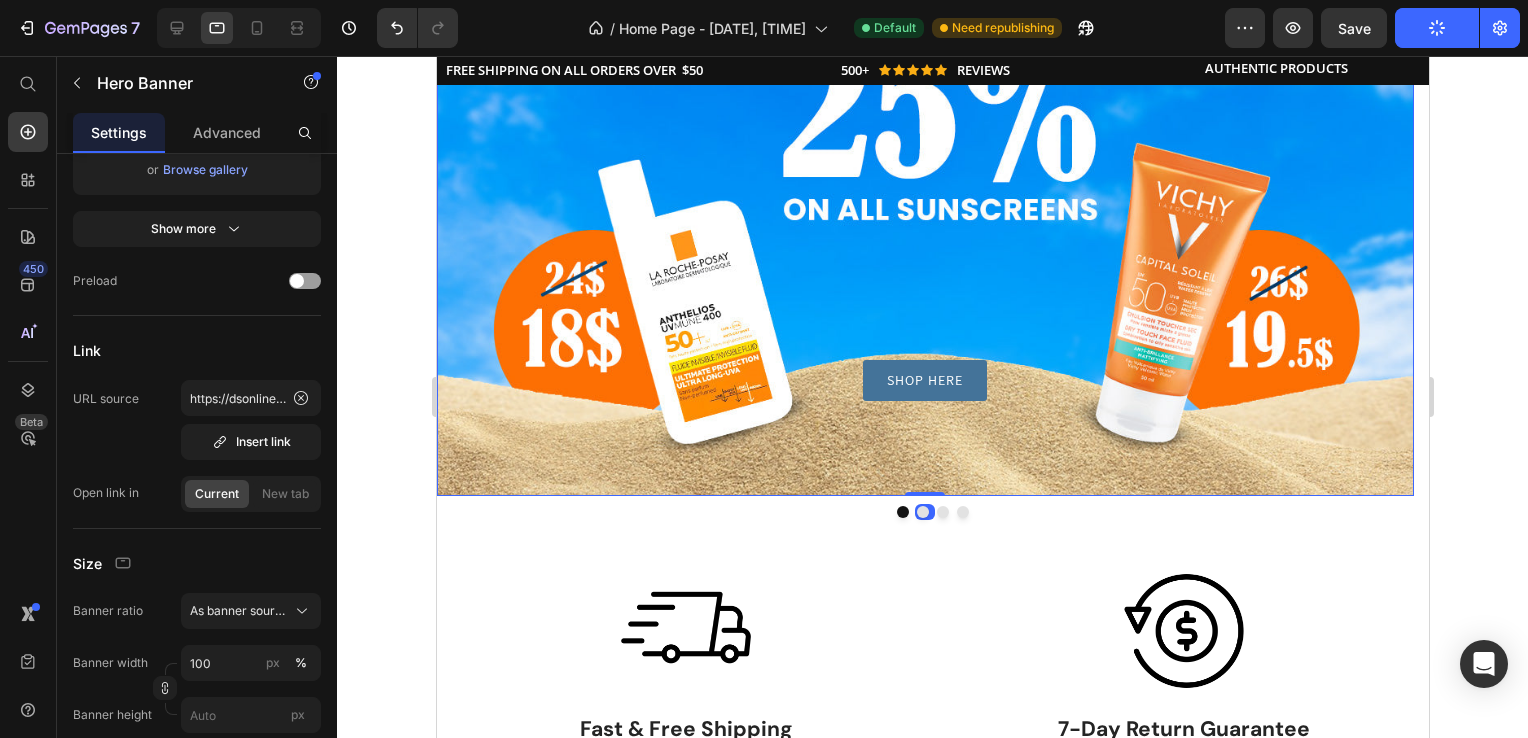 scroll, scrollTop: 0, scrollLeft: 0, axis: both 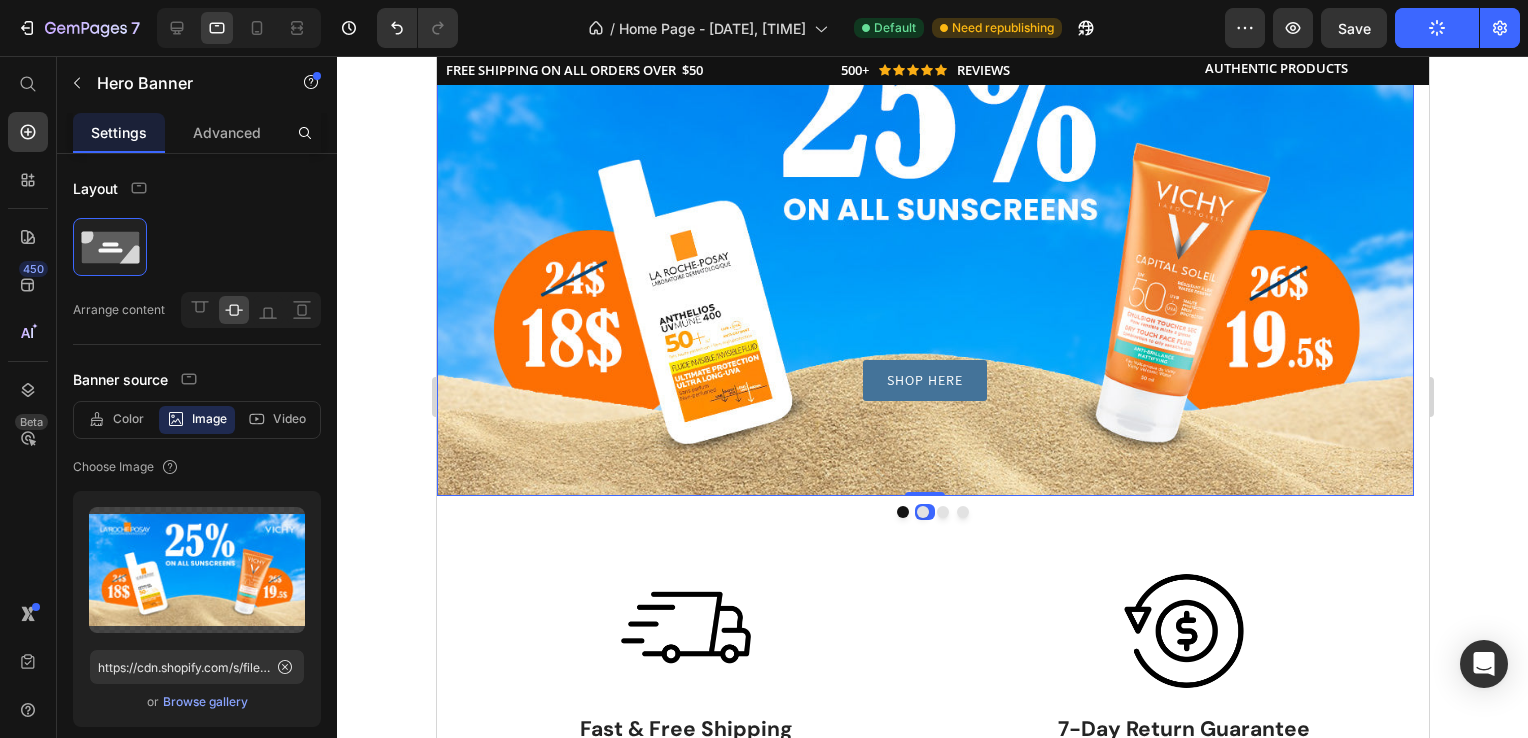 click on "SHOP HERE Button" at bounding box center (924, 240) 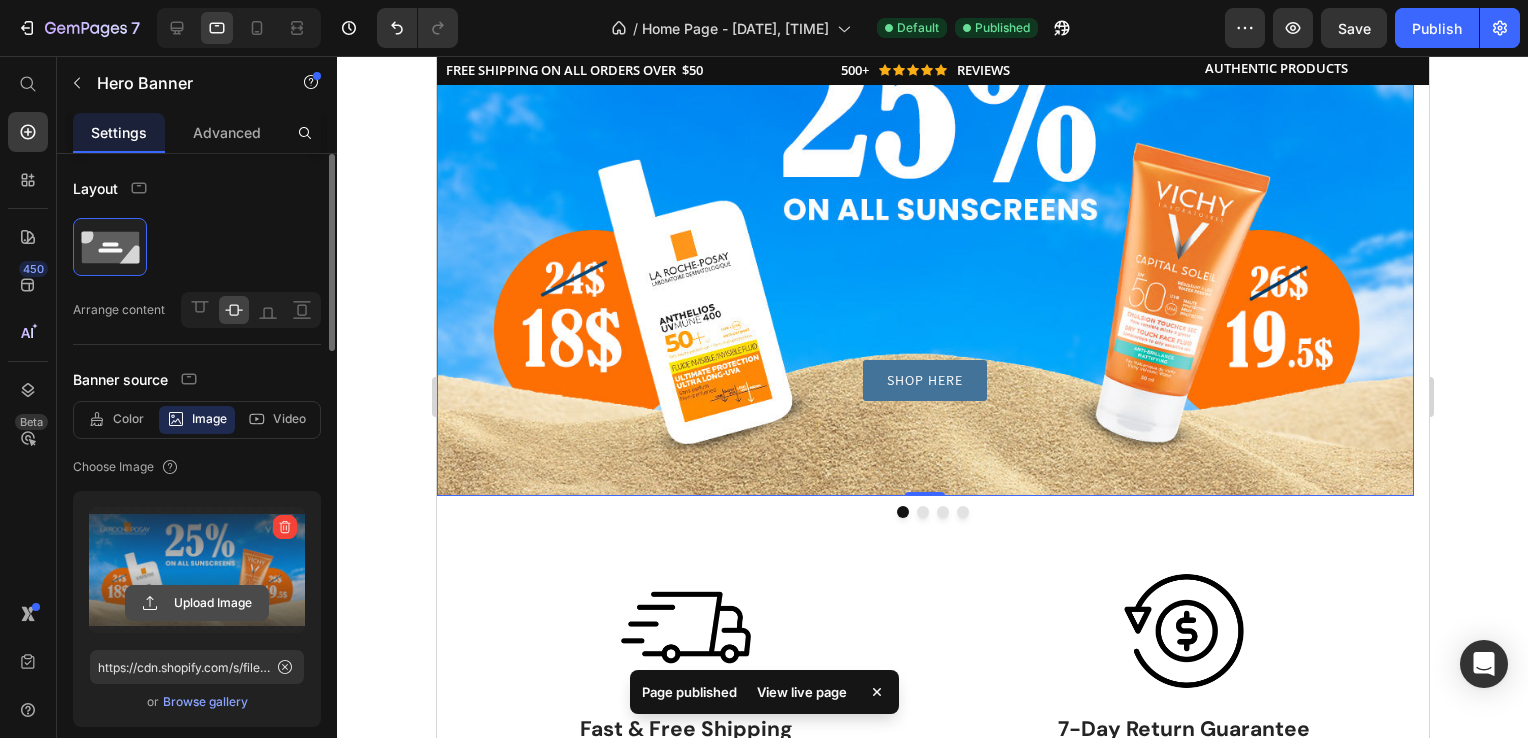 click 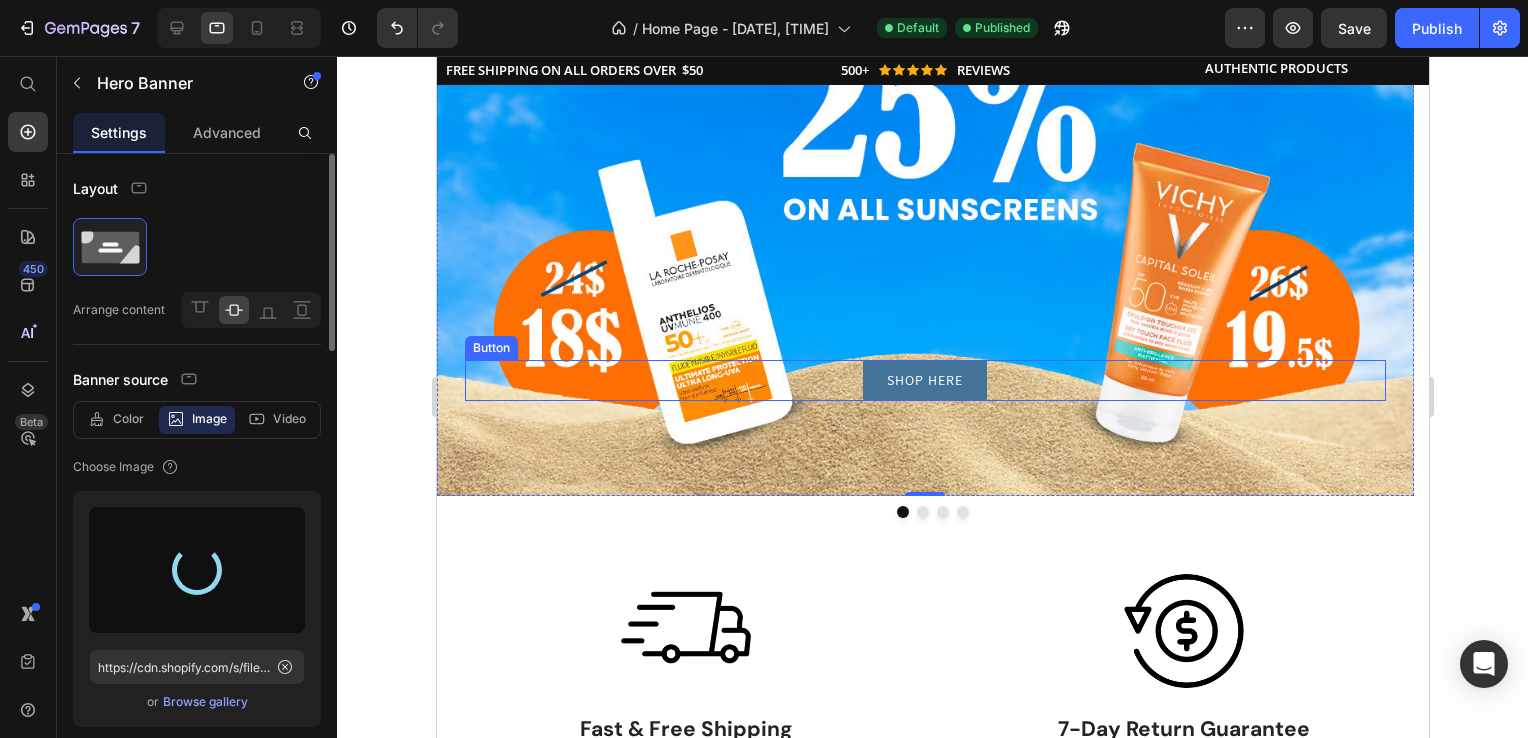 type on "https://cdn.shopify.com/s/files/1/0822/6635/8071/files/gempages_476501698399962027-58568ff9-f0de-4983-82a1-22db79bae193.jpg" 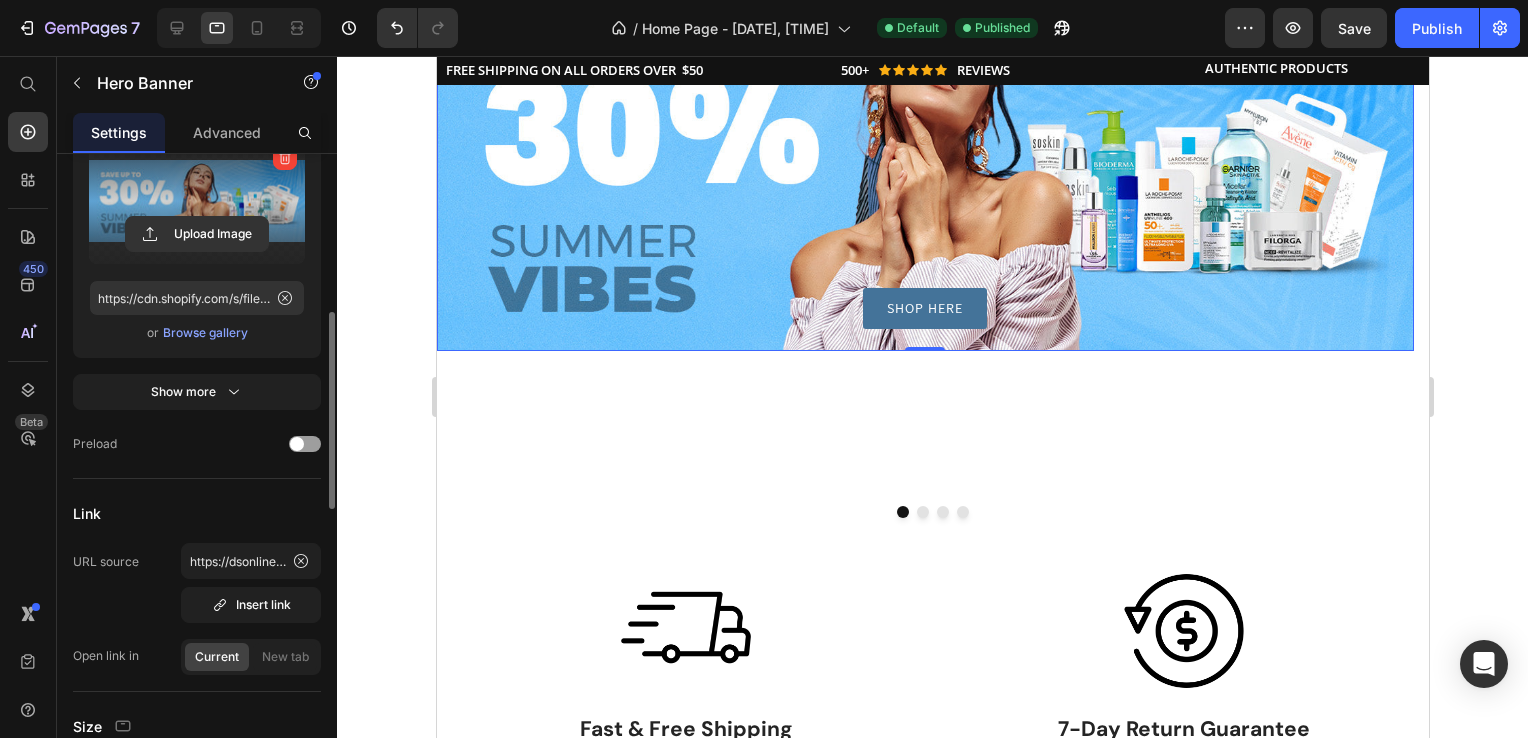 scroll, scrollTop: 403, scrollLeft: 0, axis: vertical 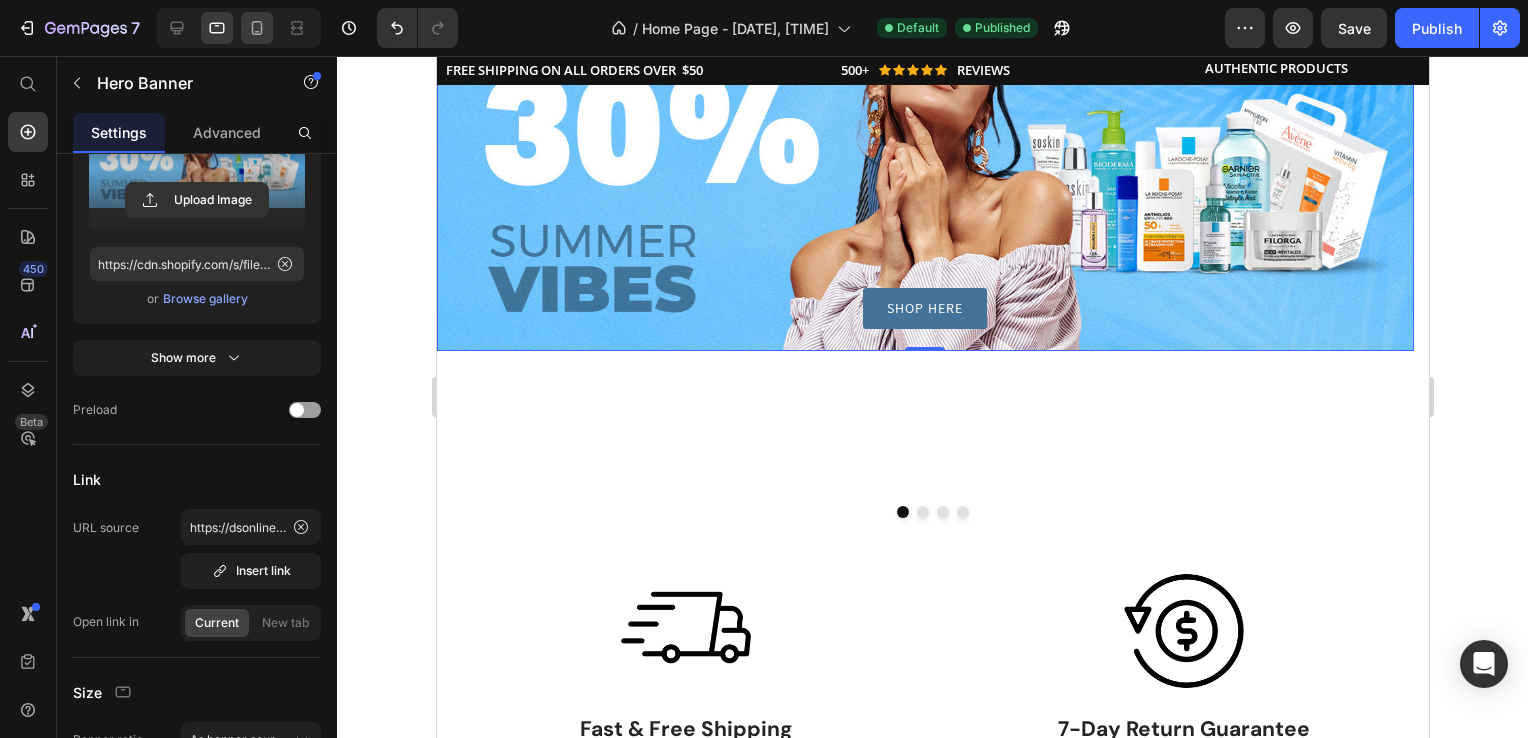 click 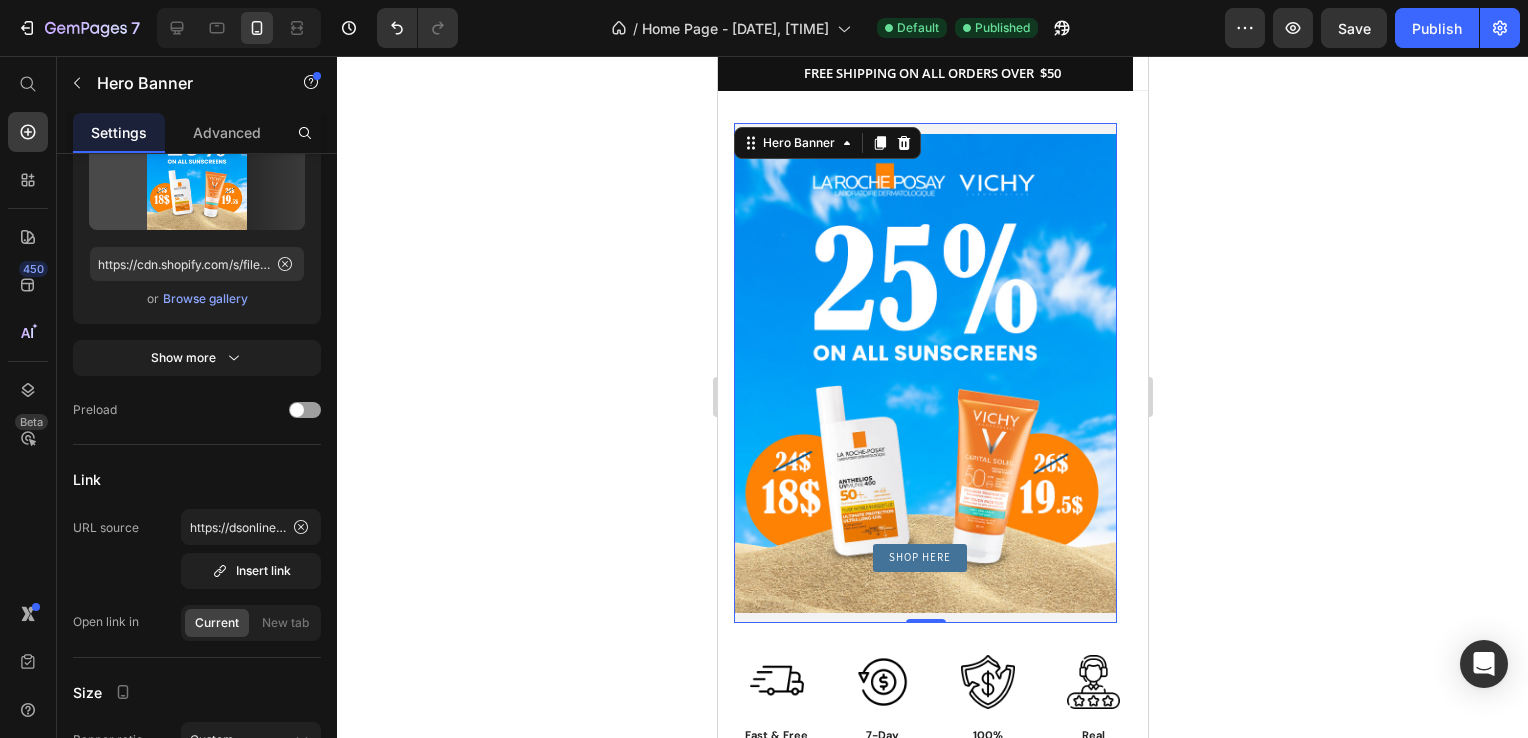 scroll, scrollTop: 2, scrollLeft: 0, axis: vertical 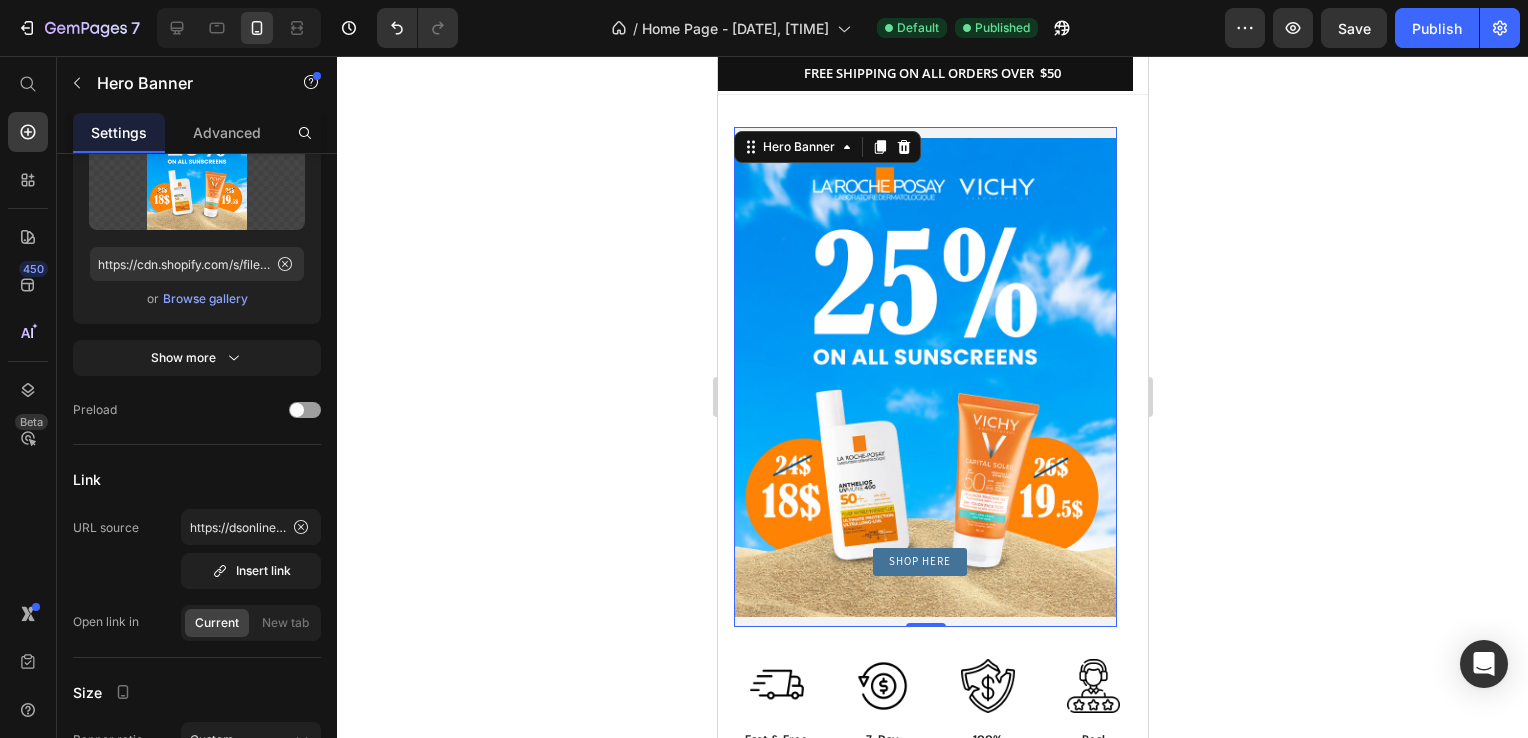 click on "SHOP HERE Button" at bounding box center [924, 377] 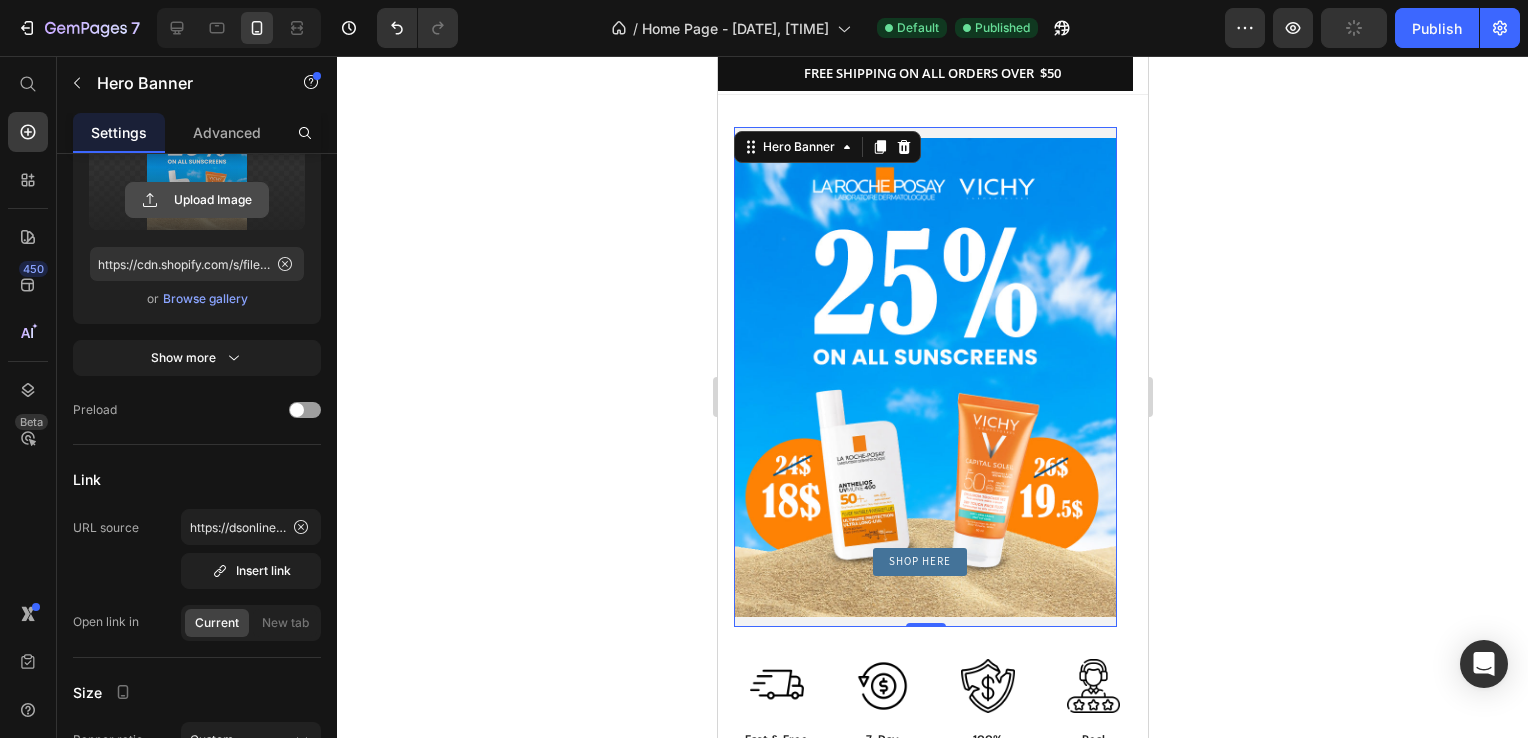 click 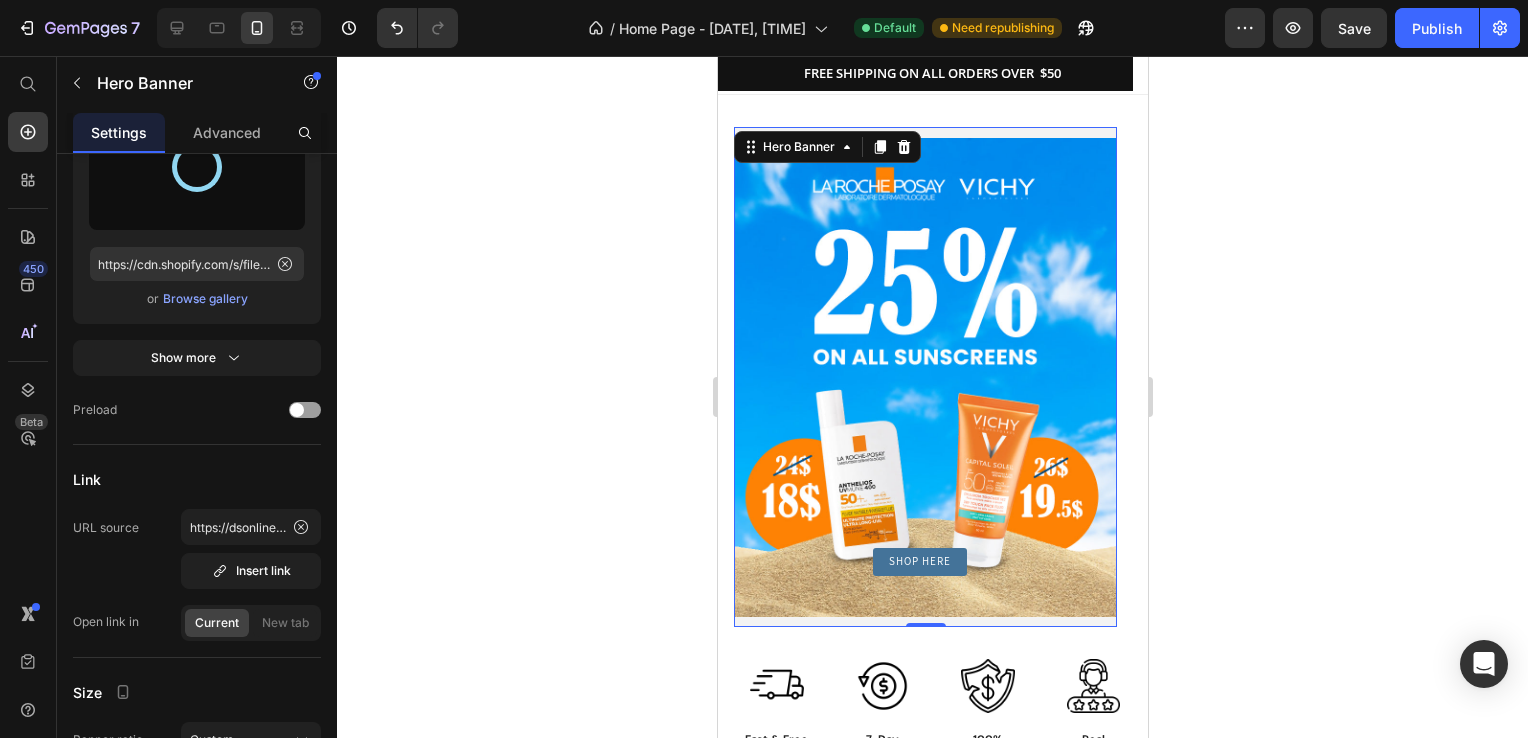 type on "https://cdn.shopify.com/s/files/1/0822/6635/8071/files/gempages_476501698399962027-6d20e1b2-7fe0-4701-a760-a7ce4c1f75ec.jpg" 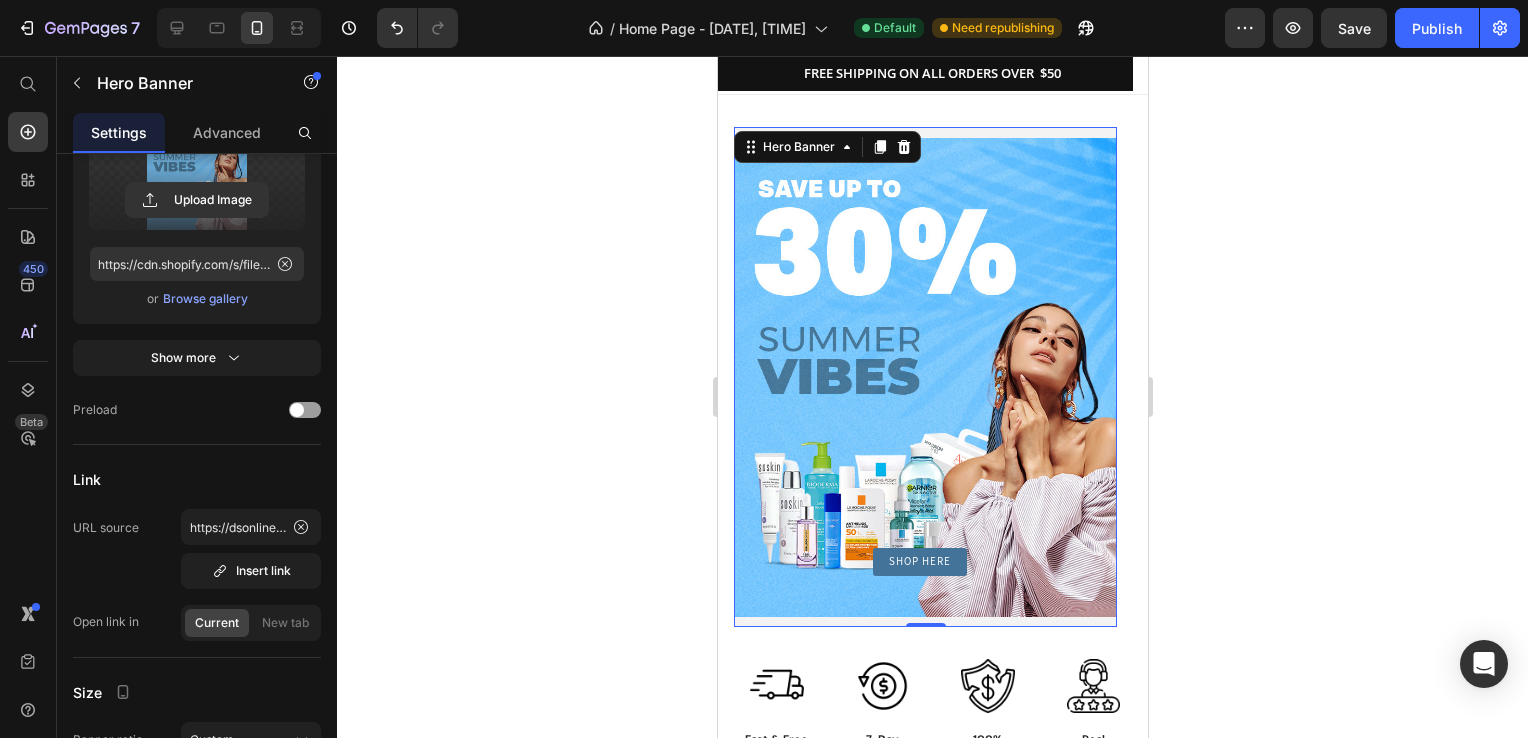 click on "SHOP HERE Button" at bounding box center (924, 377) 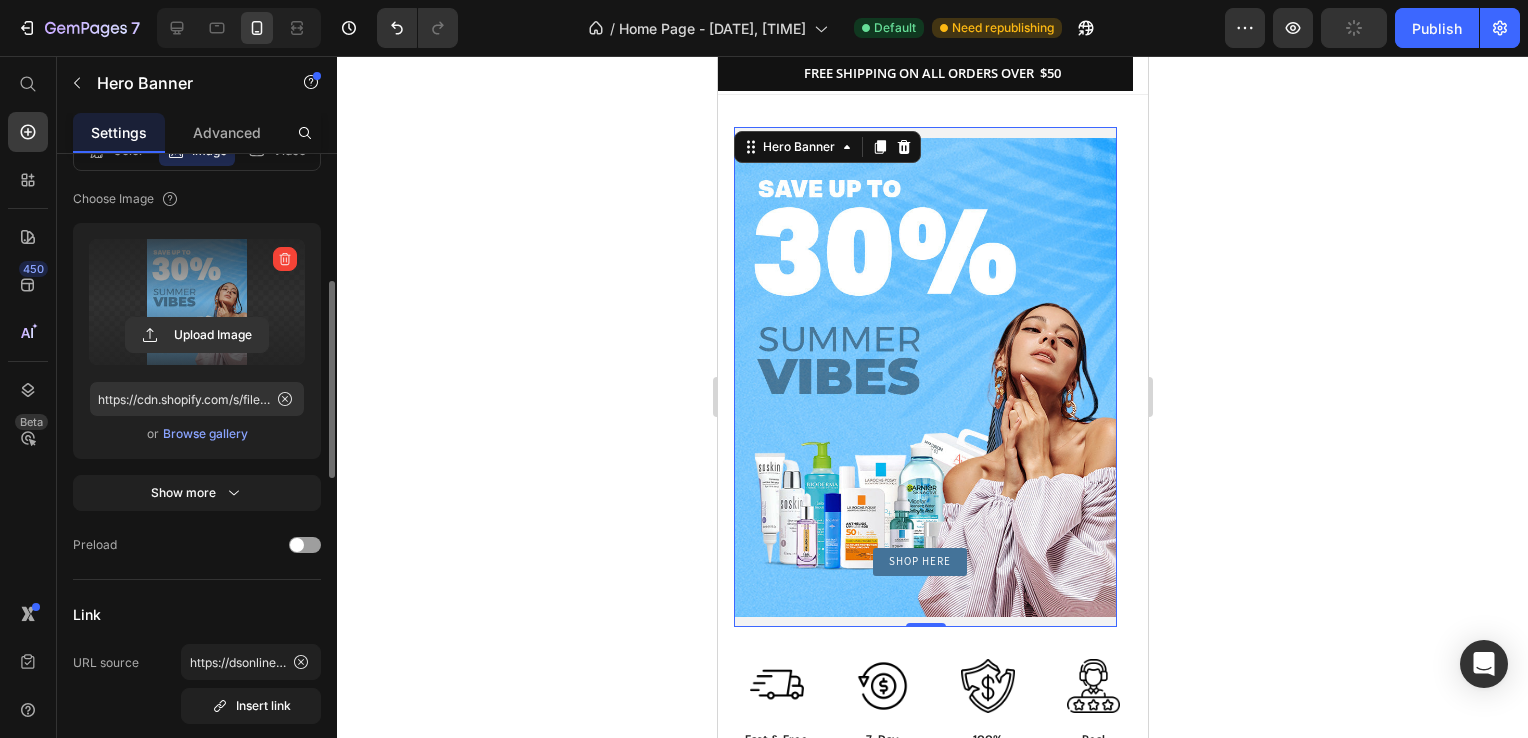 scroll, scrollTop: 302, scrollLeft: 0, axis: vertical 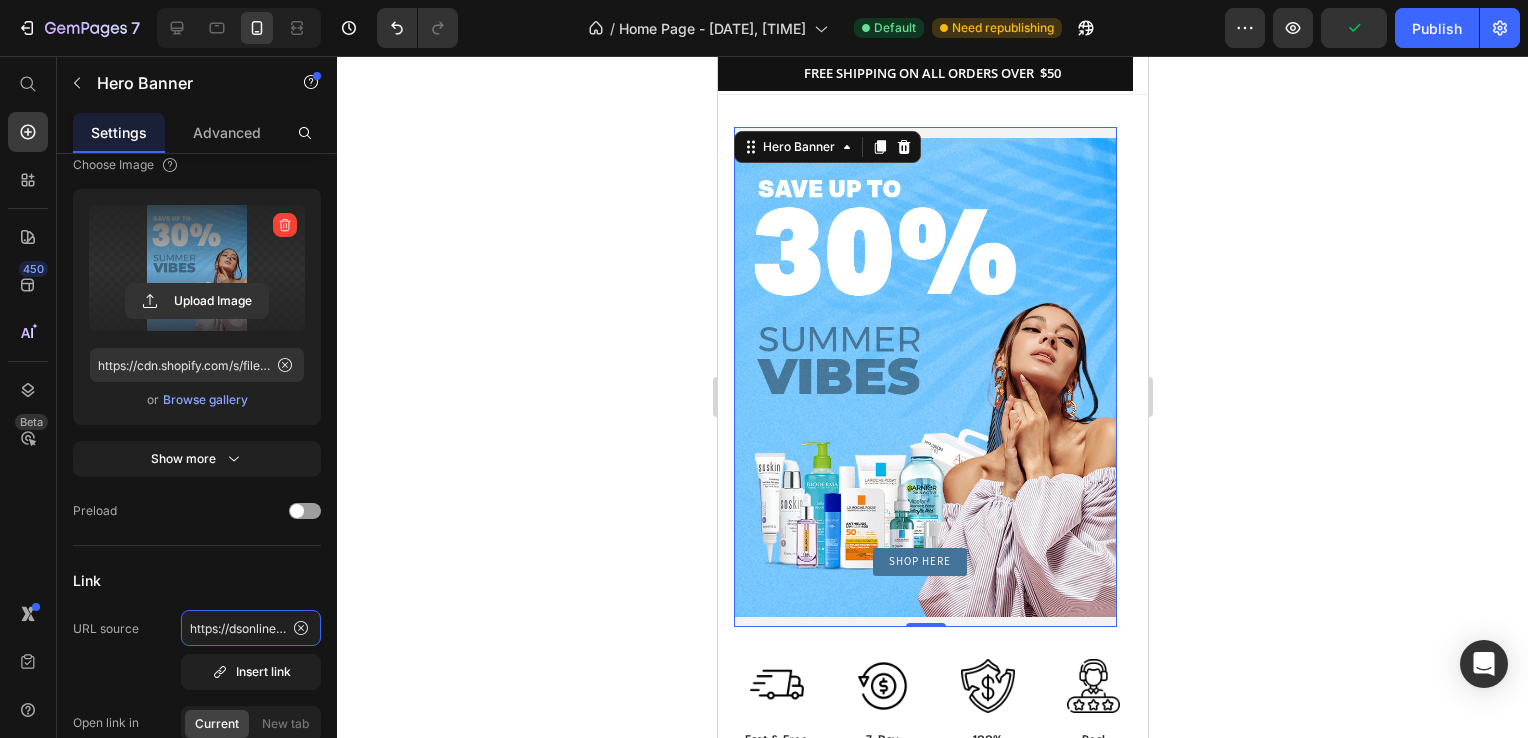 click on "https://dsonline.me/collections/summer-sale-skincare" 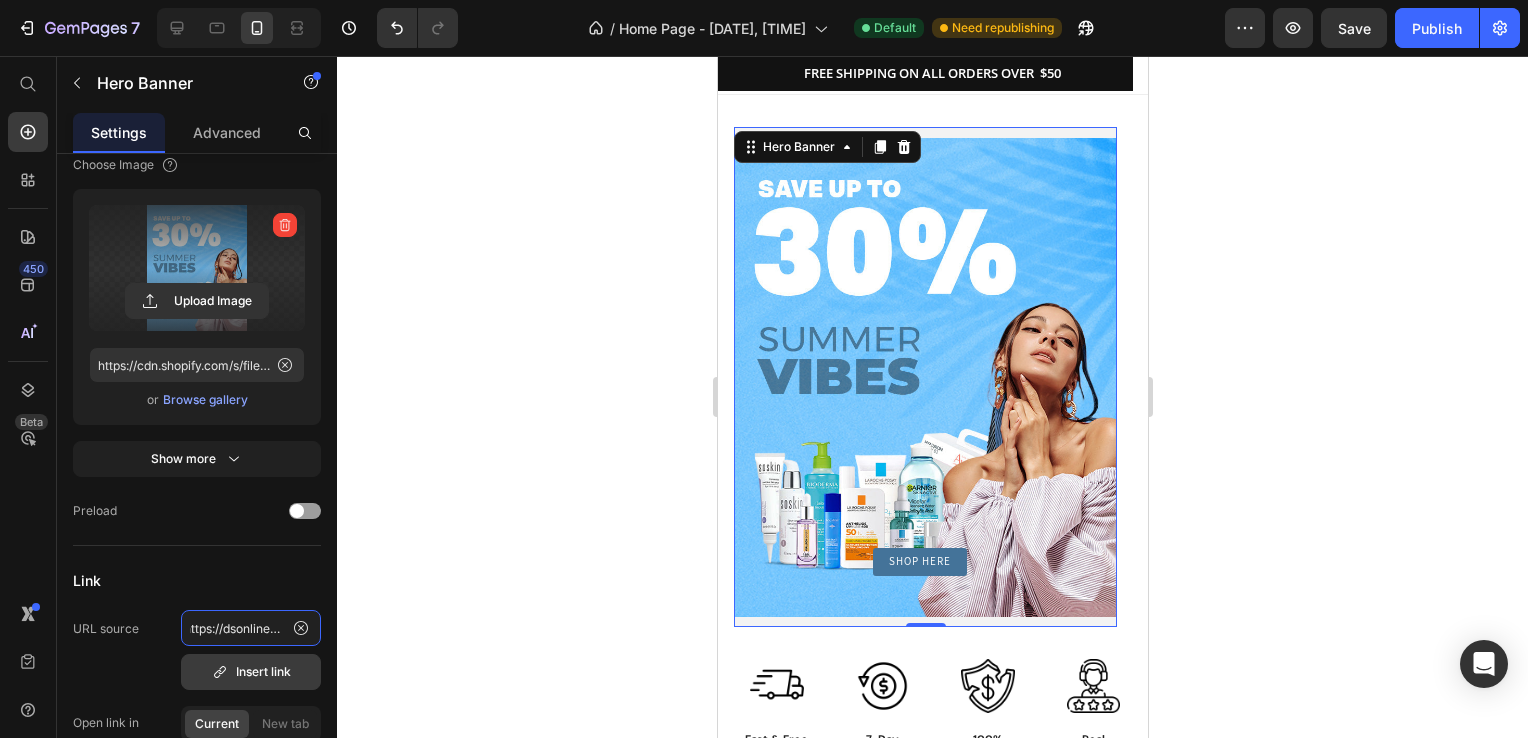 scroll, scrollTop: 0, scrollLeft: 0, axis: both 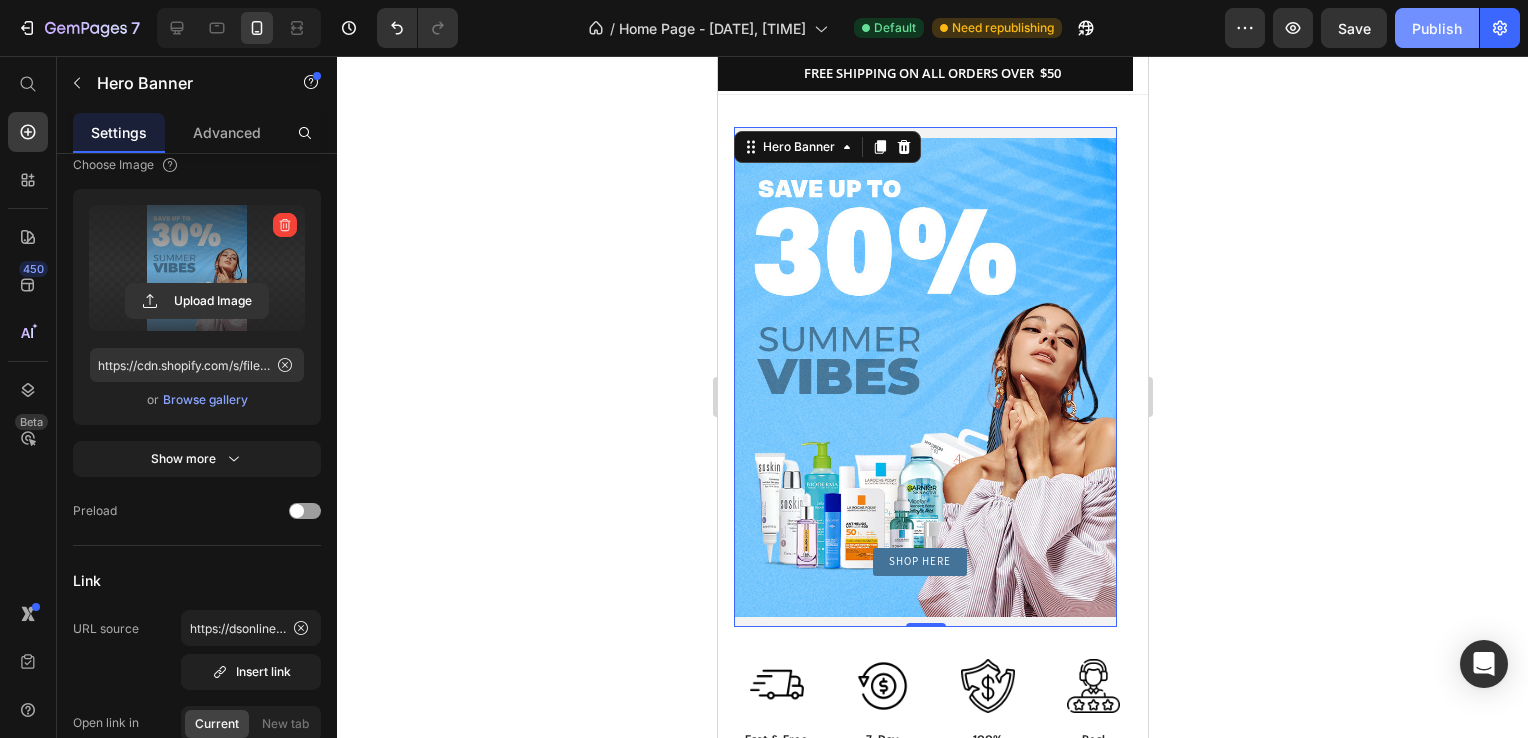 click on "Publish" at bounding box center [1437, 28] 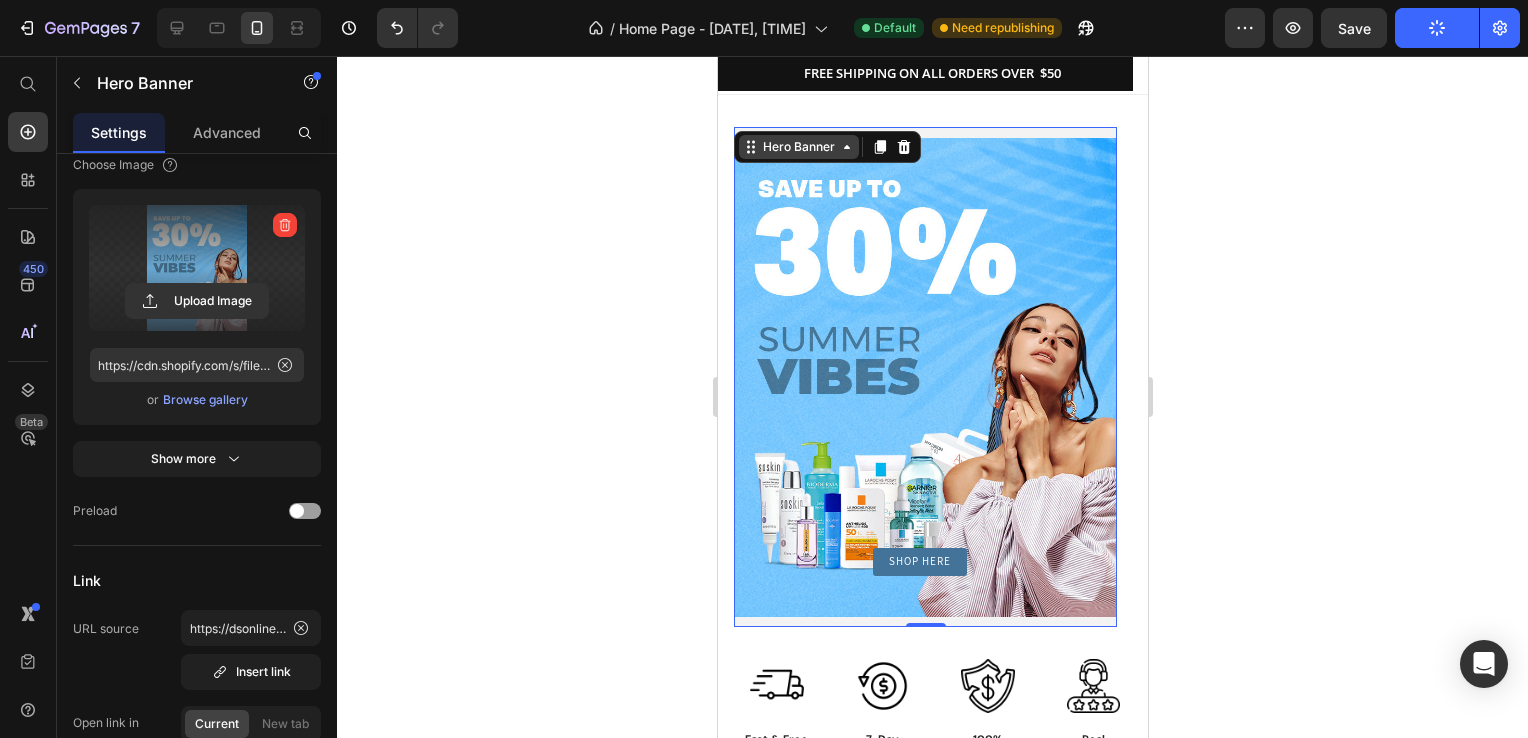 click 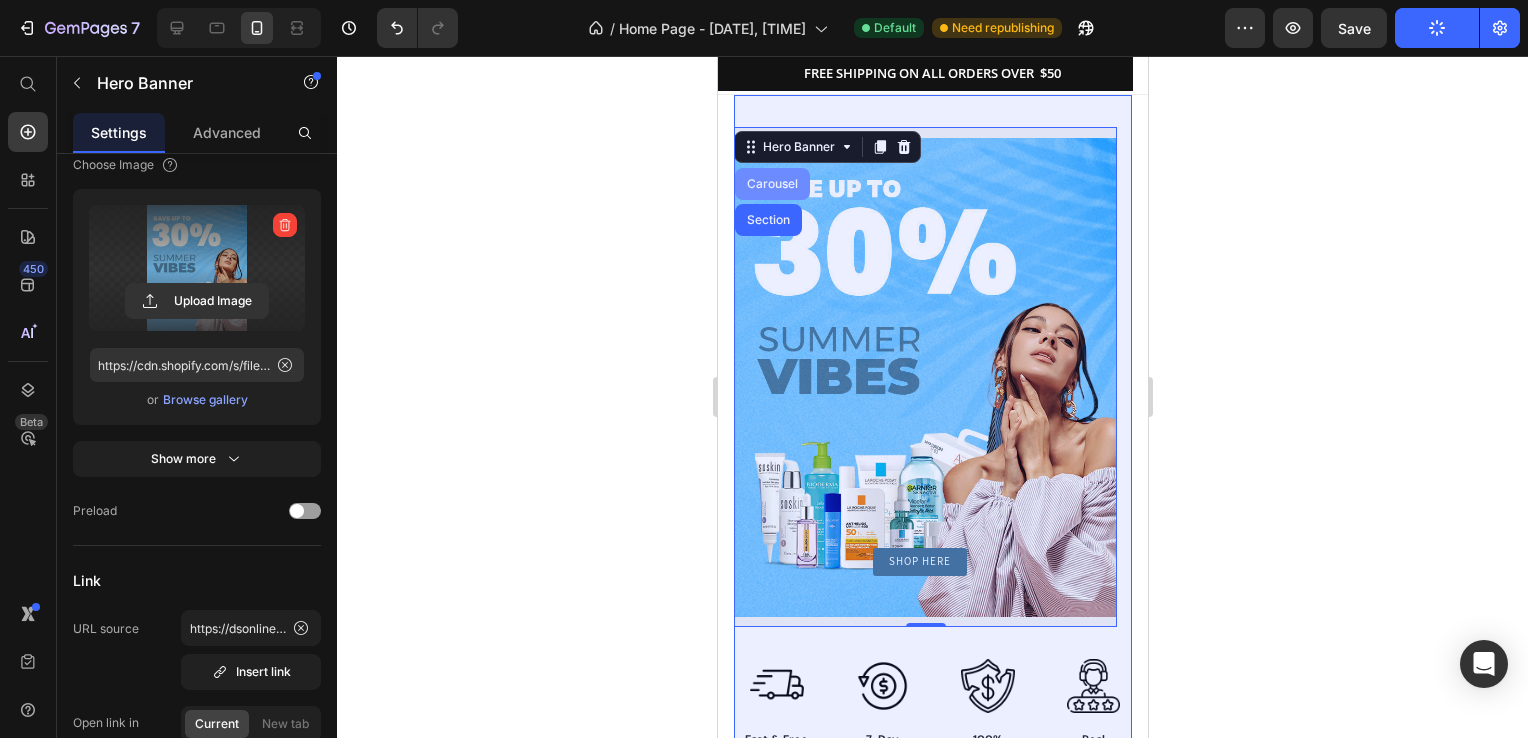 click on "Carousel" at bounding box center [771, 184] 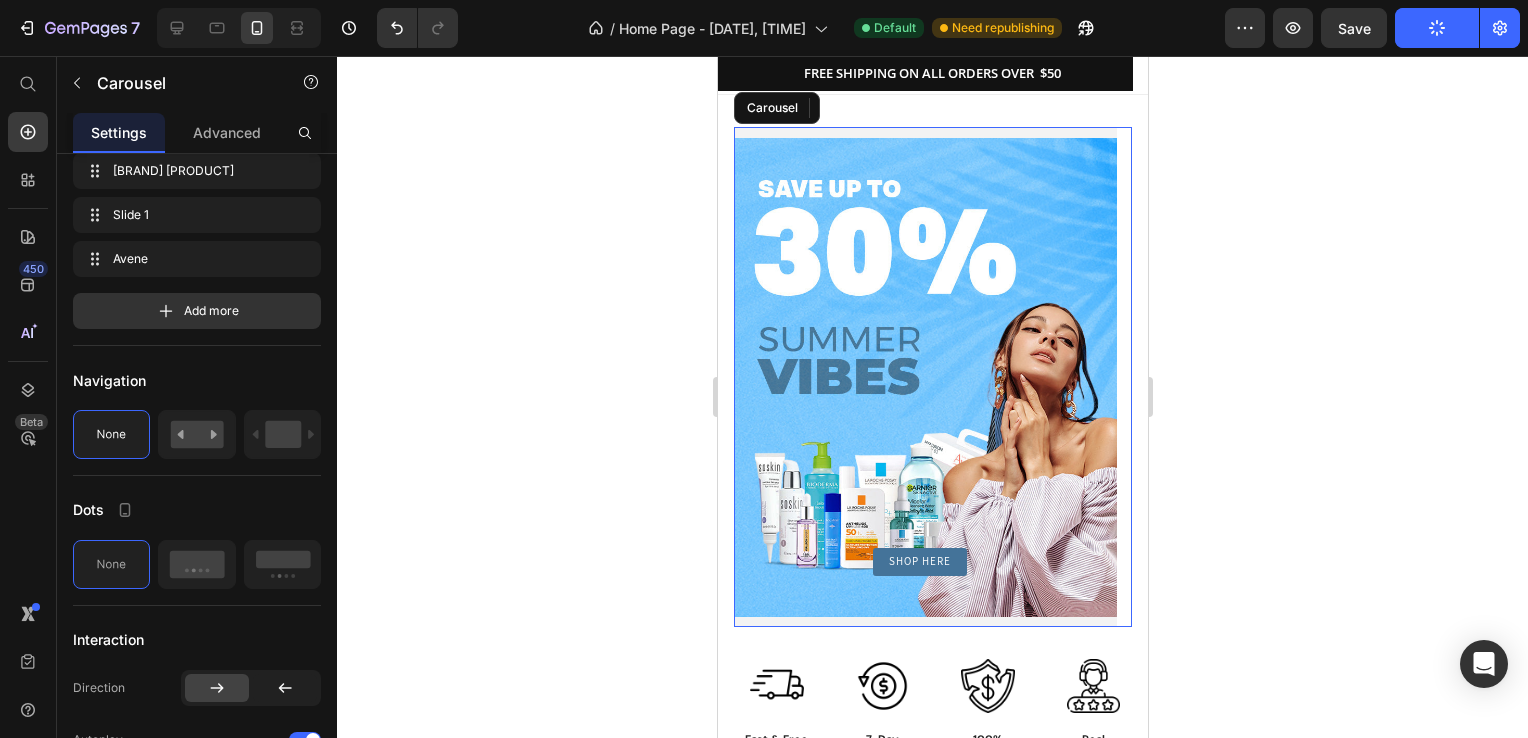 scroll, scrollTop: 0, scrollLeft: 0, axis: both 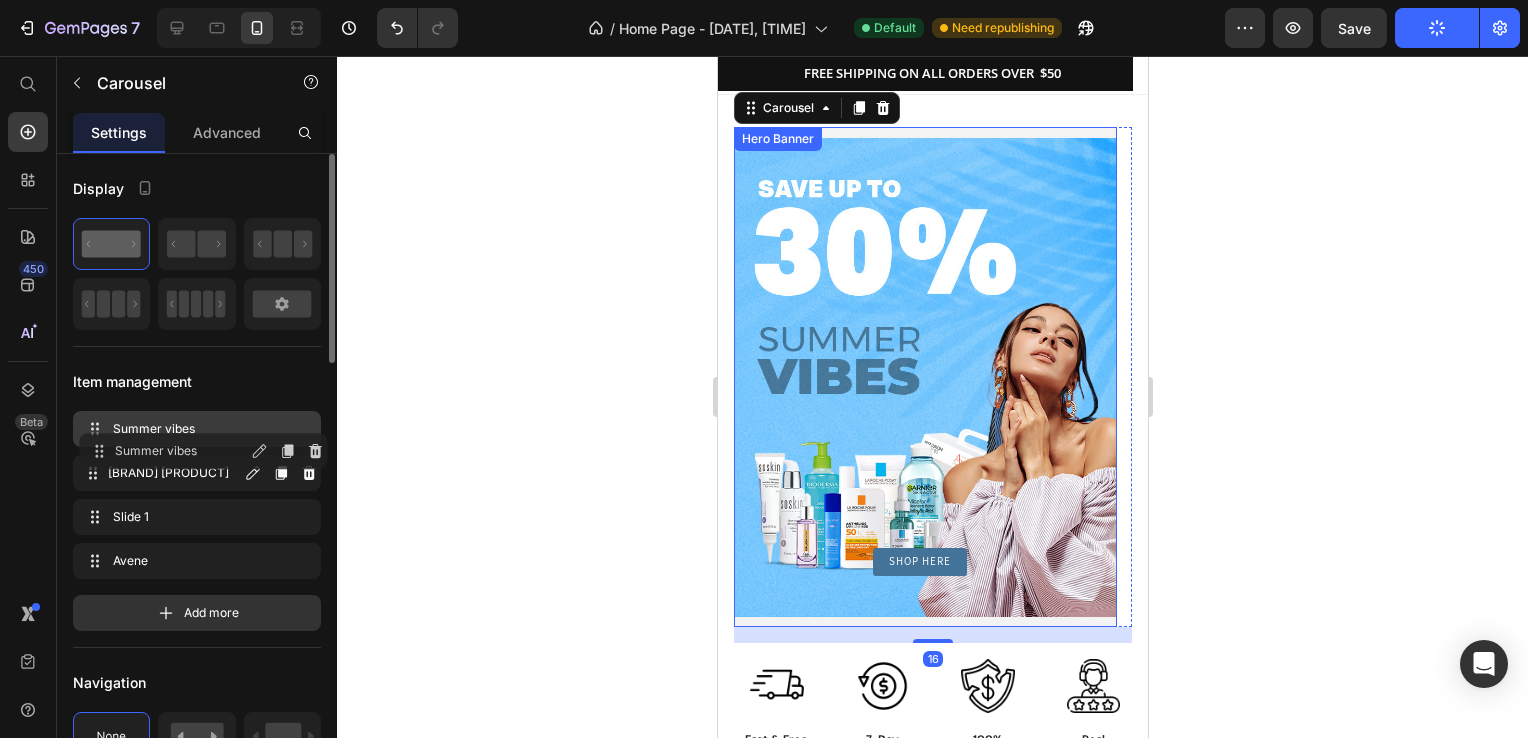 type 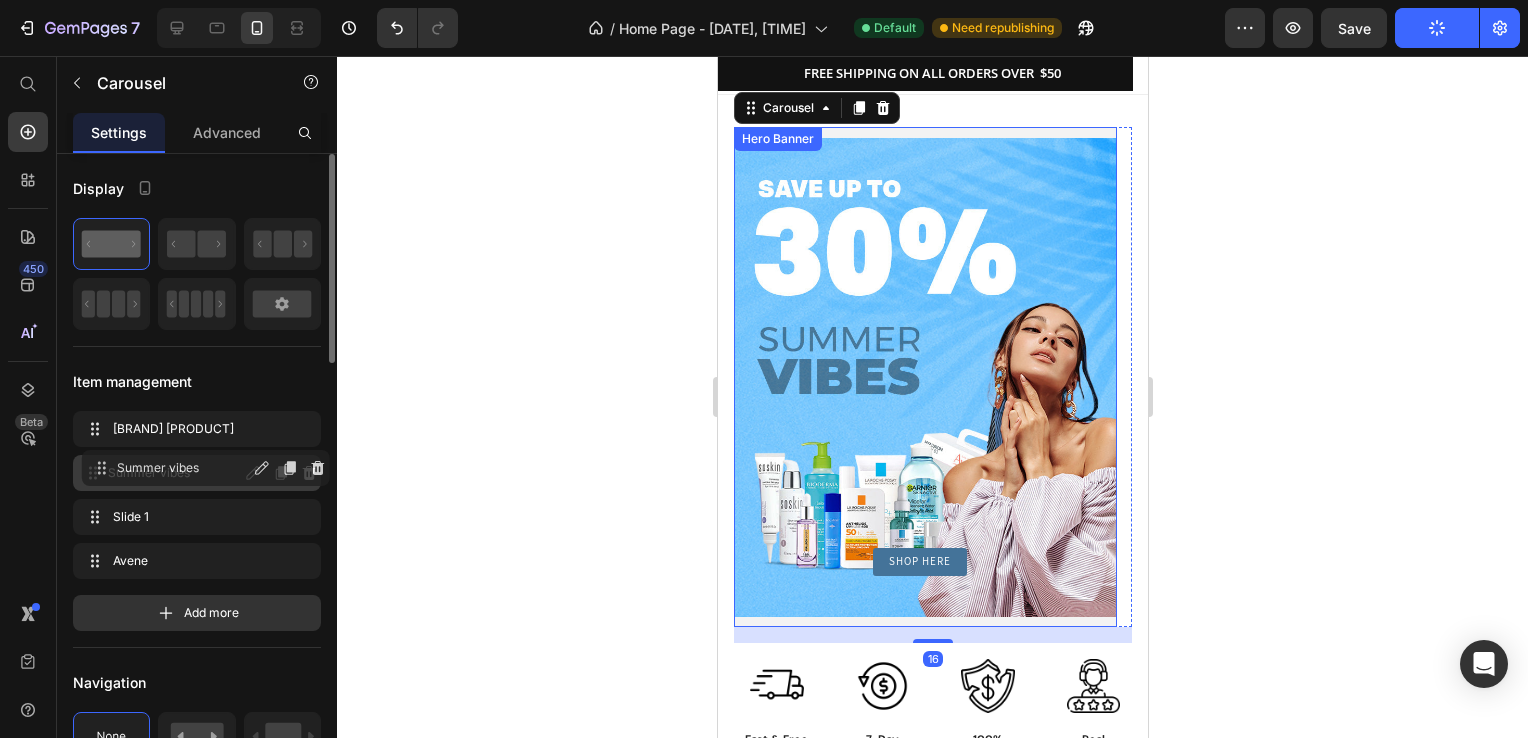 drag, startPoint x: 185, startPoint y: 431, endPoint x: 194, endPoint y: 472, distance: 41.976185 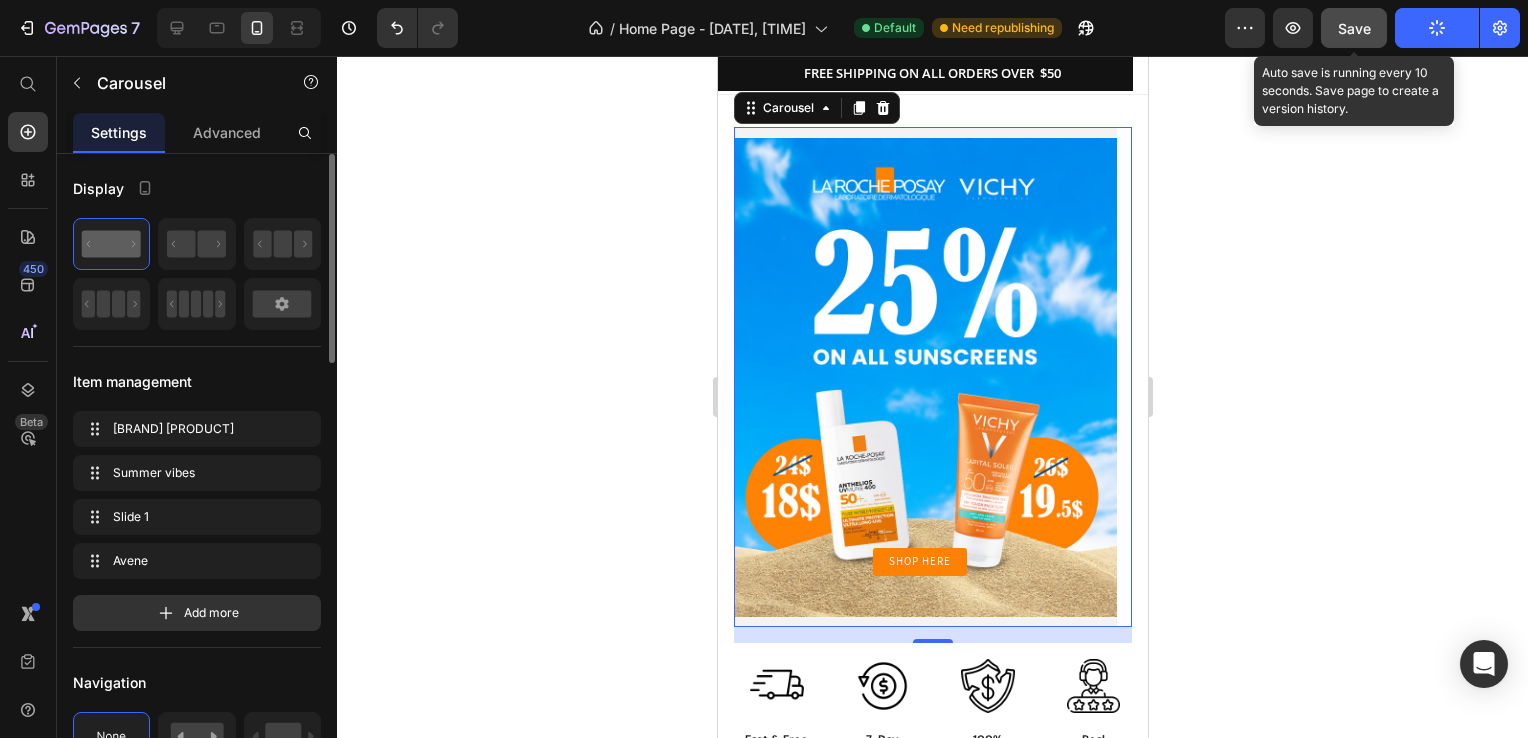 click on "Save" at bounding box center [1354, 28] 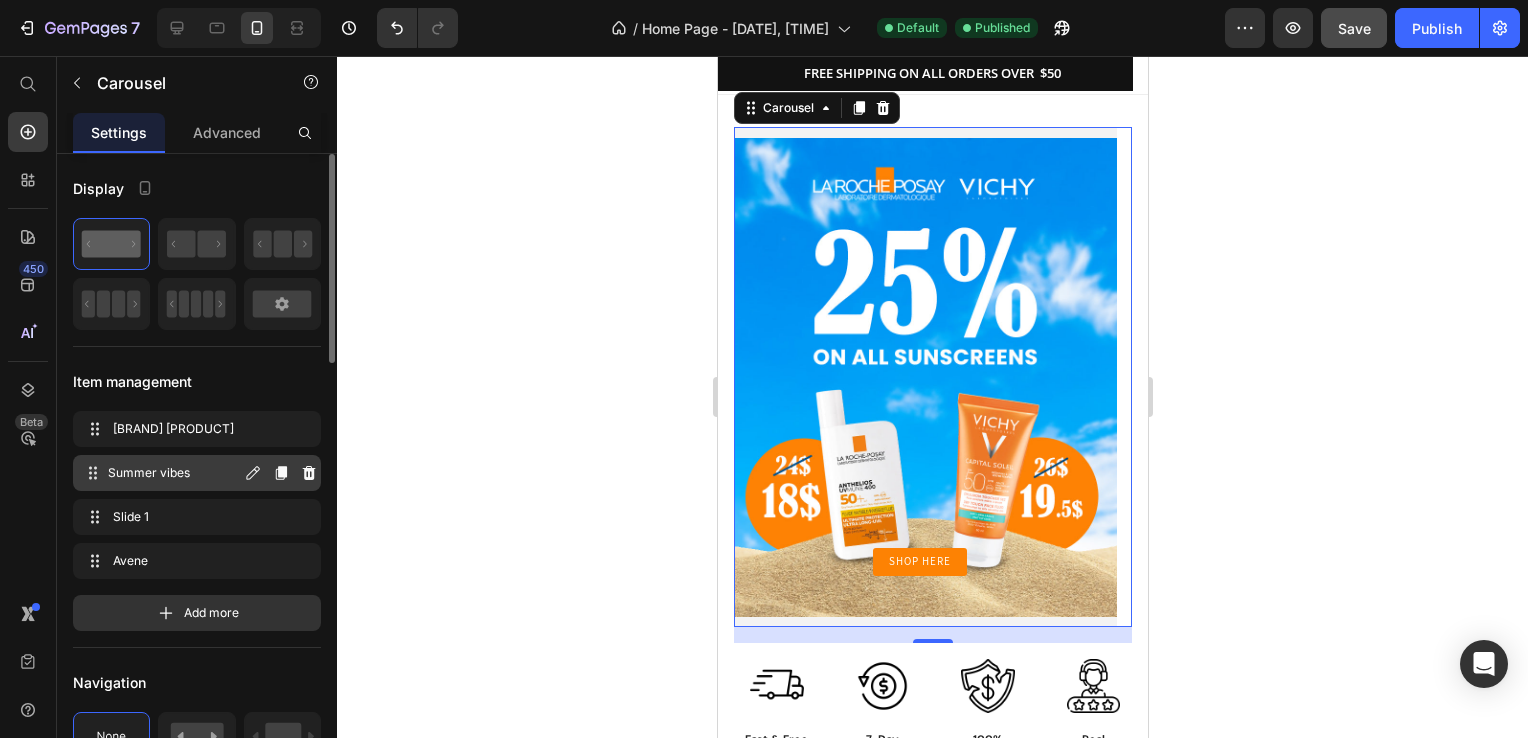 click on "Summer vibes" at bounding box center (174, 473) 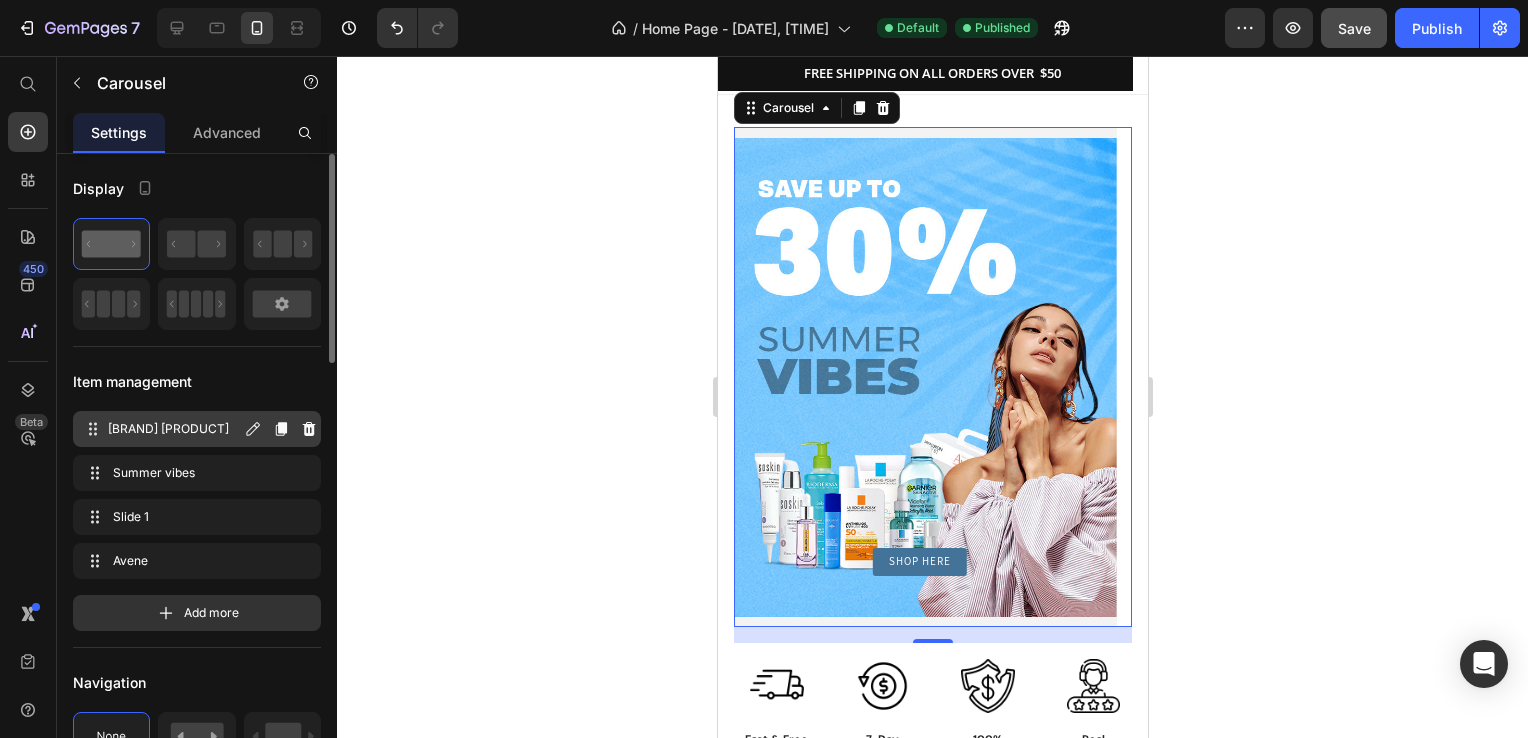 click on "[BRAND] [PRODUCT]" at bounding box center (174, 429) 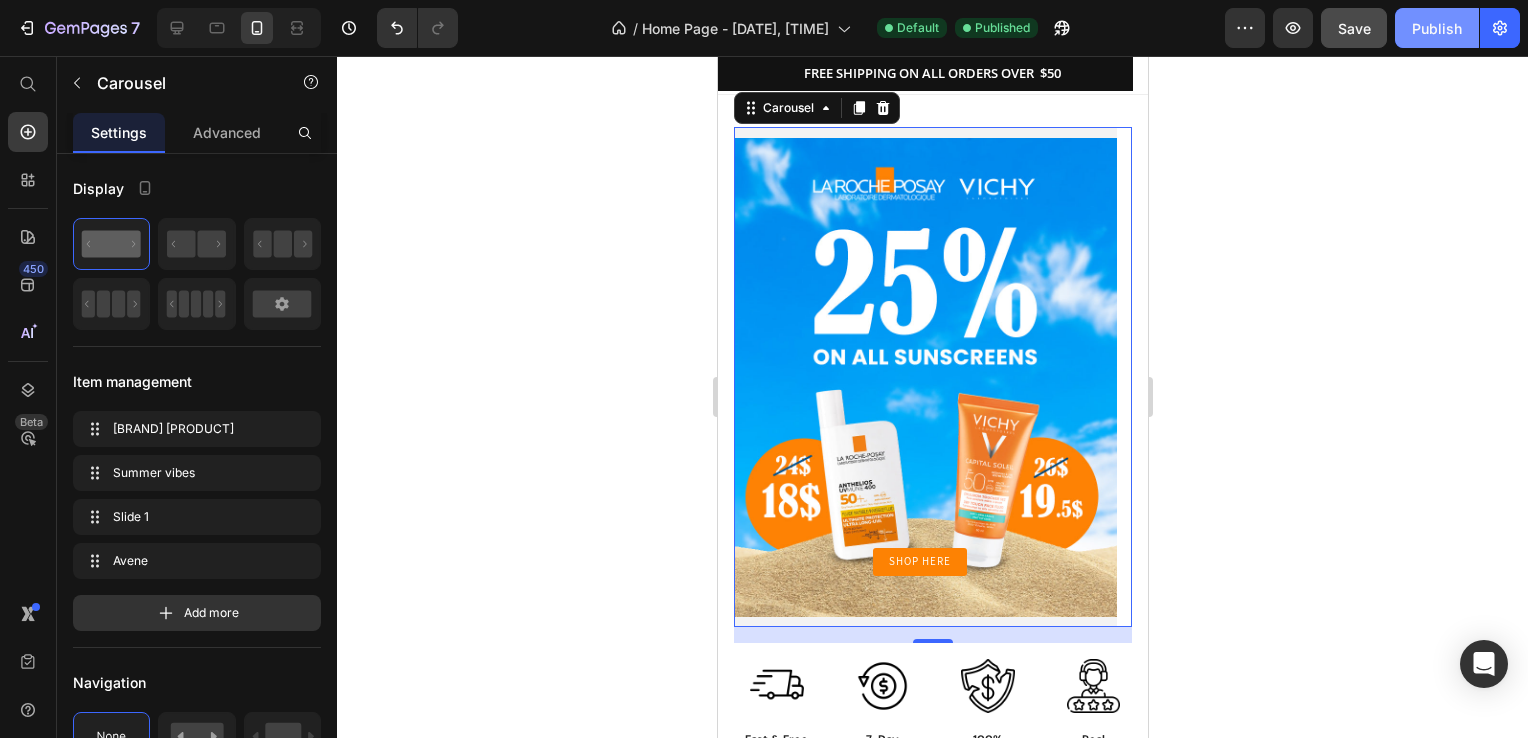 click on "Publish" at bounding box center (1437, 28) 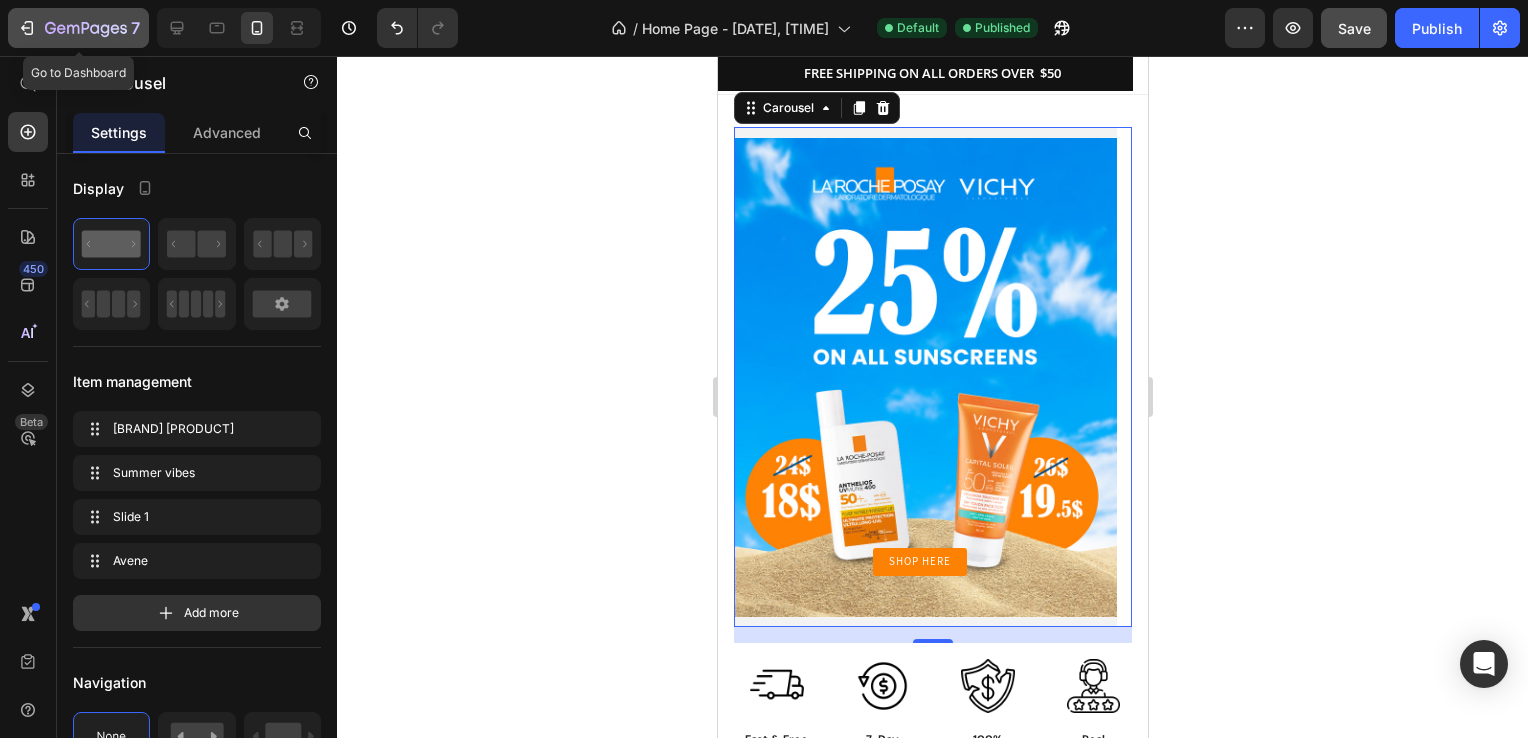 click 